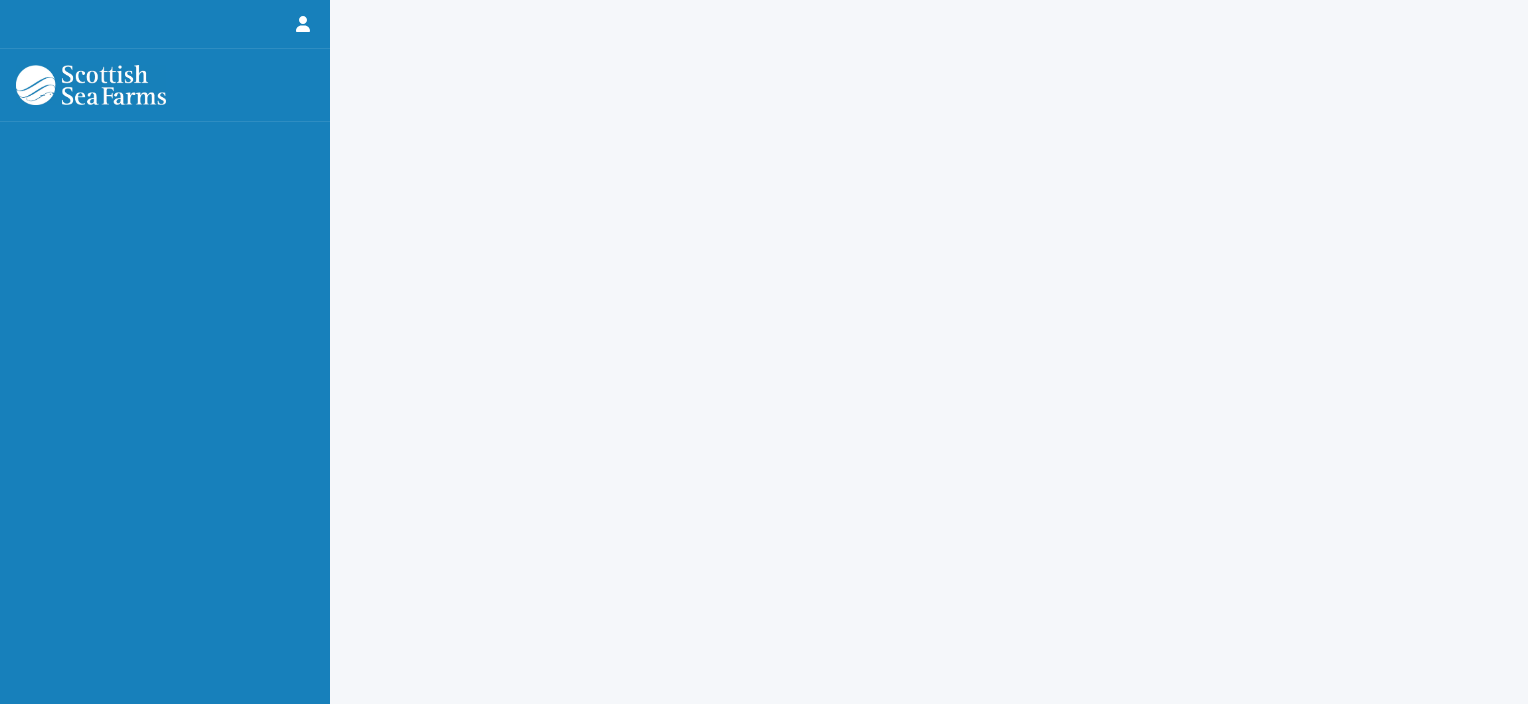 scroll, scrollTop: 0, scrollLeft: 0, axis: both 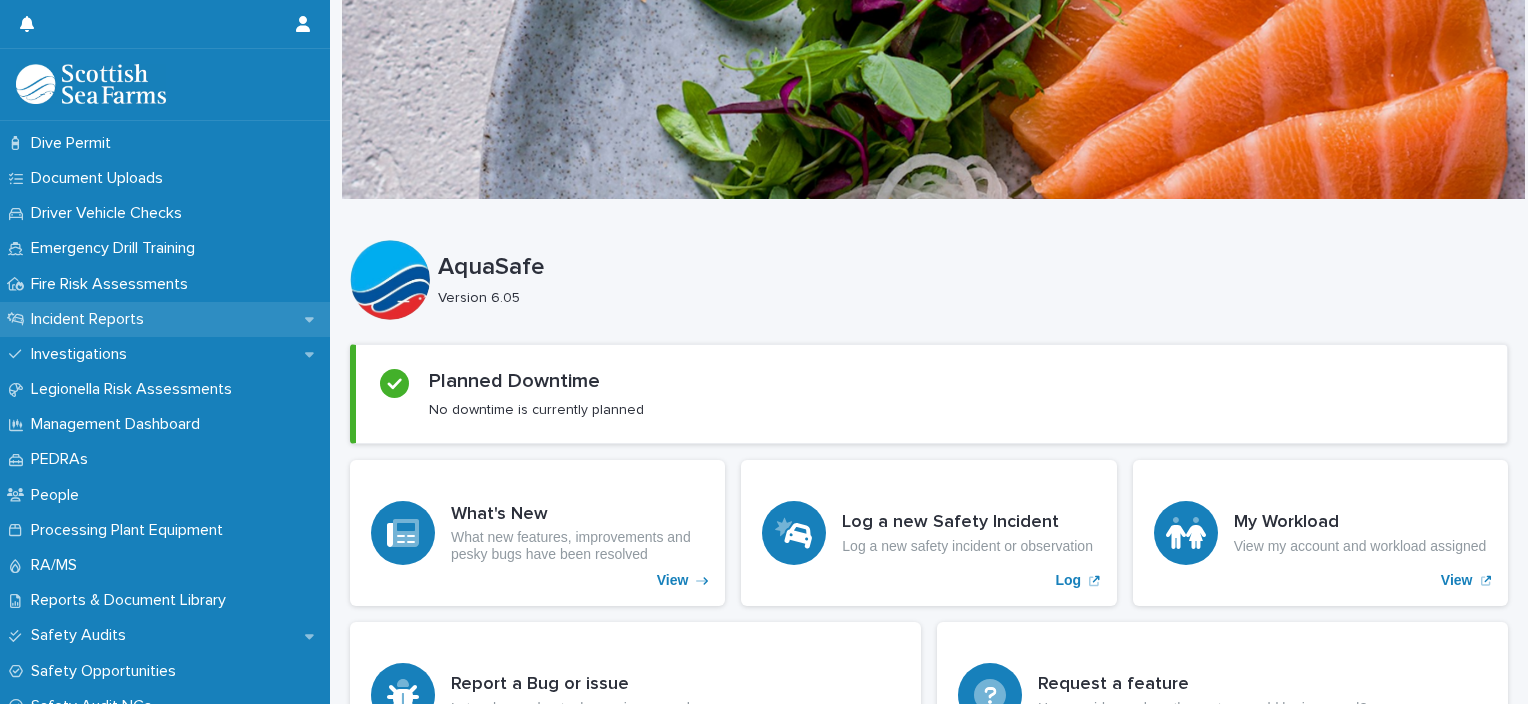 click on "Incident Reports" at bounding box center [91, 319] 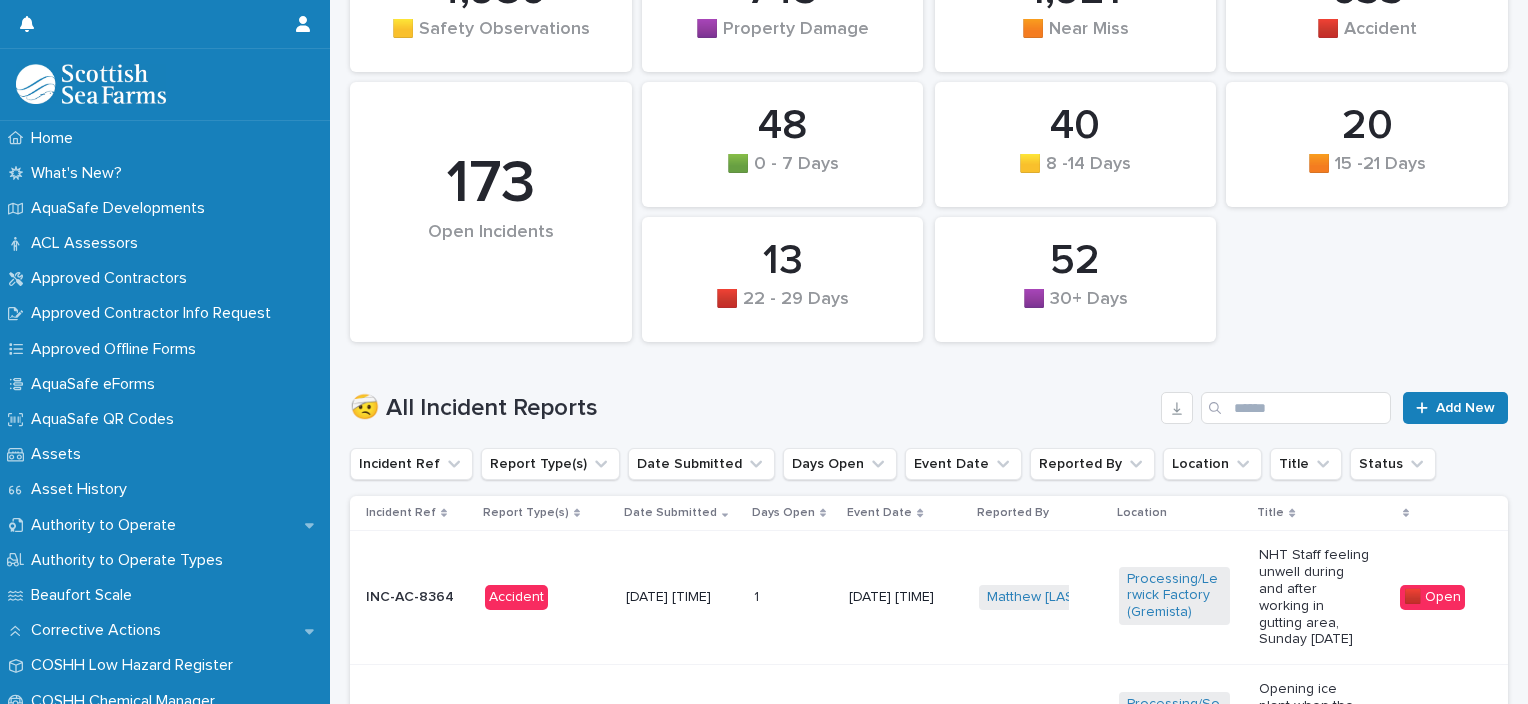 scroll, scrollTop: 300, scrollLeft: 0, axis: vertical 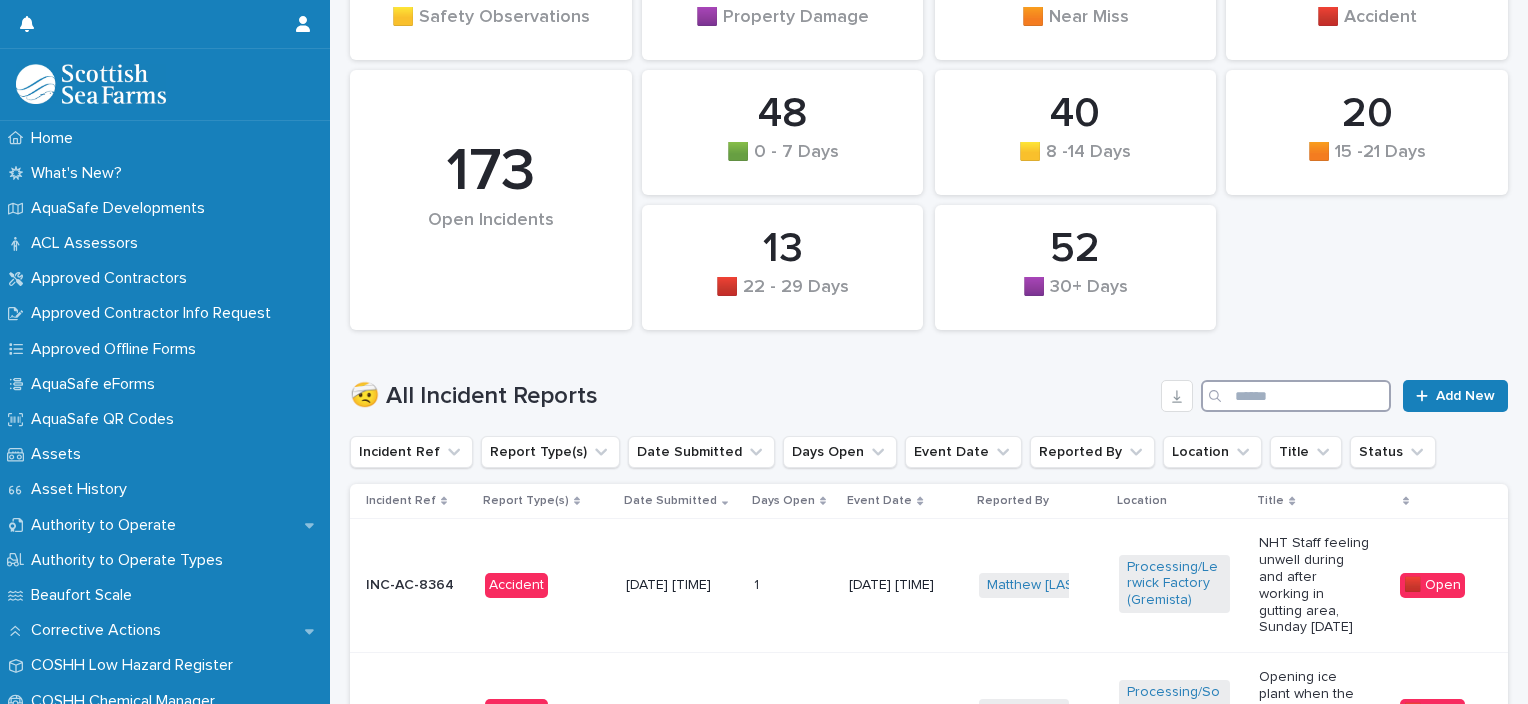 click at bounding box center [1296, 396] 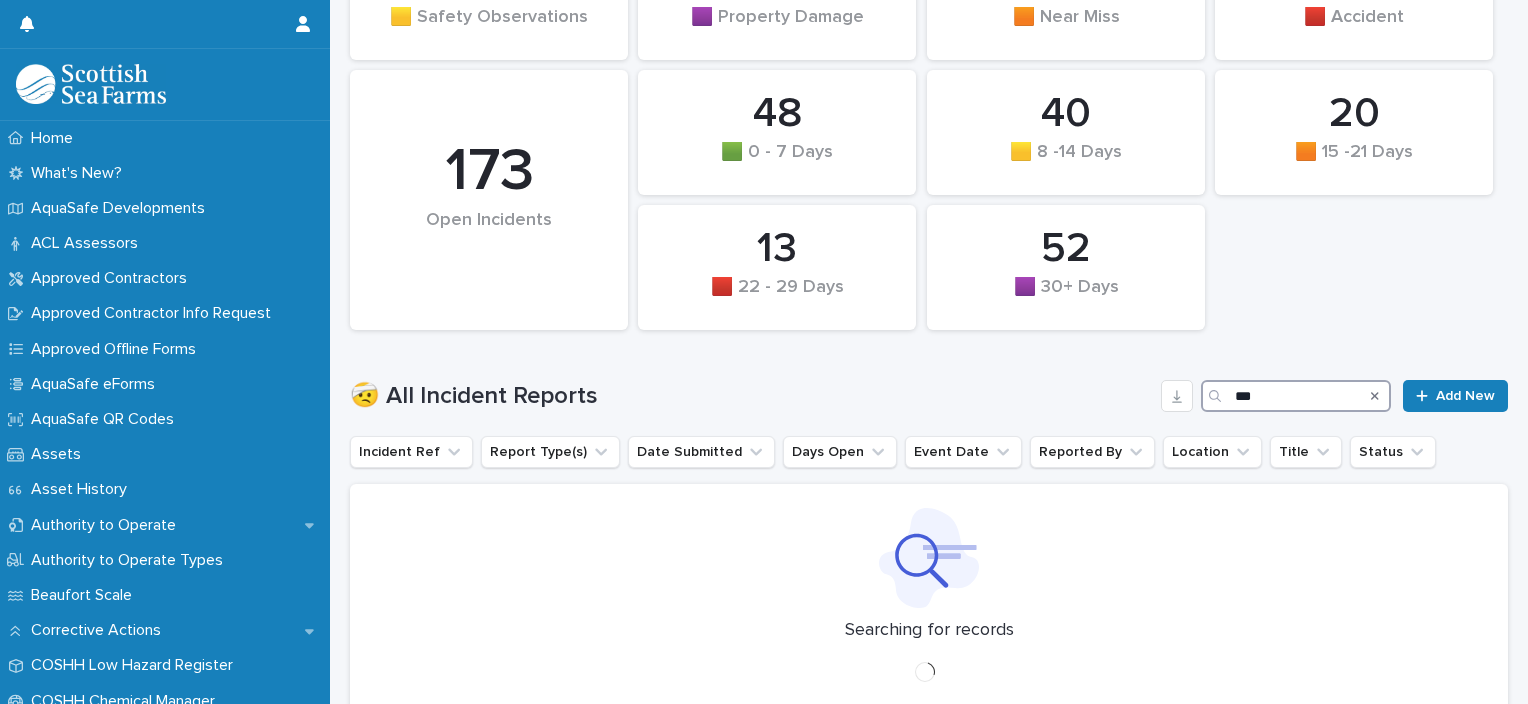 scroll, scrollTop: 279, scrollLeft: 0, axis: vertical 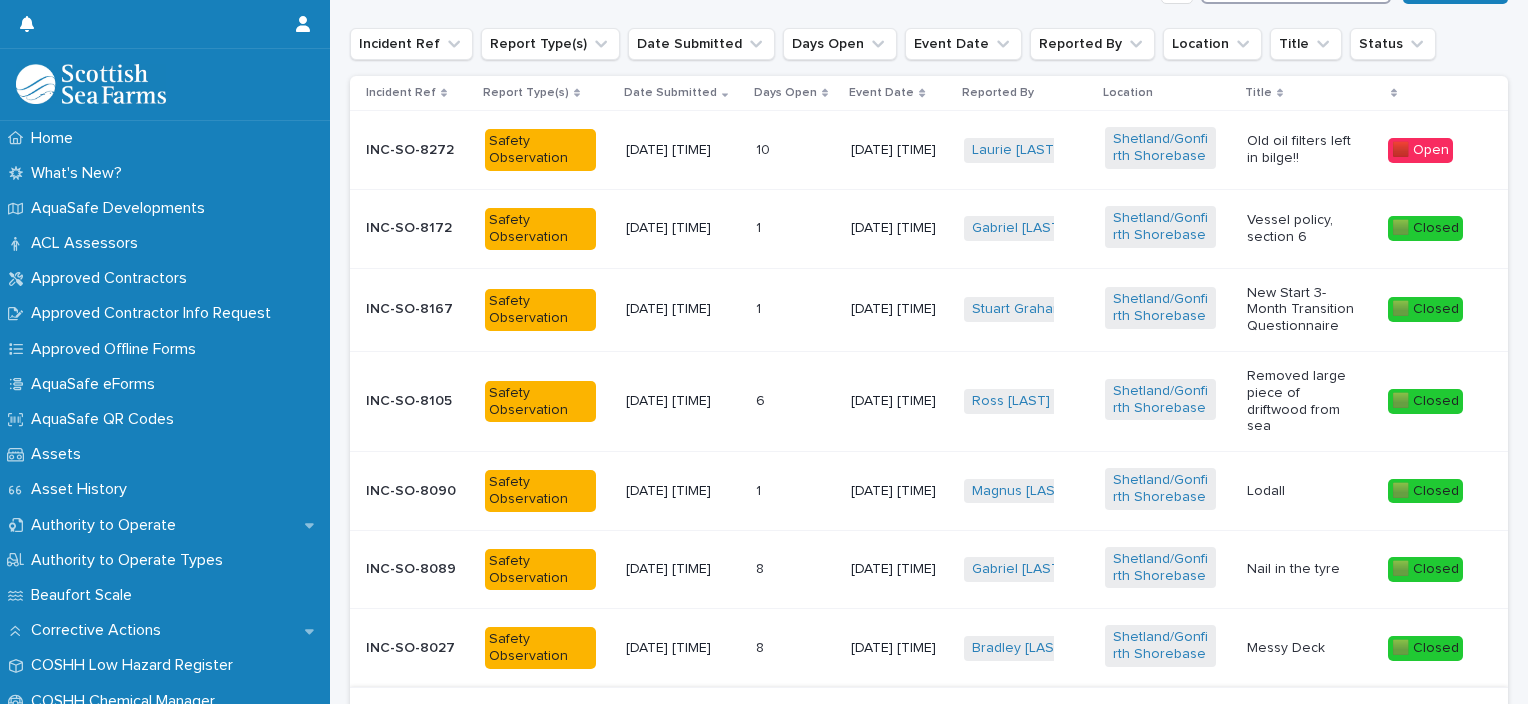 type on "********" 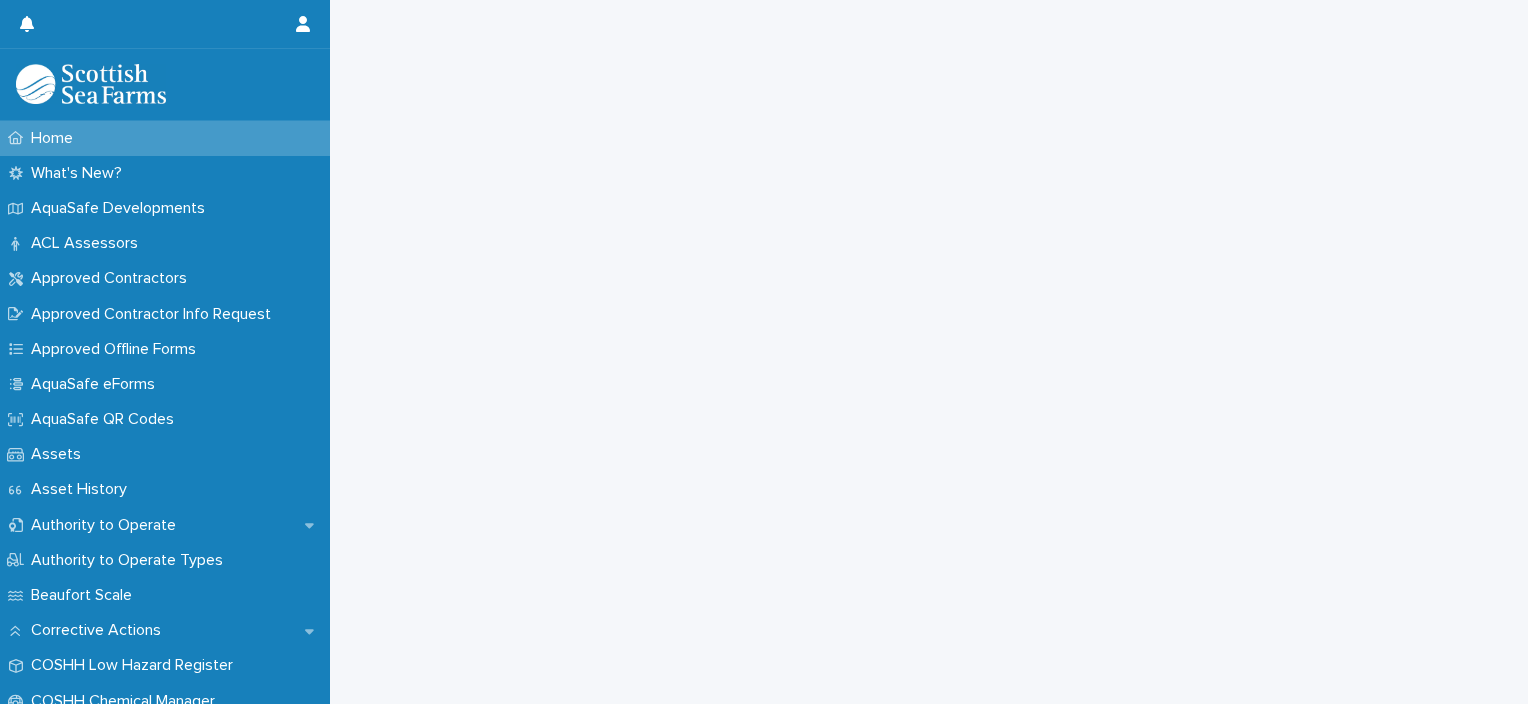 scroll, scrollTop: 0, scrollLeft: 0, axis: both 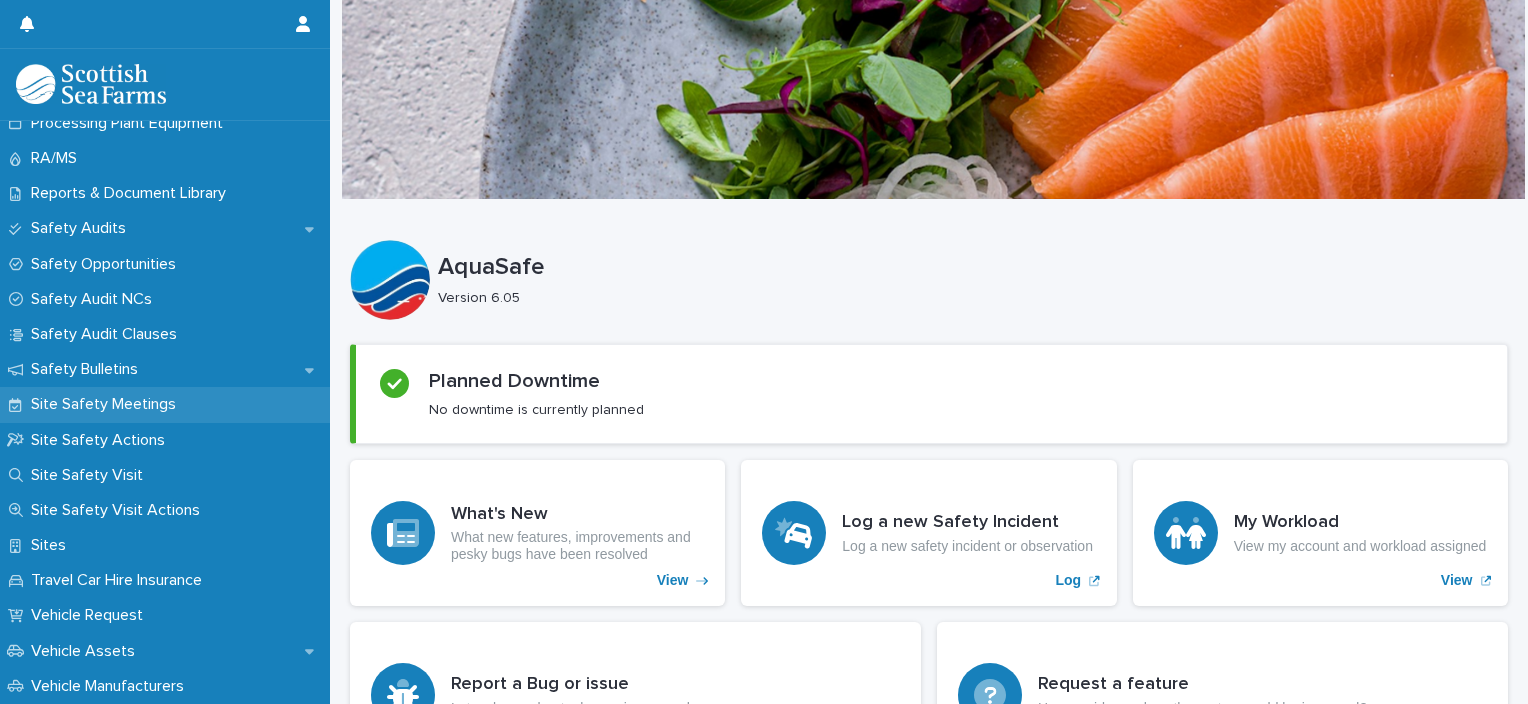 click on "Site Safety Meetings" at bounding box center [107, 404] 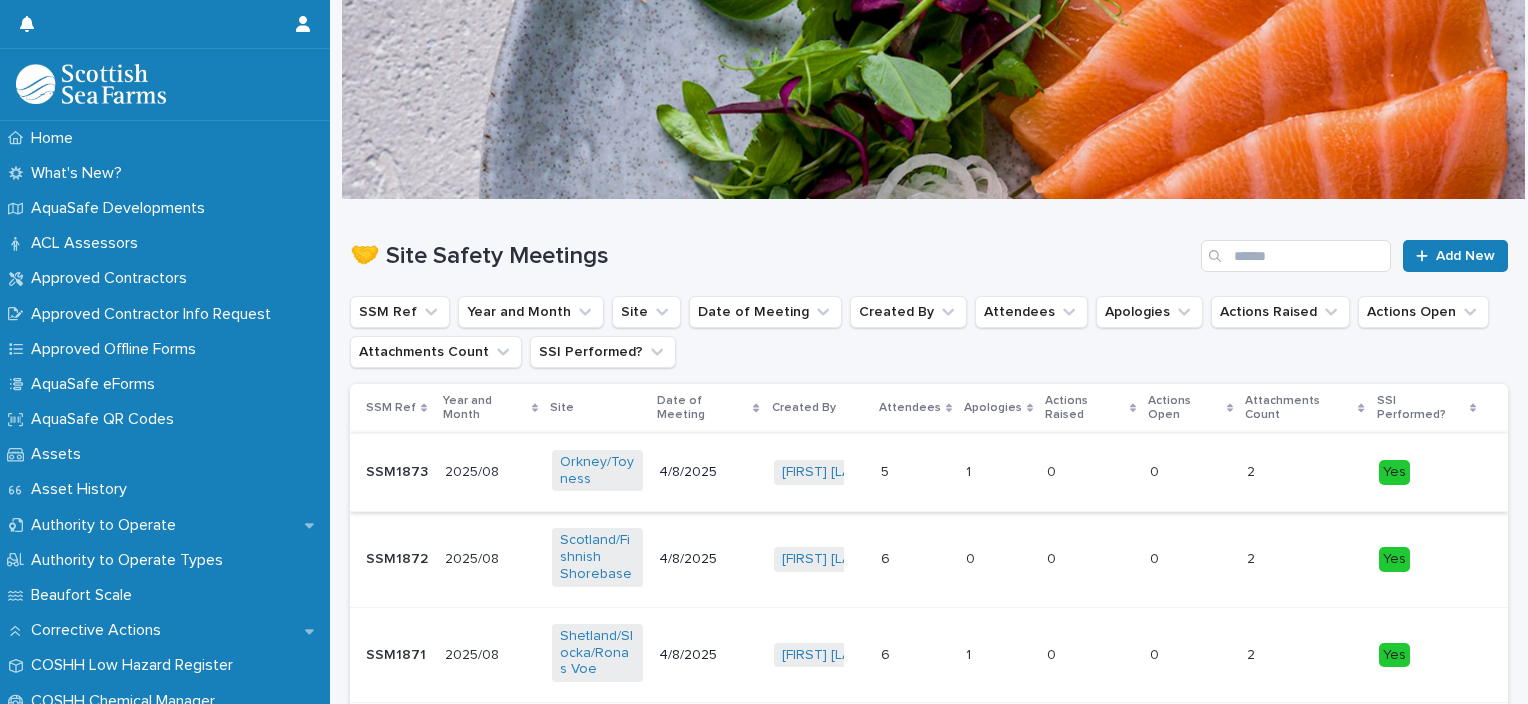 scroll, scrollTop: 100, scrollLeft: 0, axis: vertical 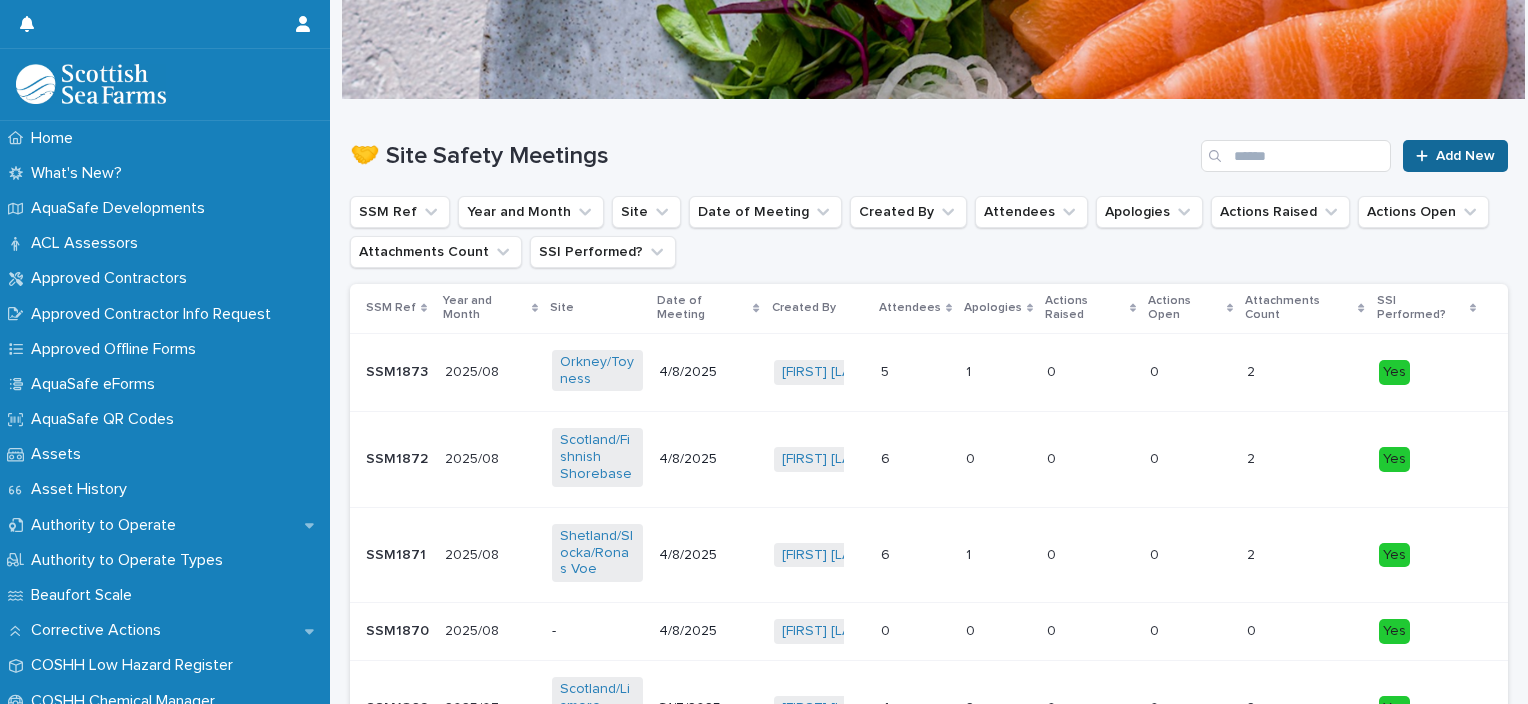 click on "Add New" at bounding box center [1465, 156] 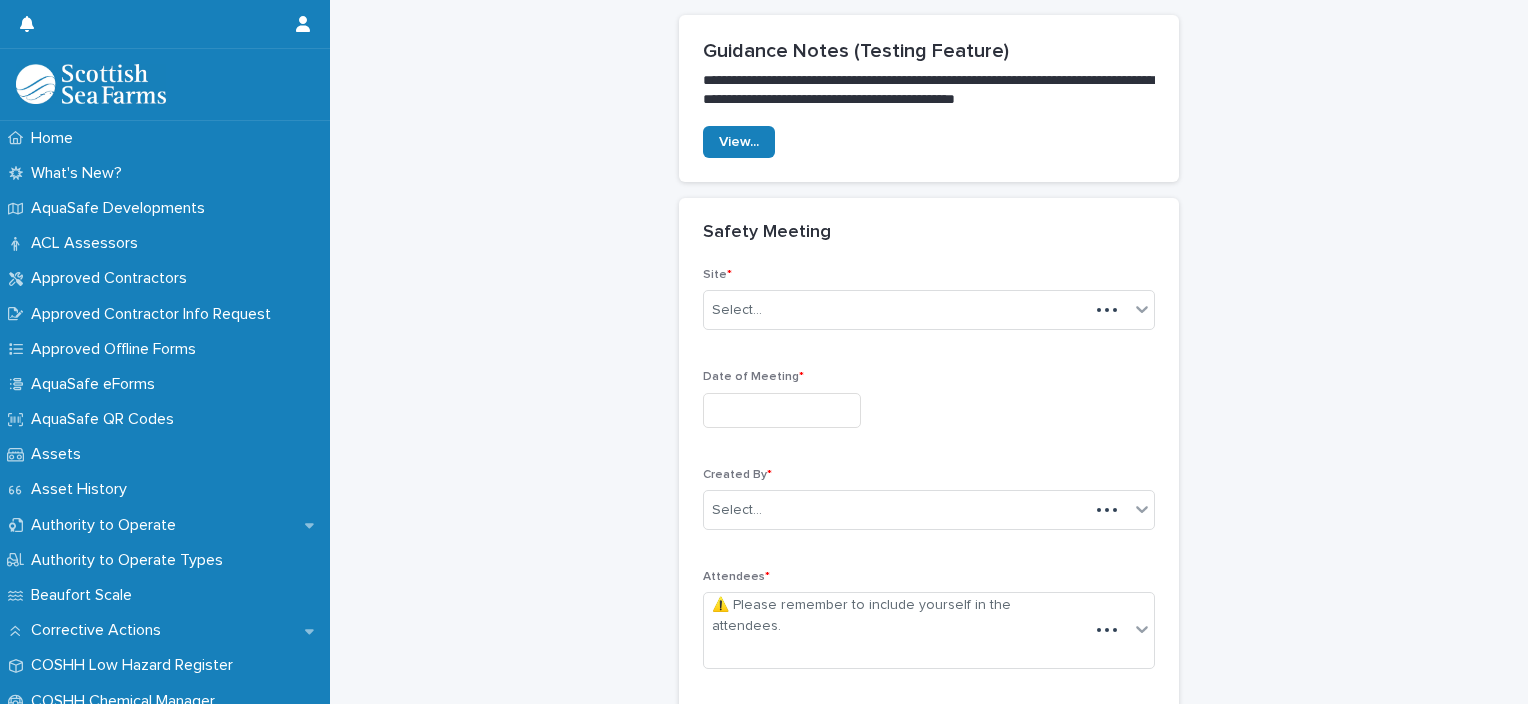 scroll, scrollTop: 128, scrollLeft: 0, axis: vertical 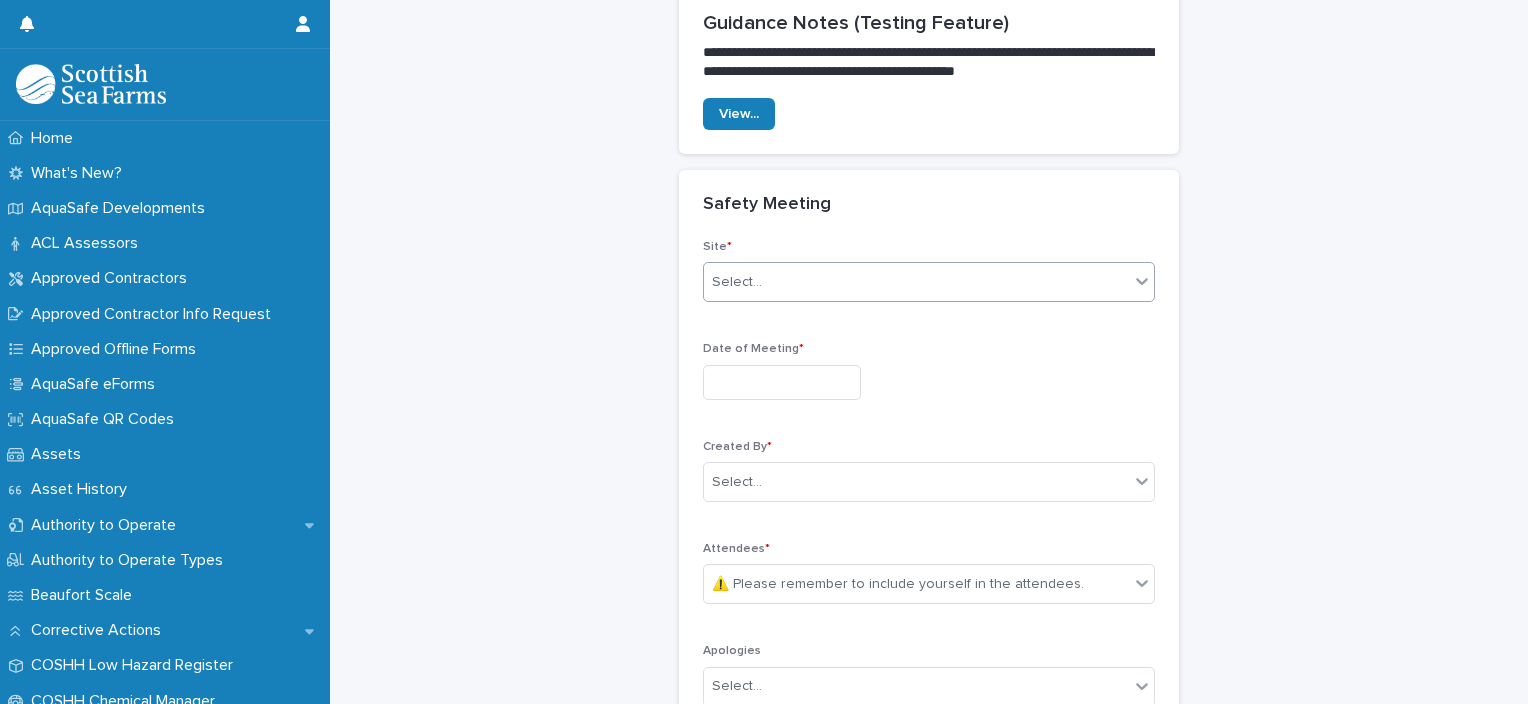 click on "Select..." at bounding box center (916, 282) 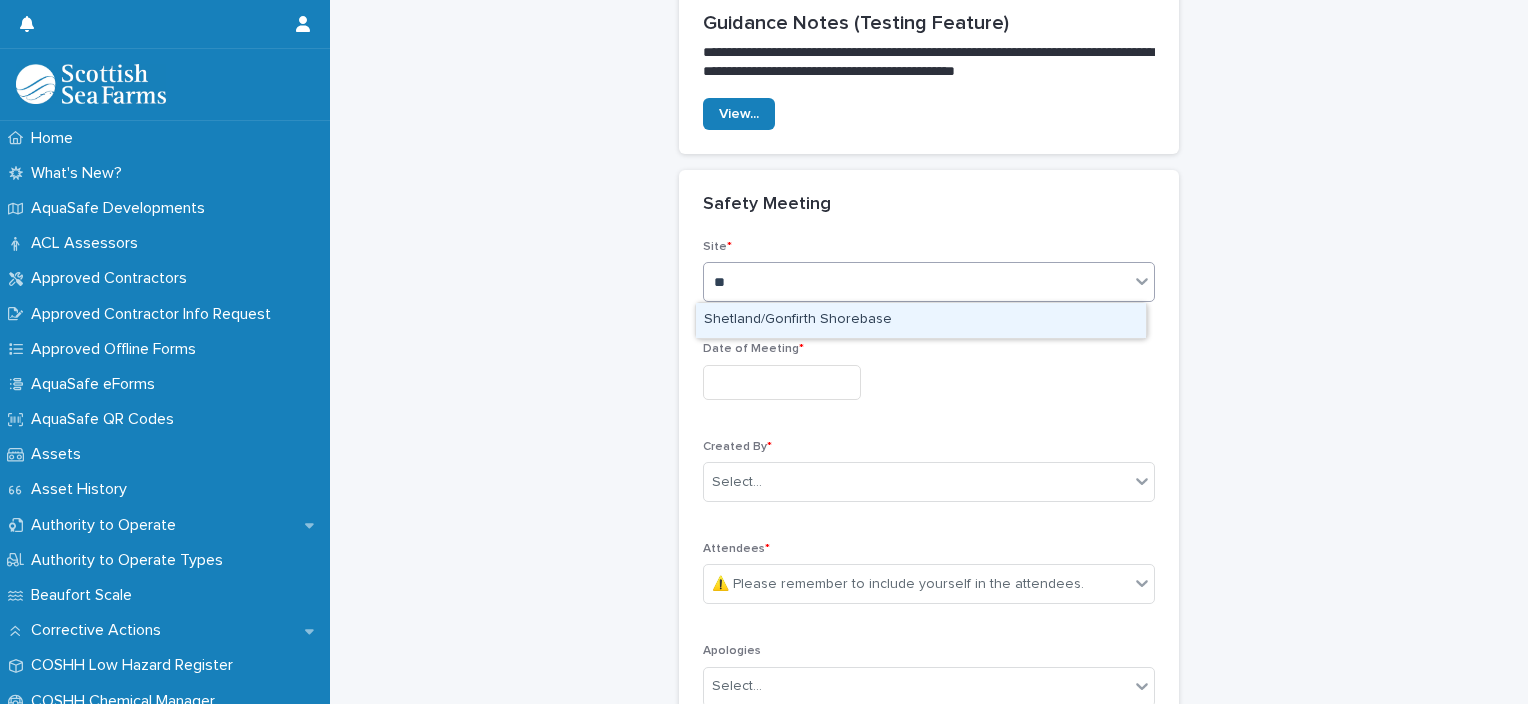 type on "***" 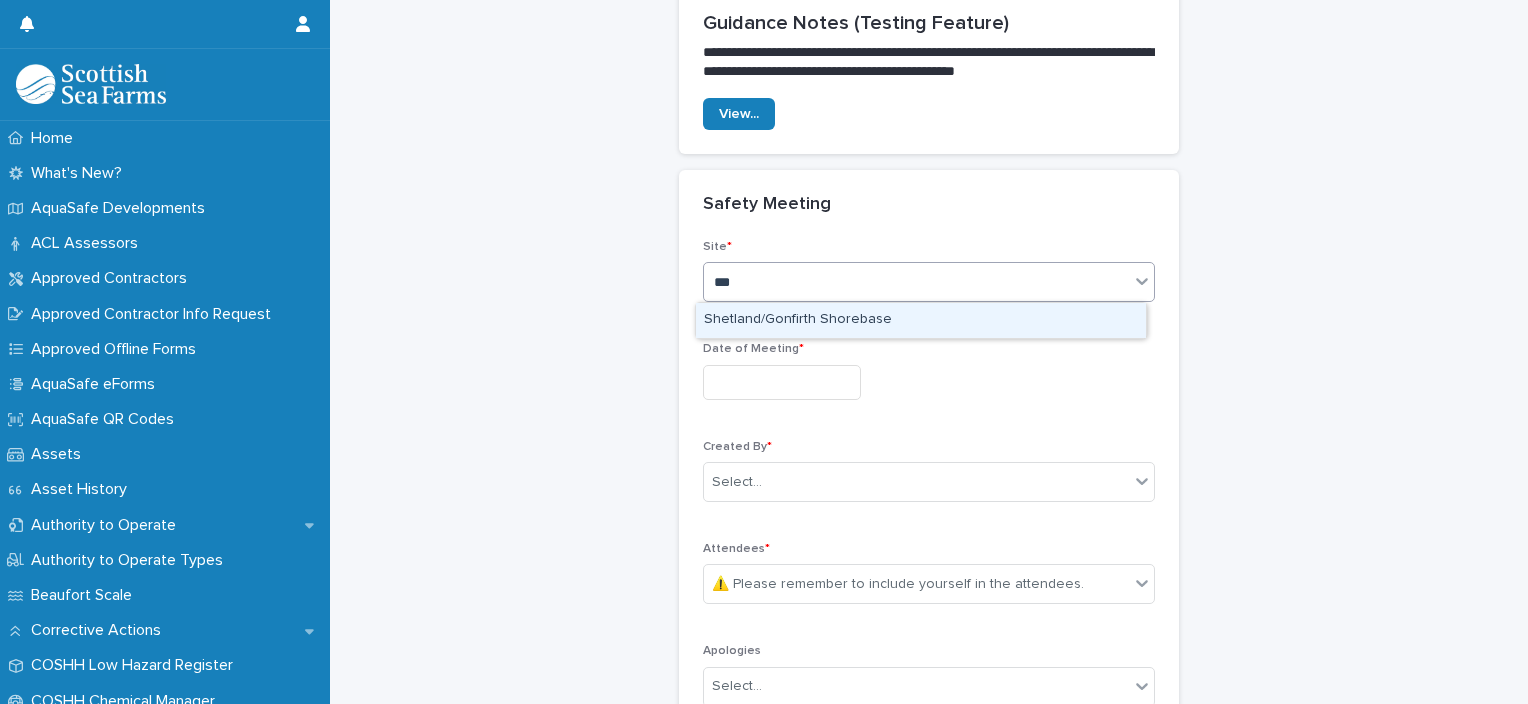 click on "Shetland/Gonfirth Shorebase" at bounding box center [921, 320] 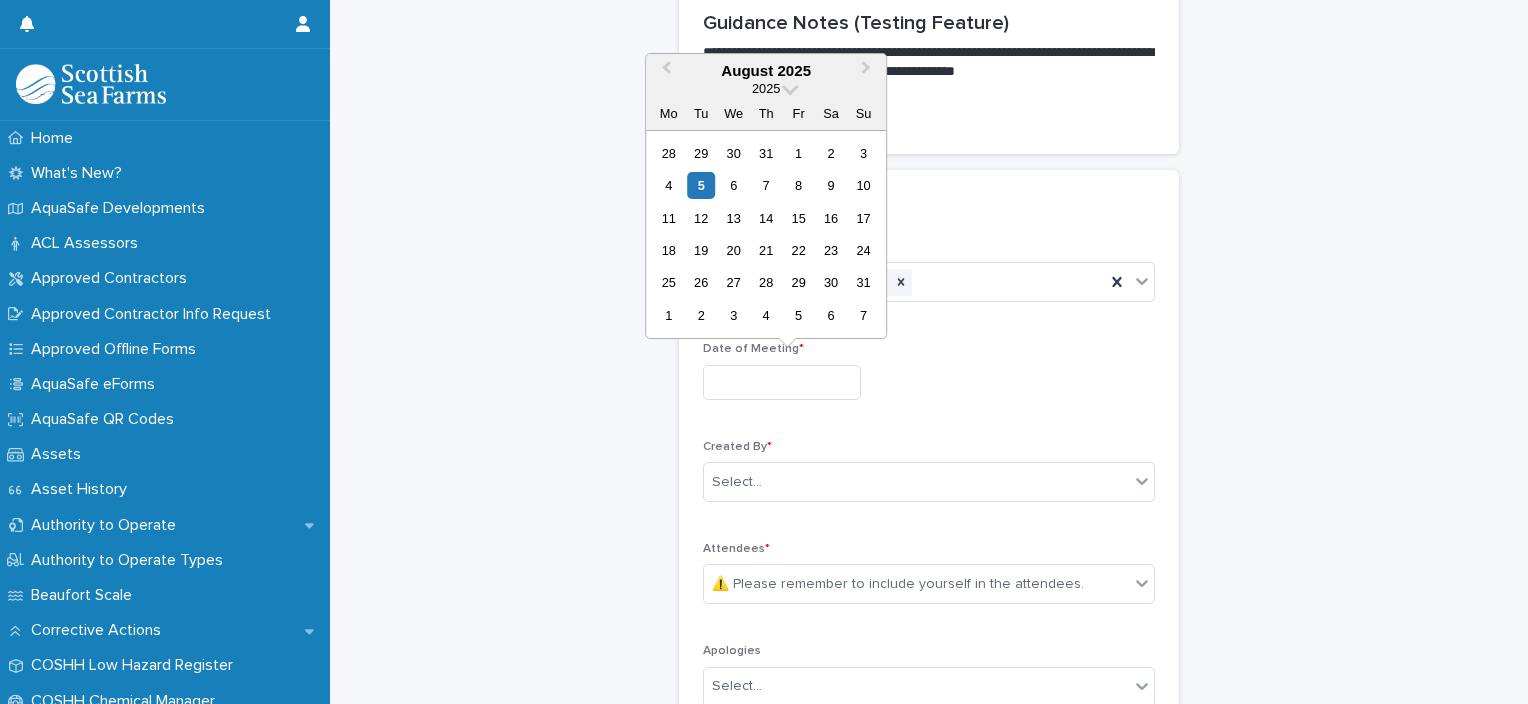 click at bounding box center (782, 382) 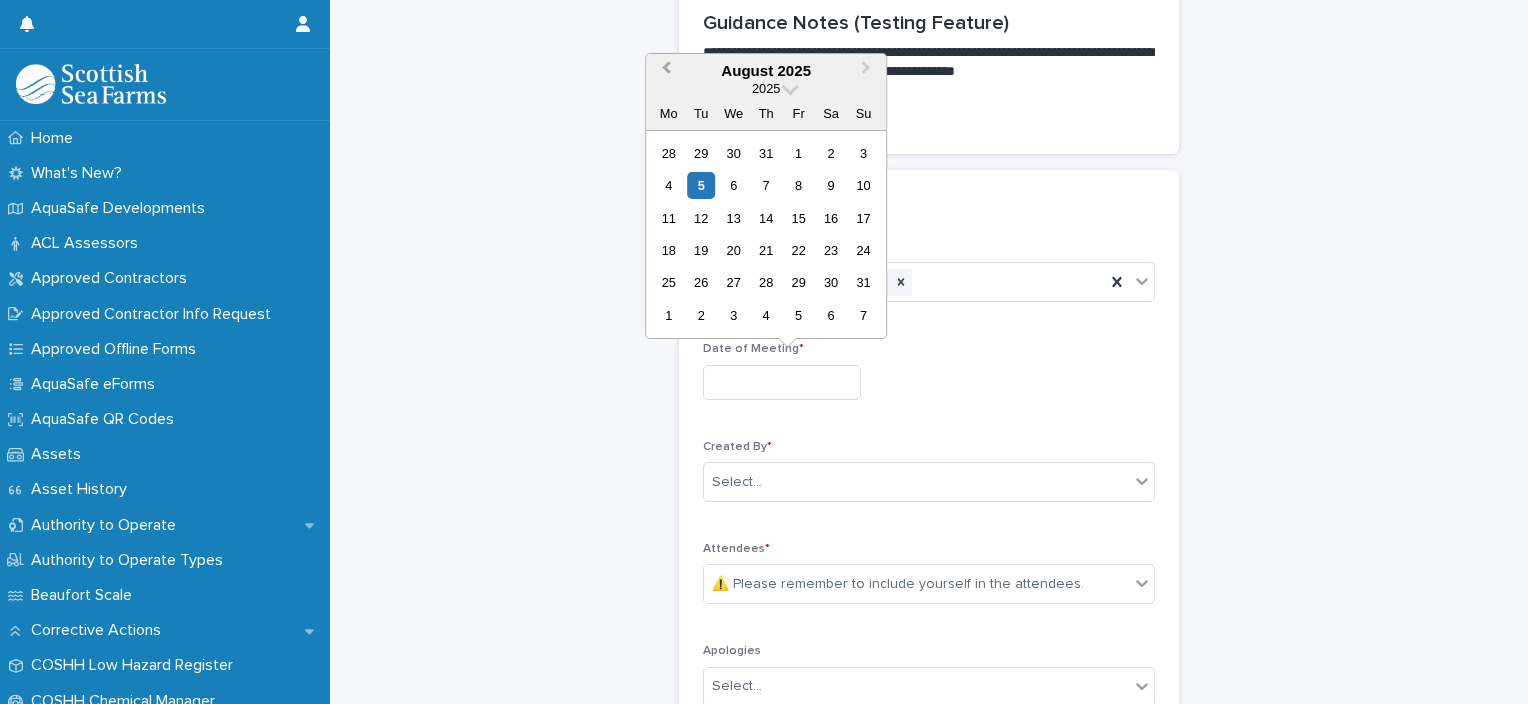 click on "Previous Month" at bounding box center (664, 72) 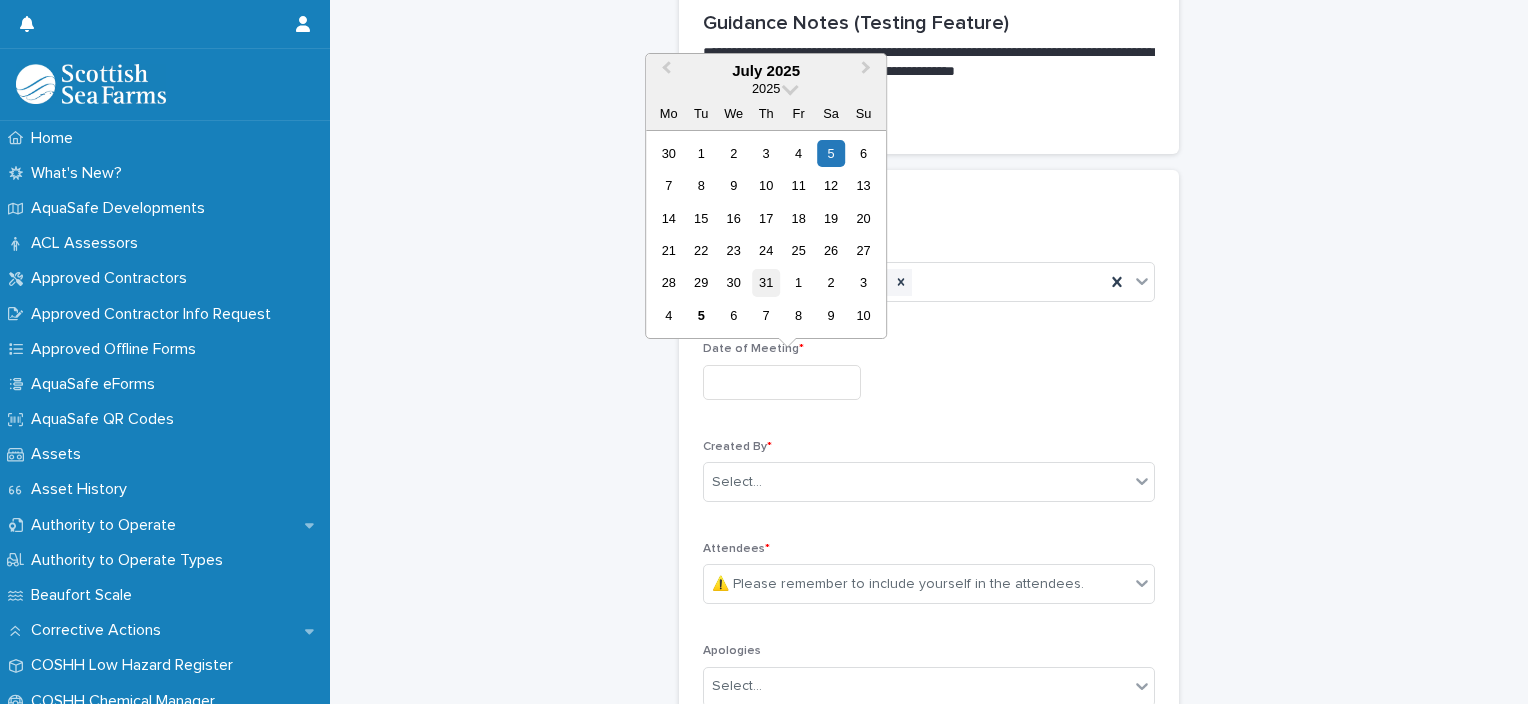 click on "31" at bounding box center (766, 282) 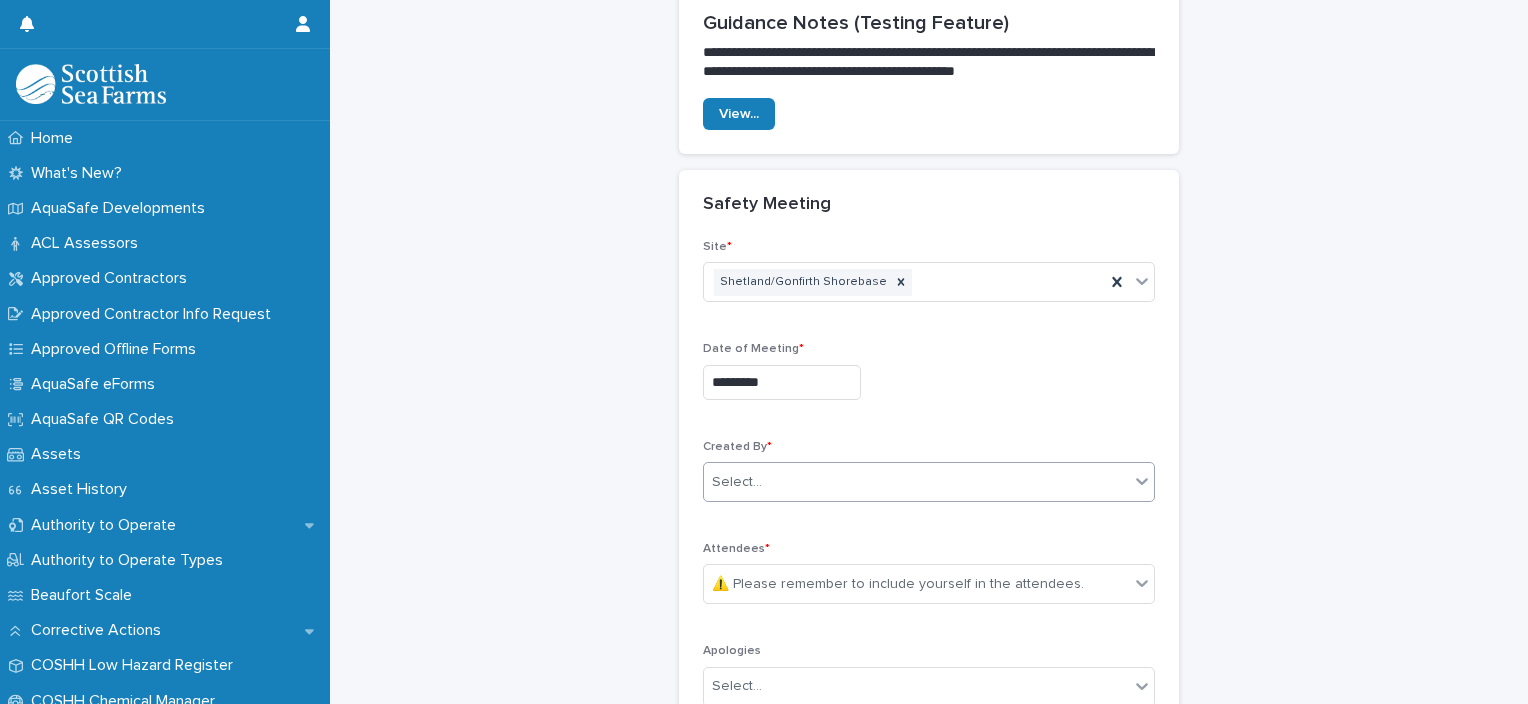 click on "Select..." at bounding box center (916, 482) 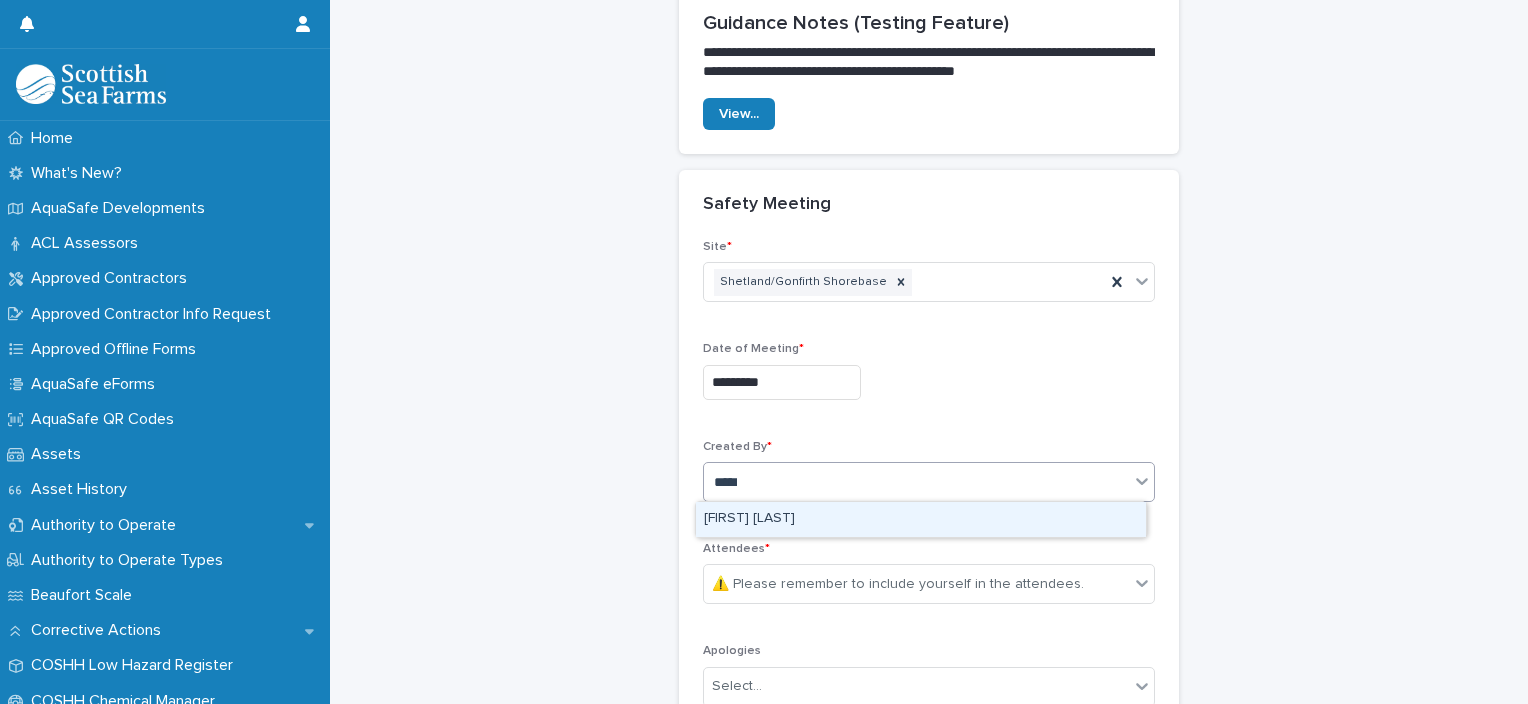 type on "******" 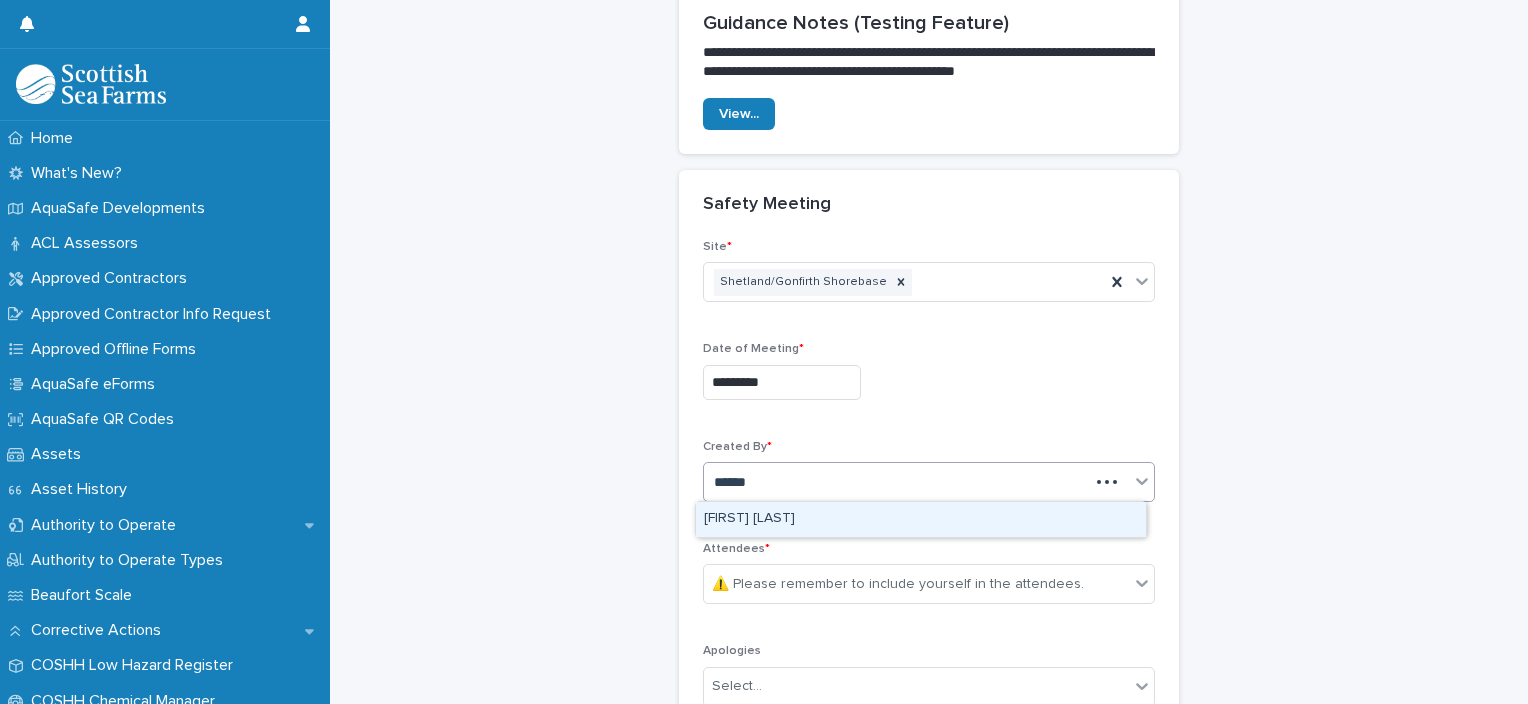 type 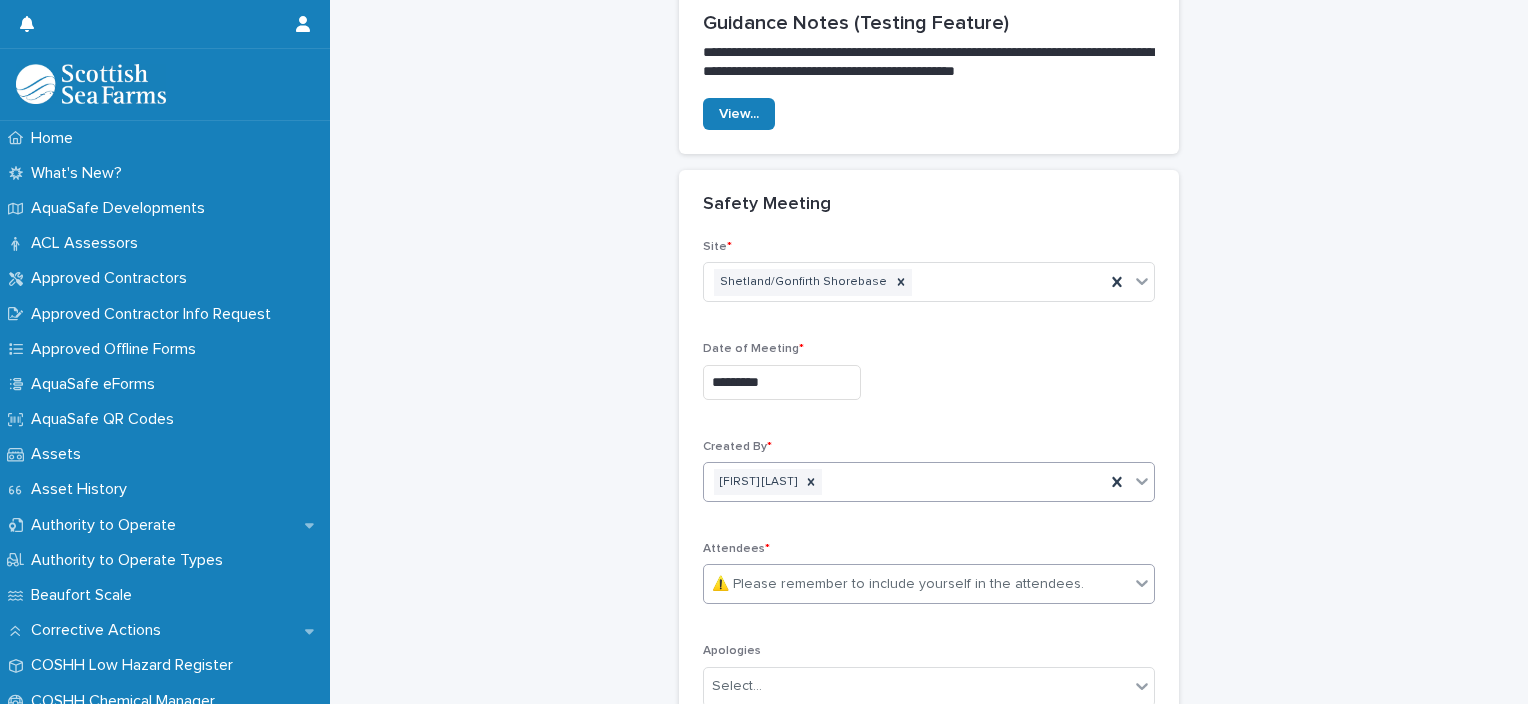 click on "⚠️ Please remember to include yourself in the attendees." at bounding box center (898, 584) 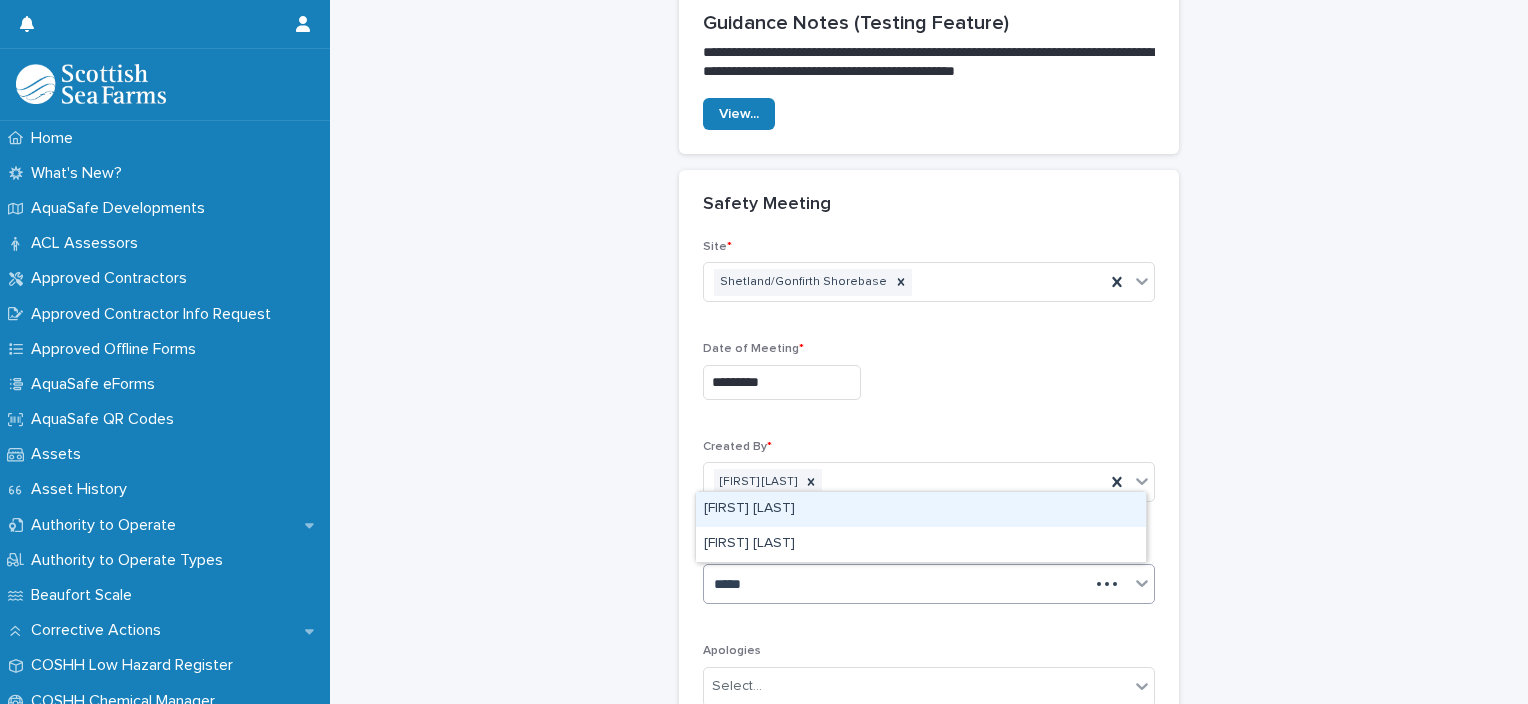 type on "******" 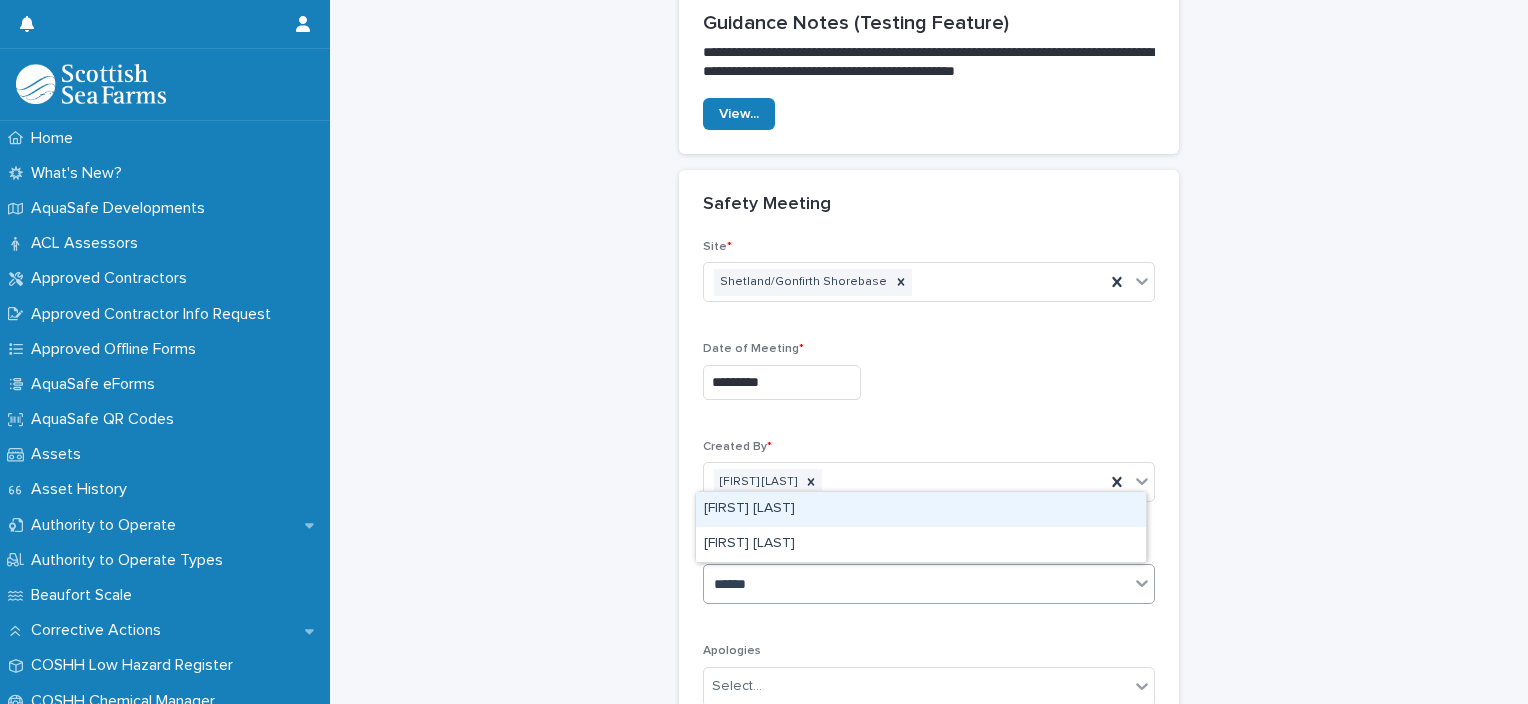 click on "[FIRST] [LAST]" at bounding box center [921, 509] 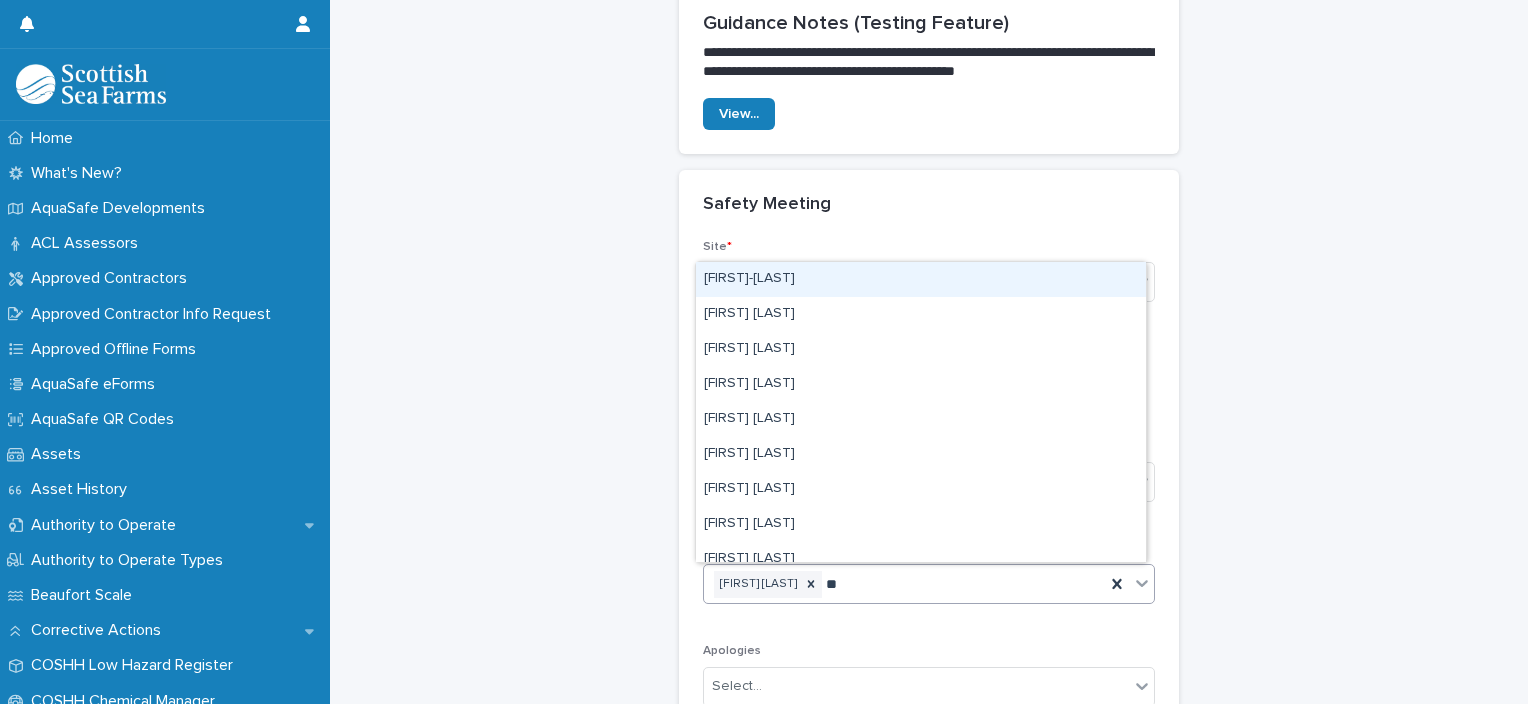 type on "***" 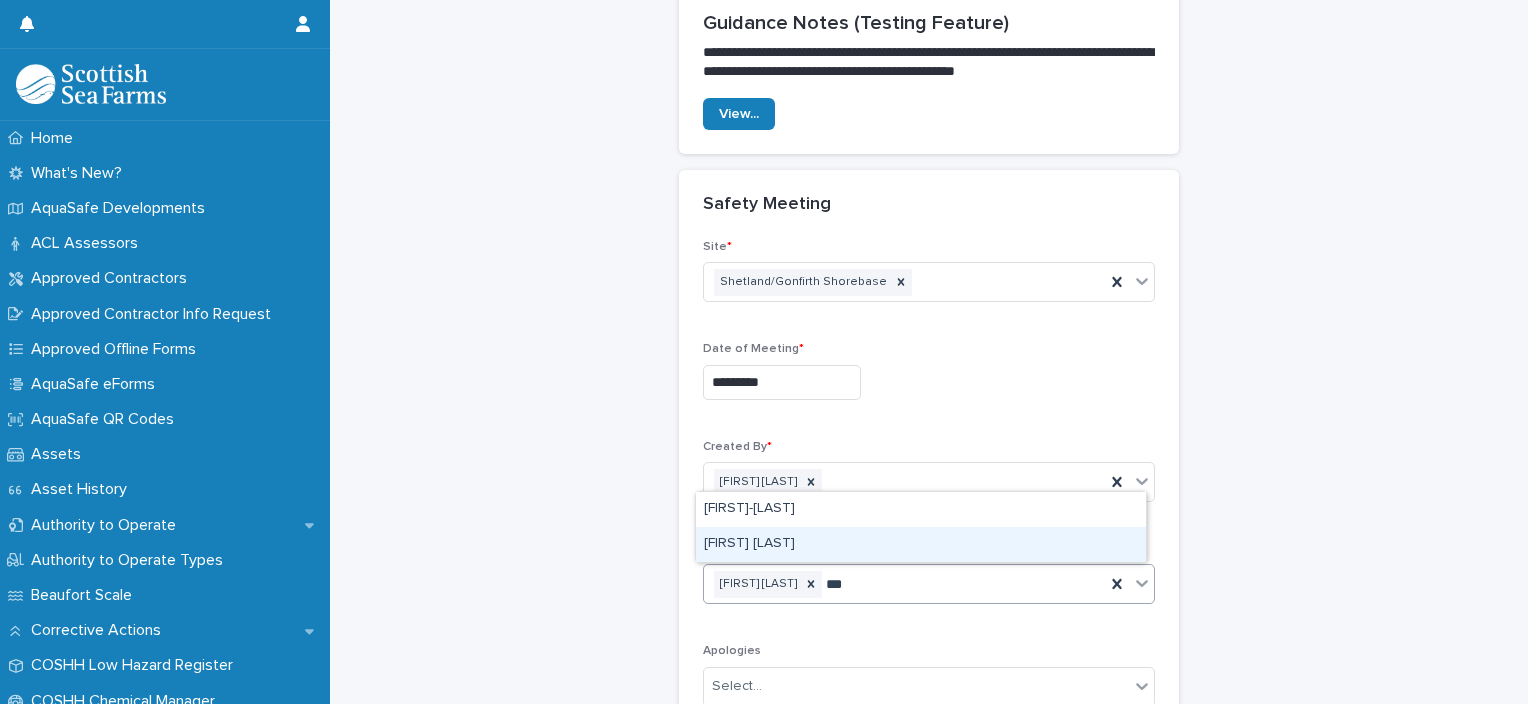 click on "[FIRST] [LAST]" at bounding box center [921, 544] 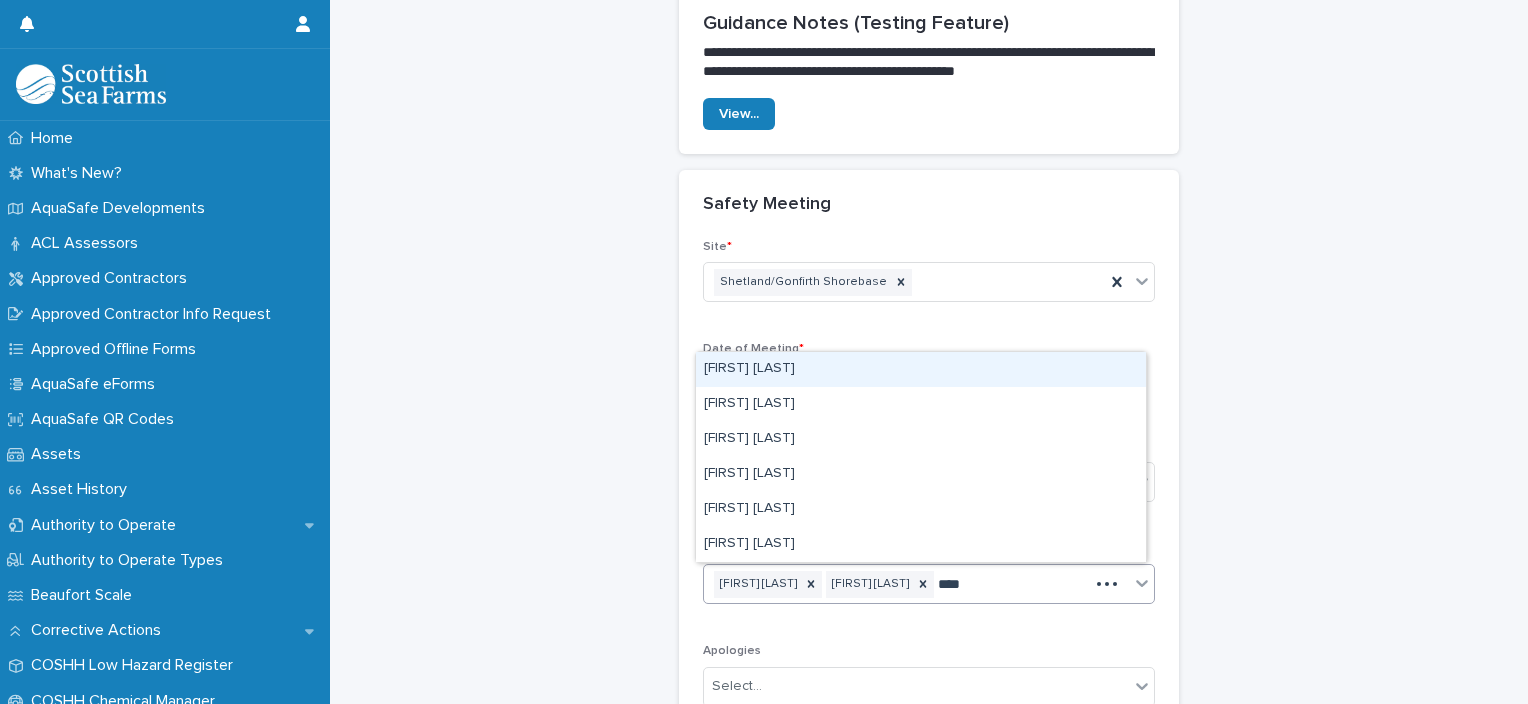type on "*****" 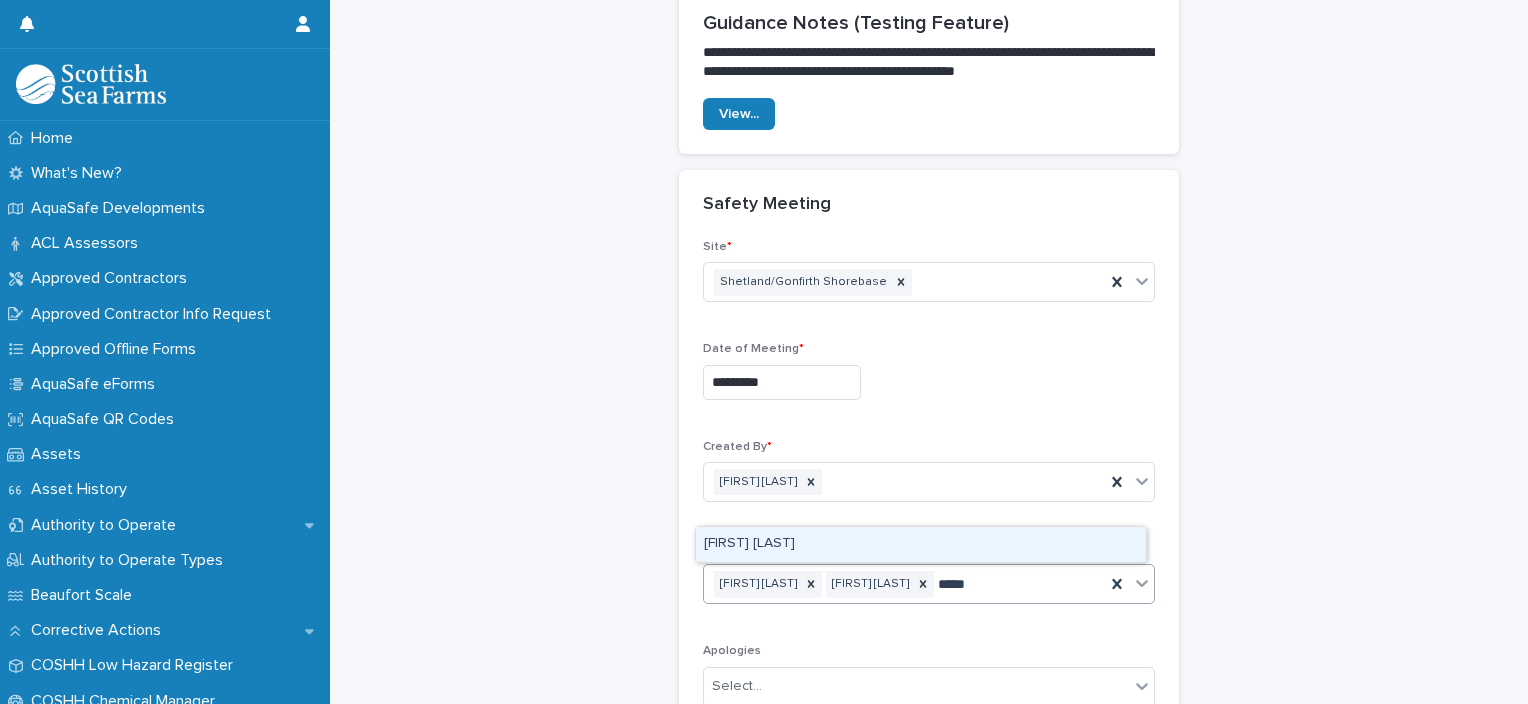 click on "[FIRST] [LAST]" at bounding box center (921, 544) 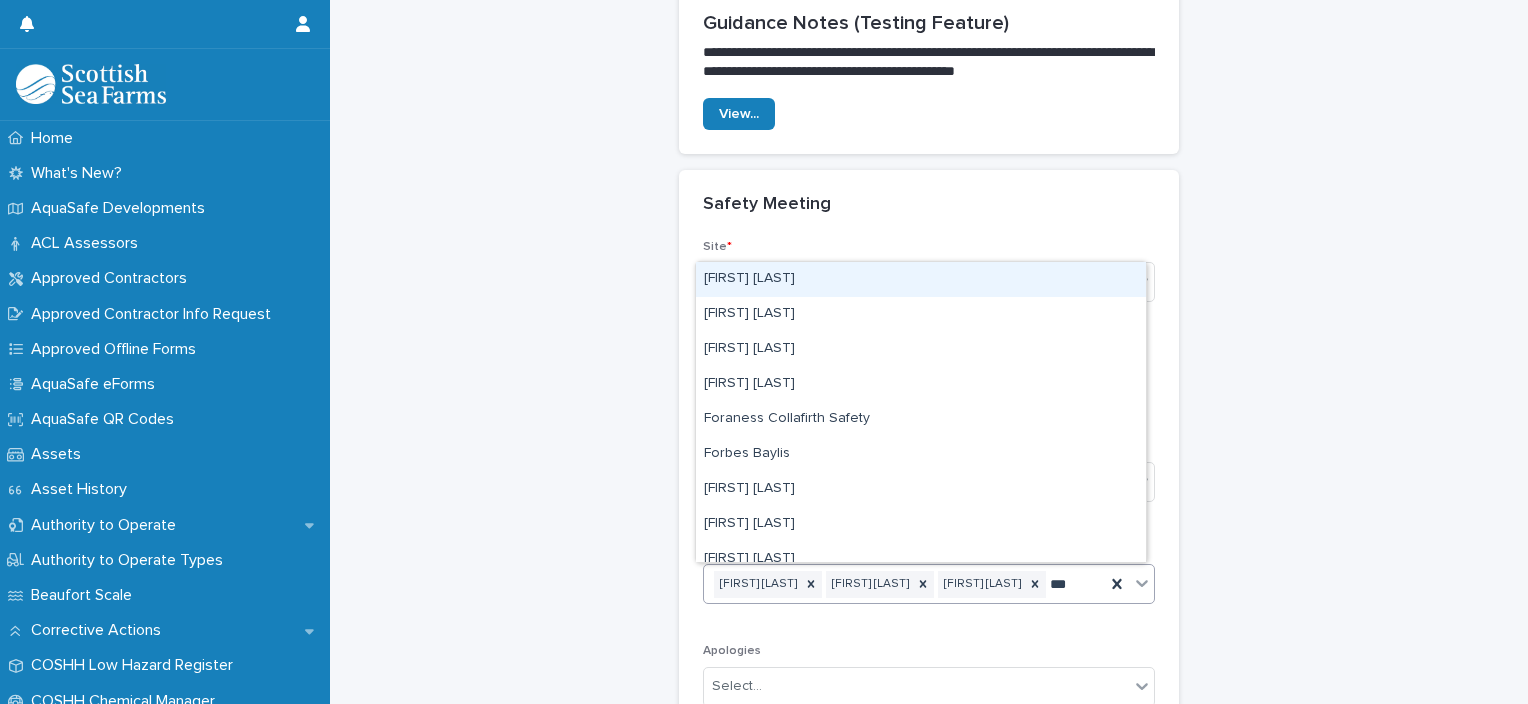 type on "****" 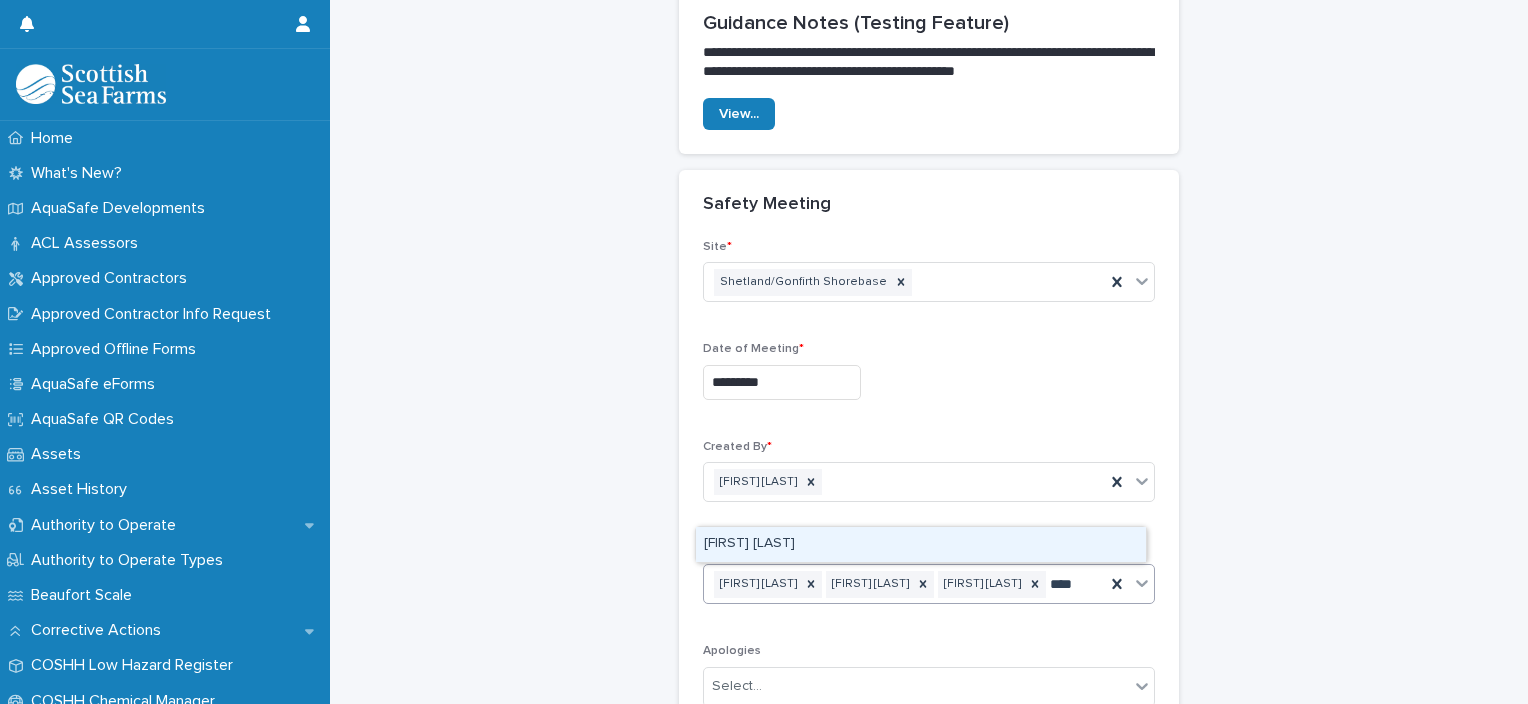 click on "[FIRST] [LAST]" at bounding box center [921, 544] 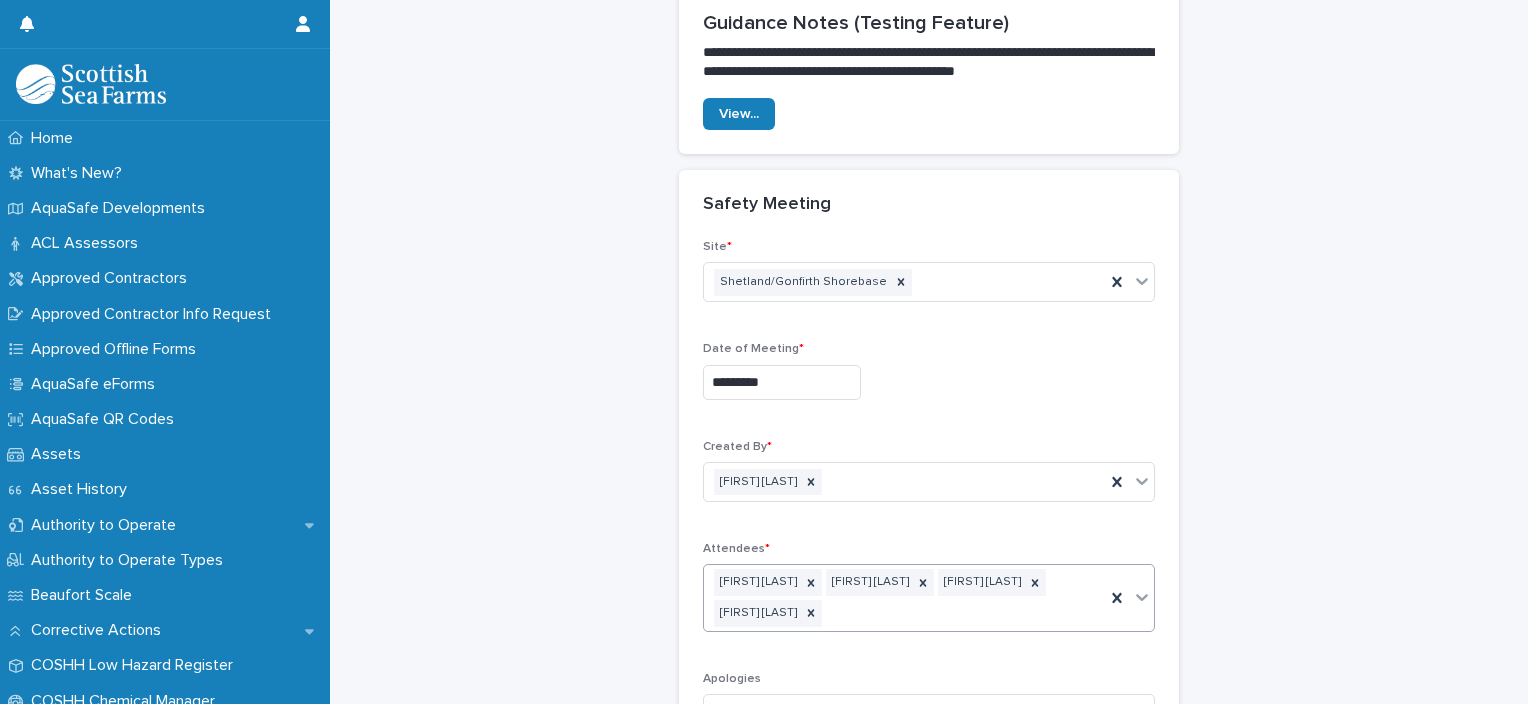 scroll, scrollTop: 142, scrollLeft: 0, axis: vertical 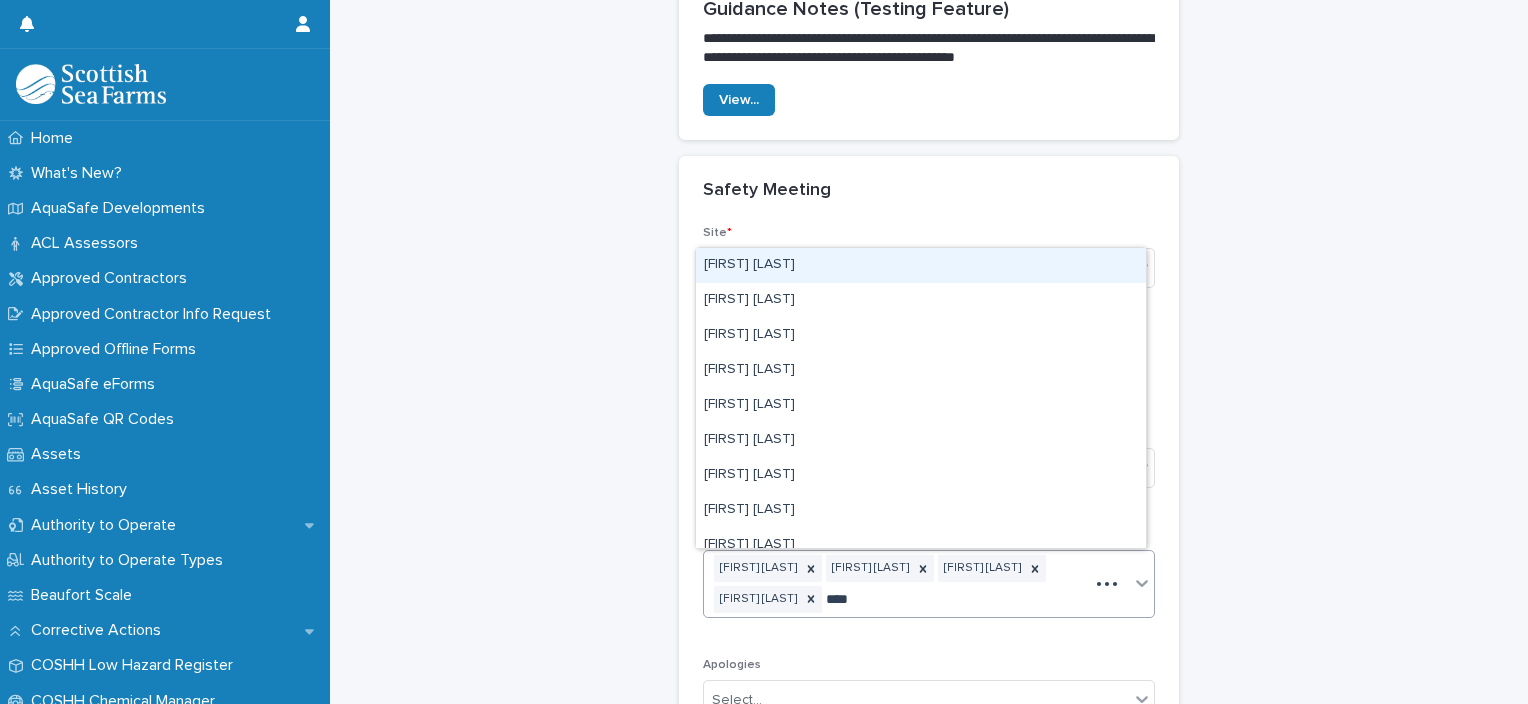 type on "*****" 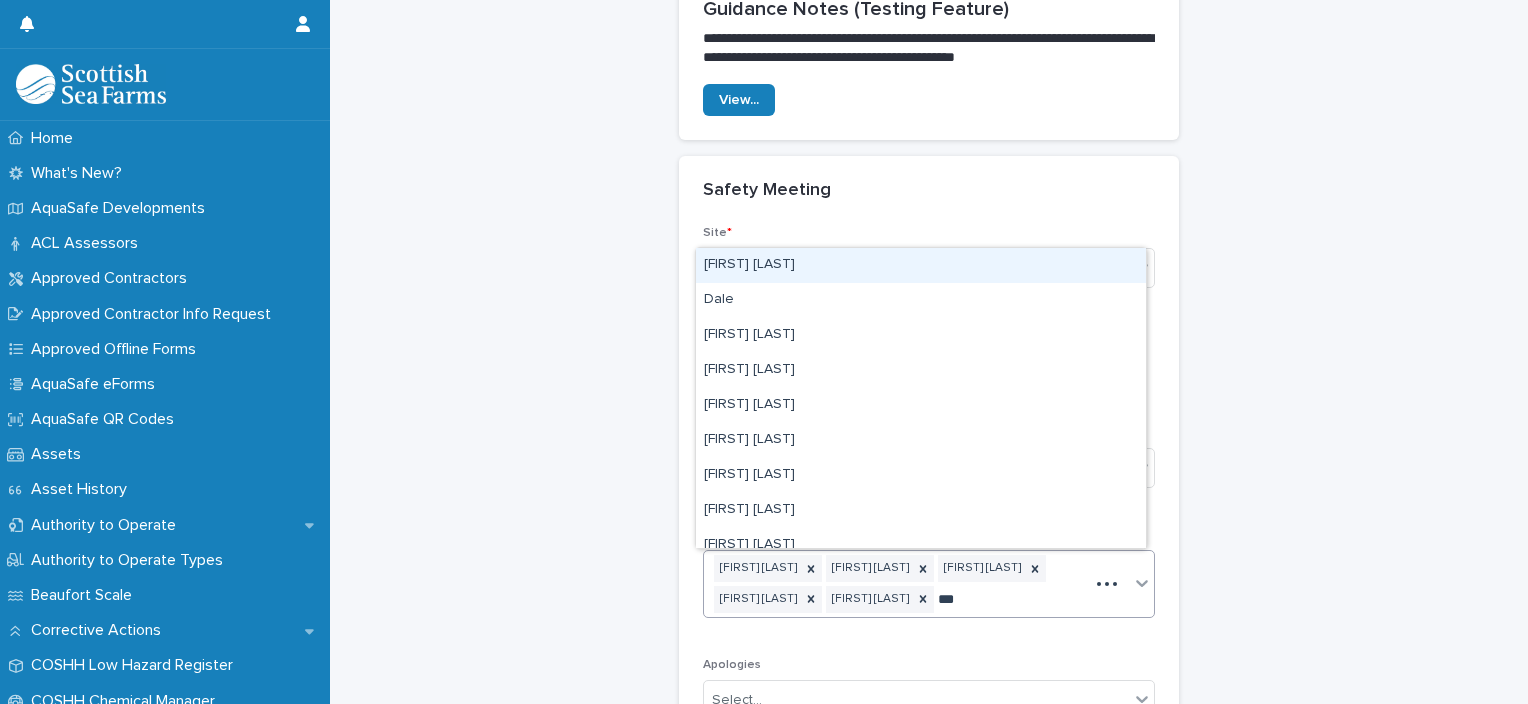 type on "****" 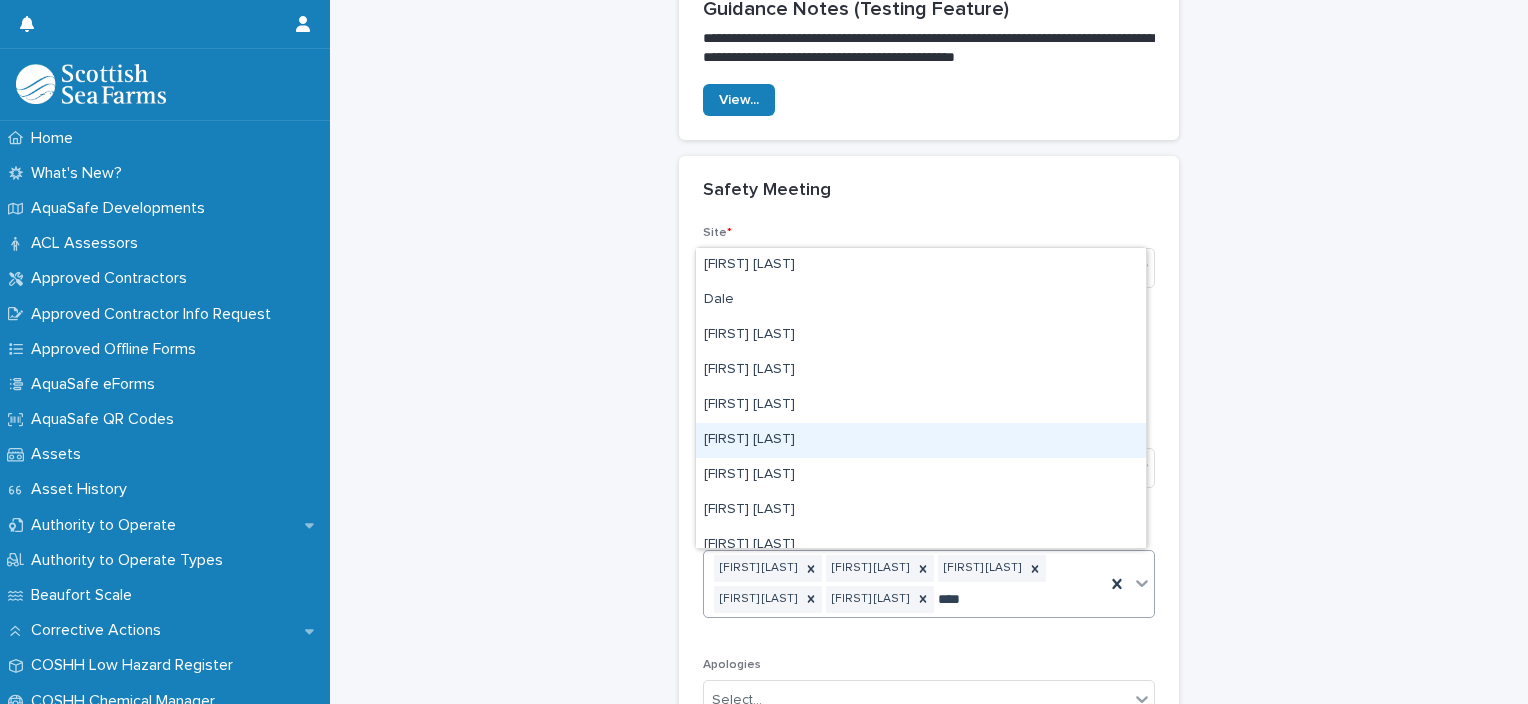 click on "[FIRST] [LAST]" at bounding box center (921, 440) 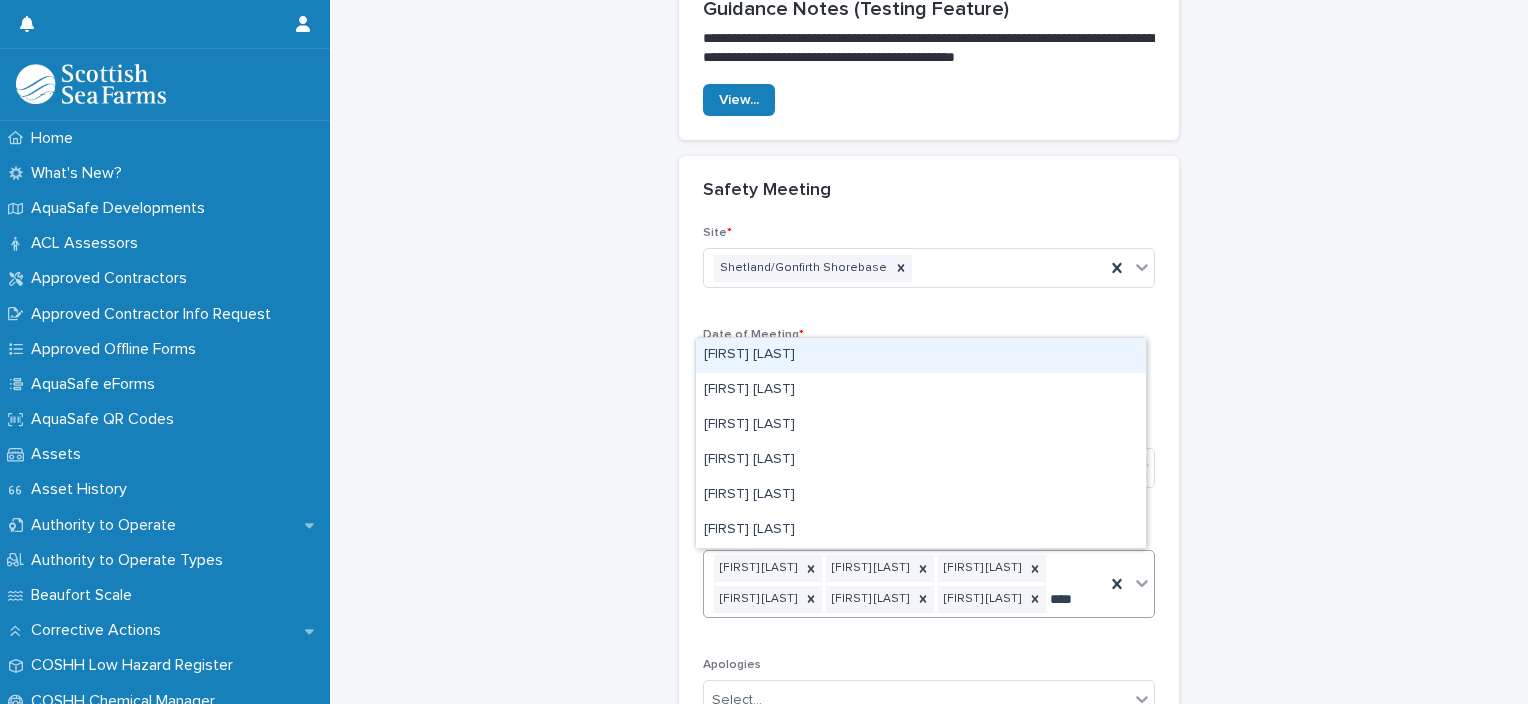 type on "*****" 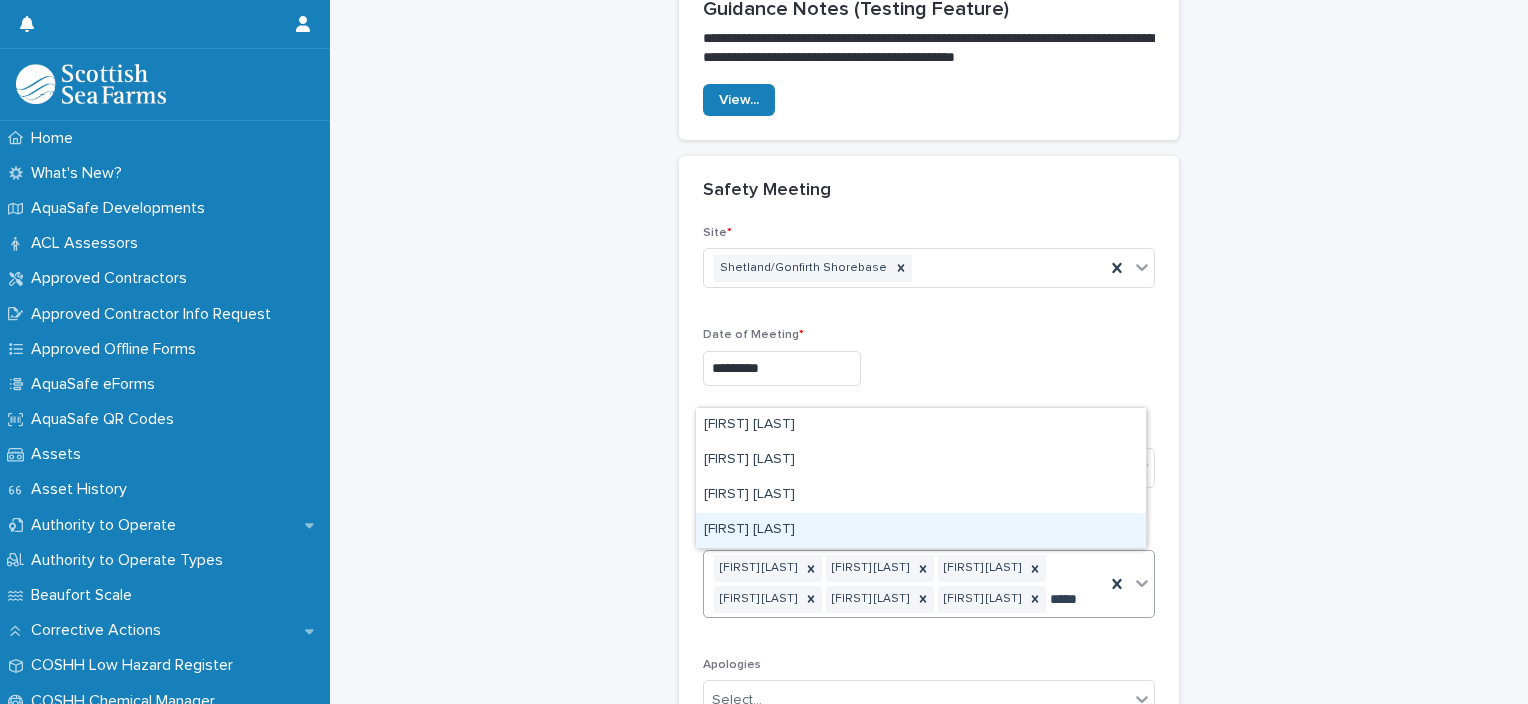 click on "[FIRST] [LAST]" at bounding box center [921, 530] 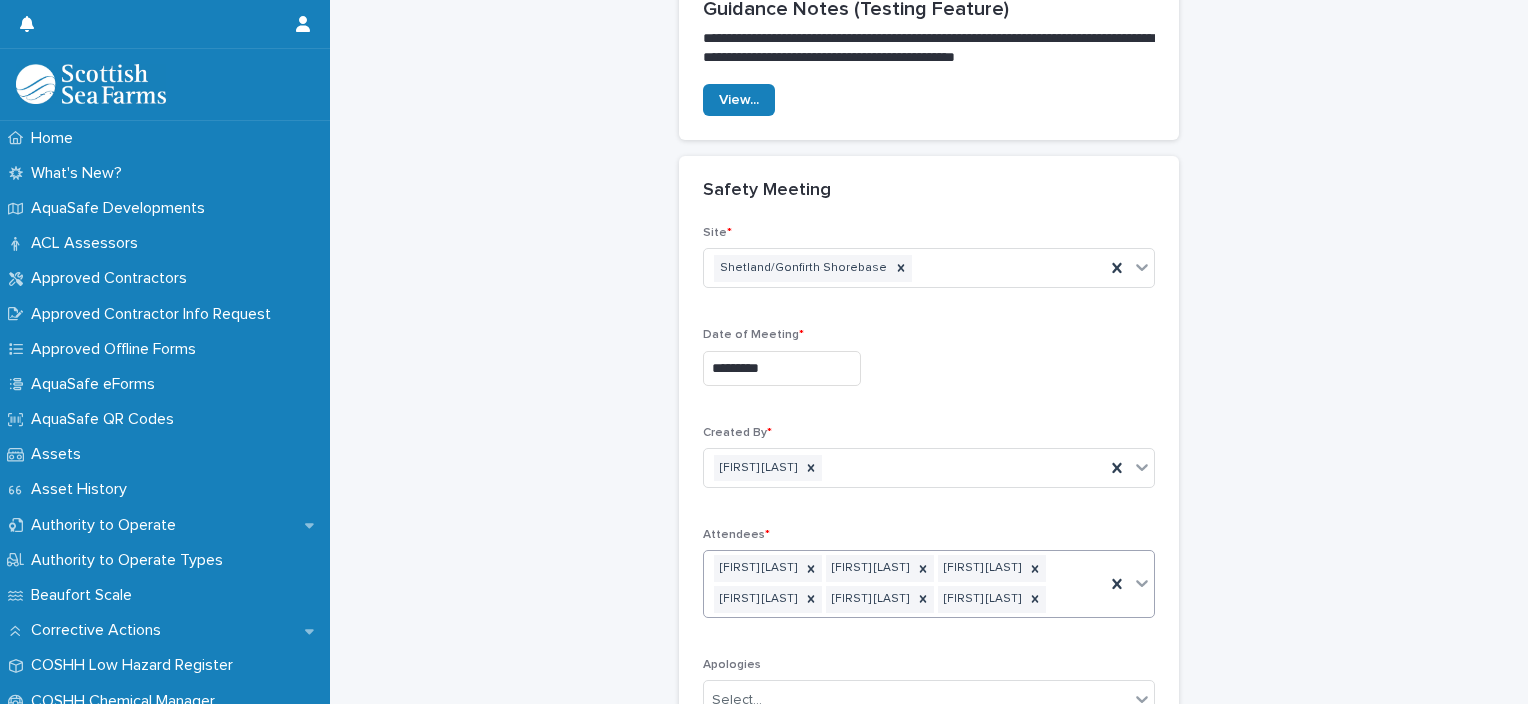 scroll, scrollTop: 157, scrollLeft: 0, axis: vertical 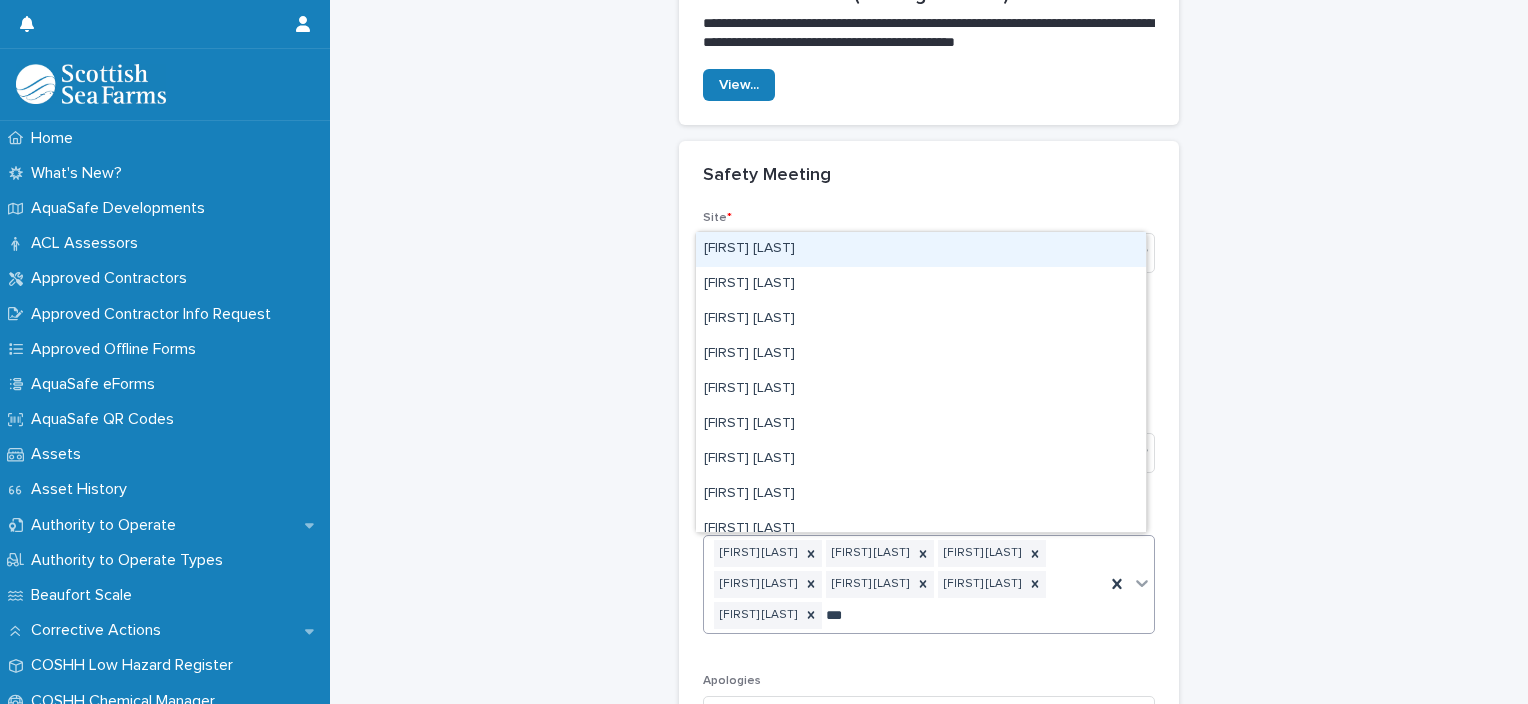 type on "****" 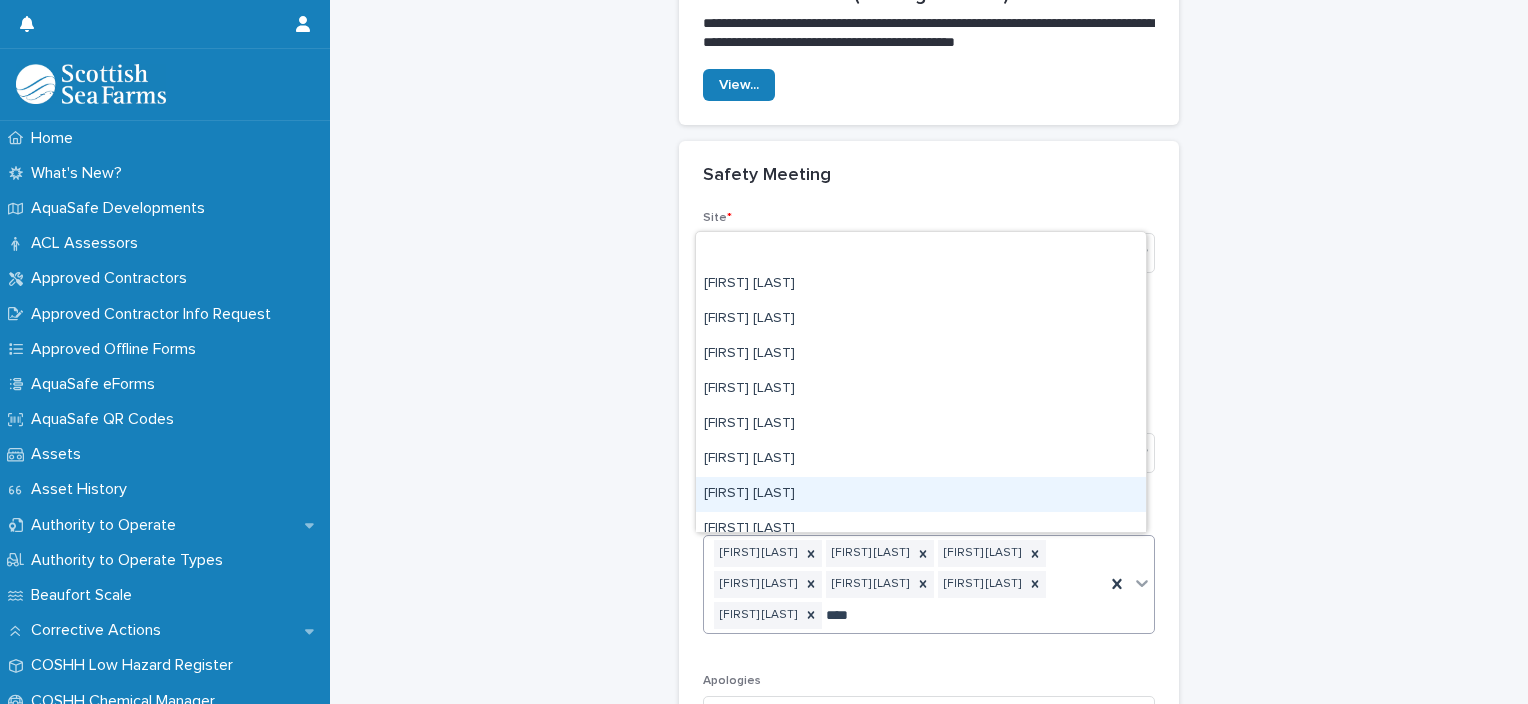 scroll, scrollTop: 100, scrollLeft: 0, axis: vertical 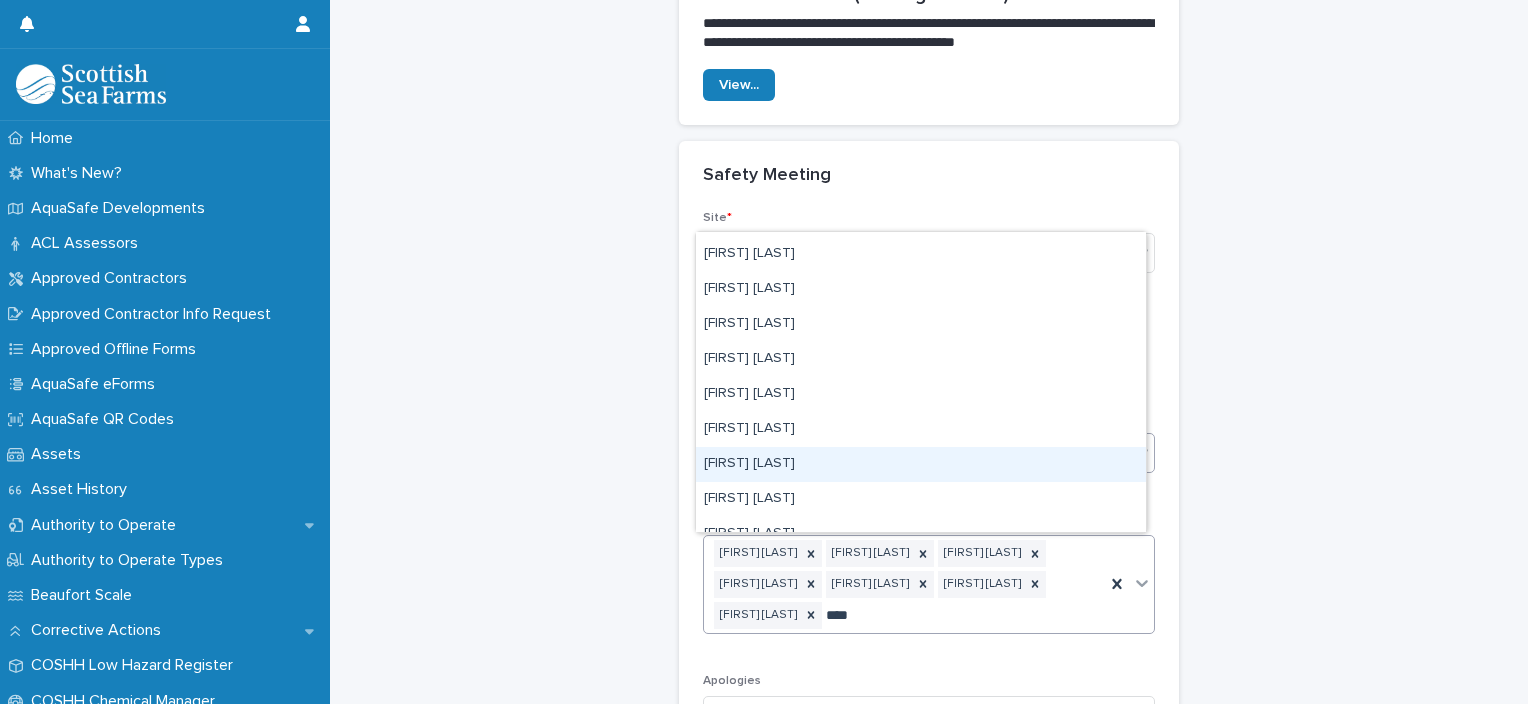 click on "[FIRST] [LAST]" at bounding box center (921, 464) 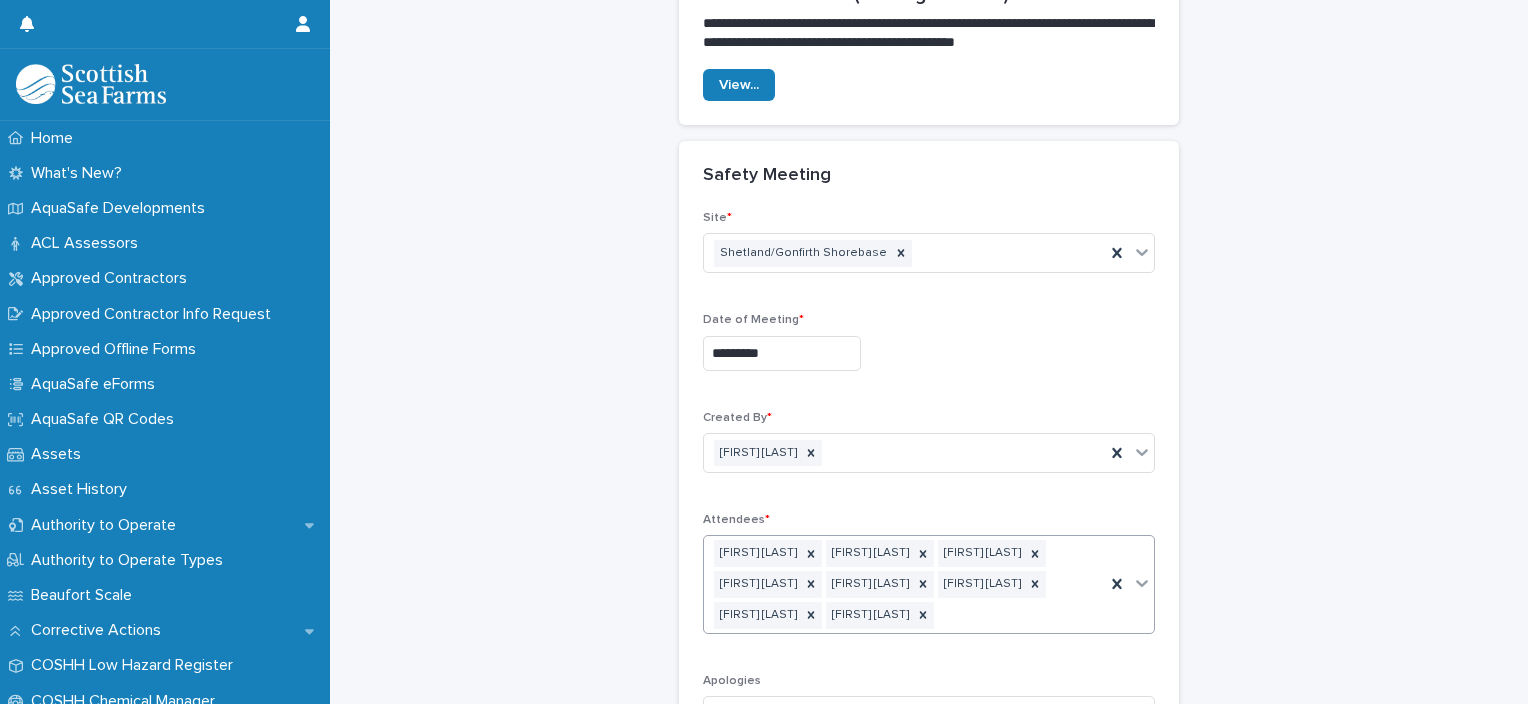type on "*" 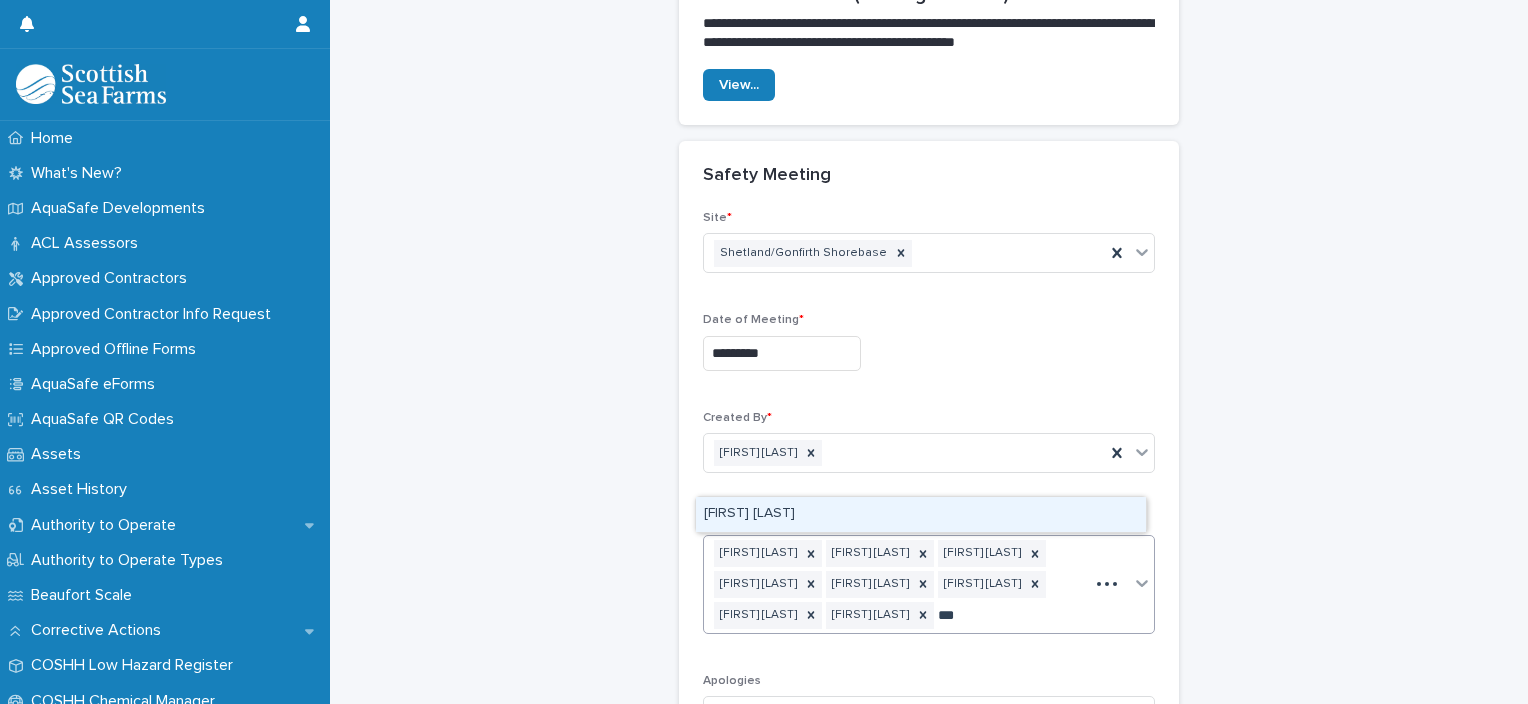 type on "****" 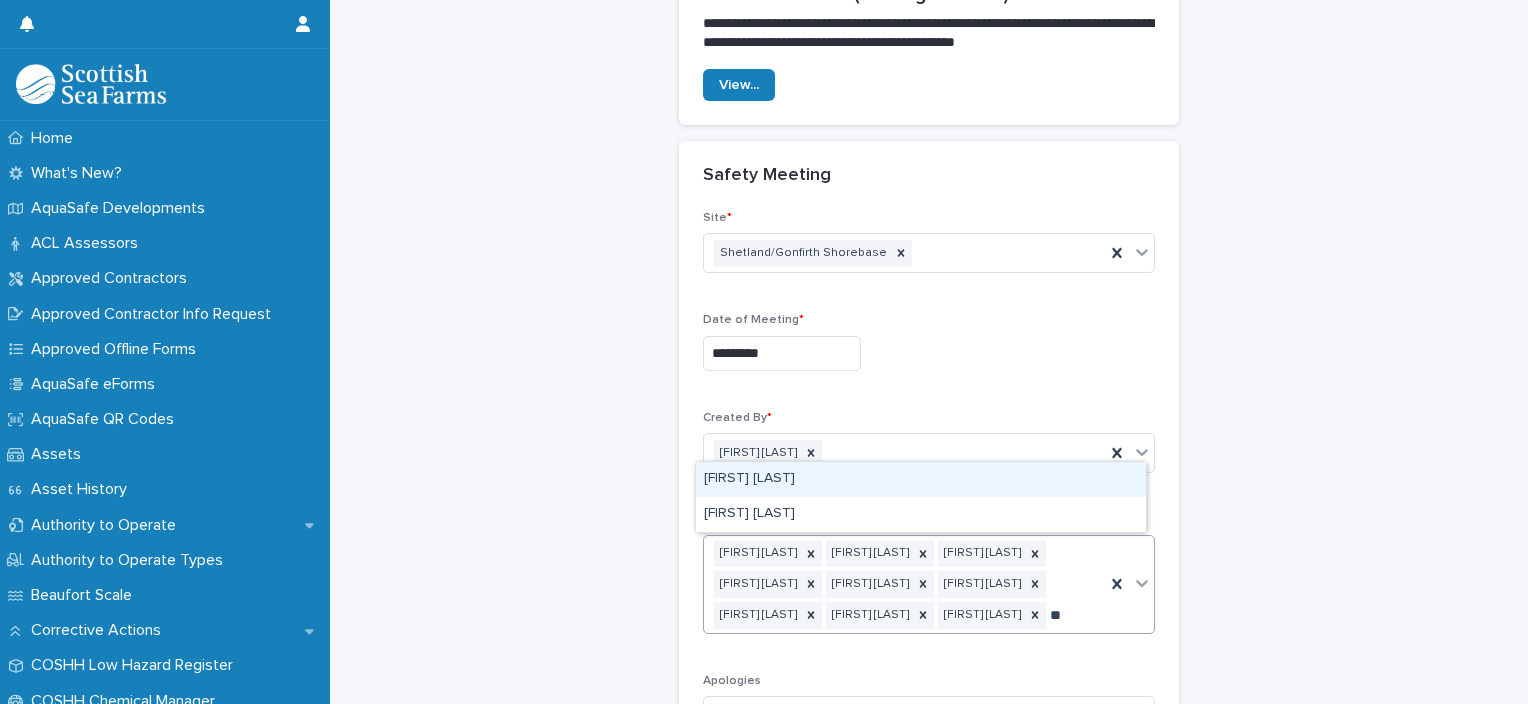 type on "***" 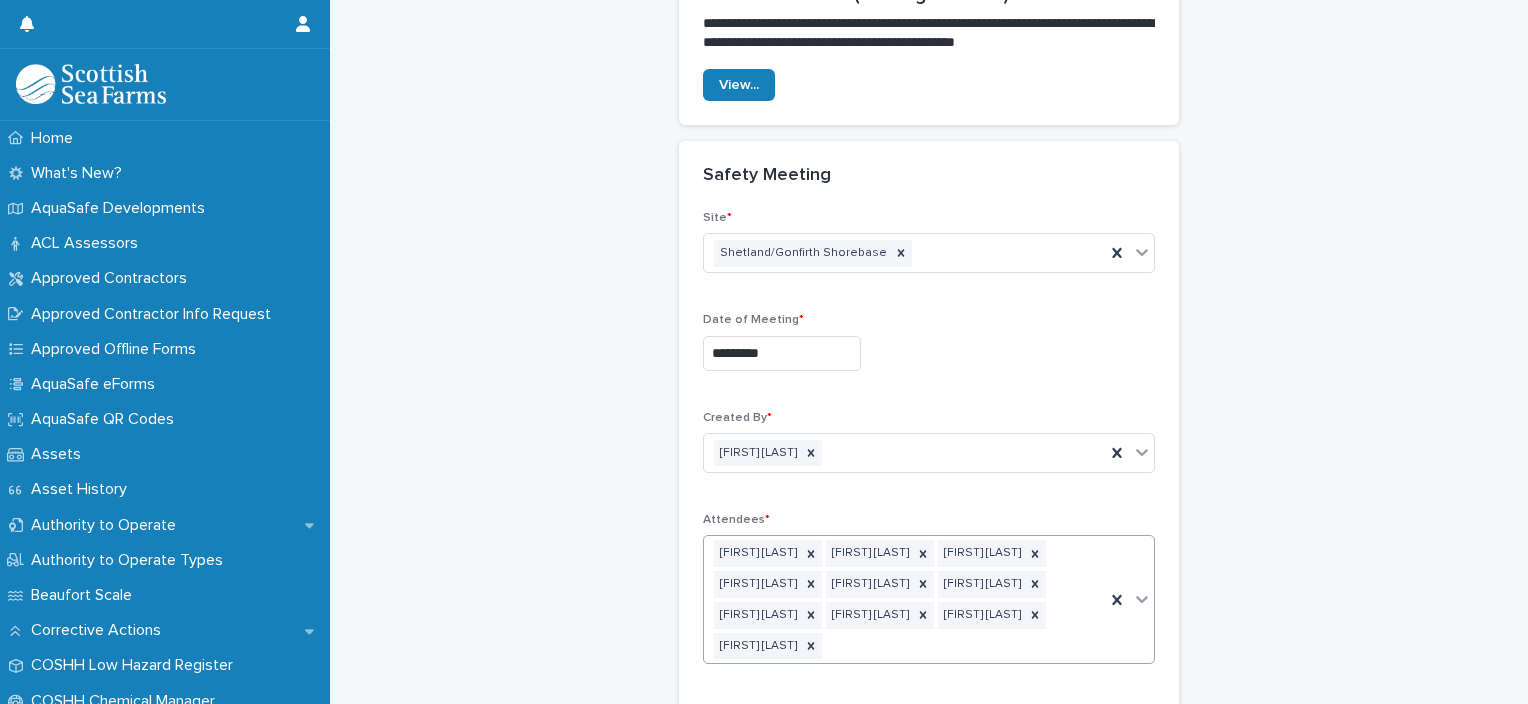 scroll, scrollTop: 172, scrollLeft: 0, axis: vertical 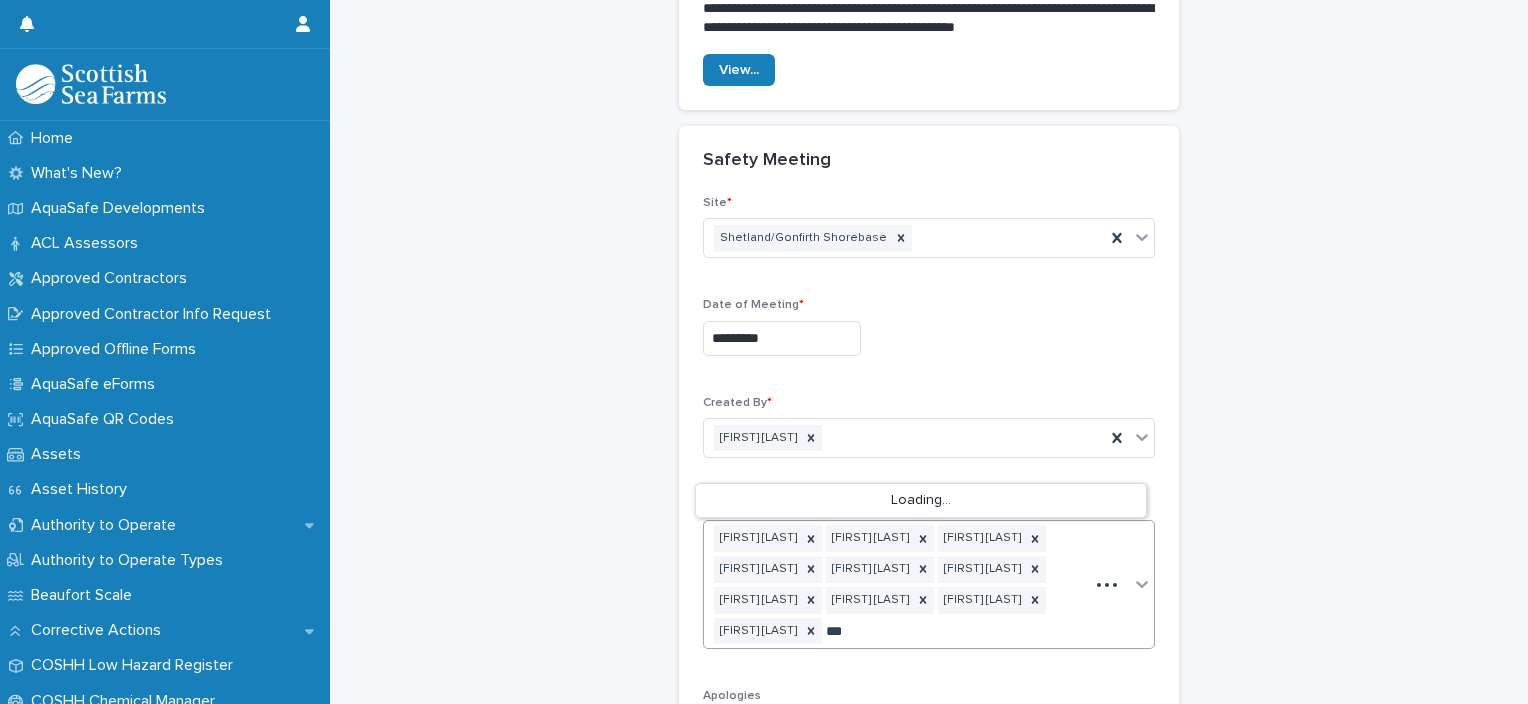 type on "****" 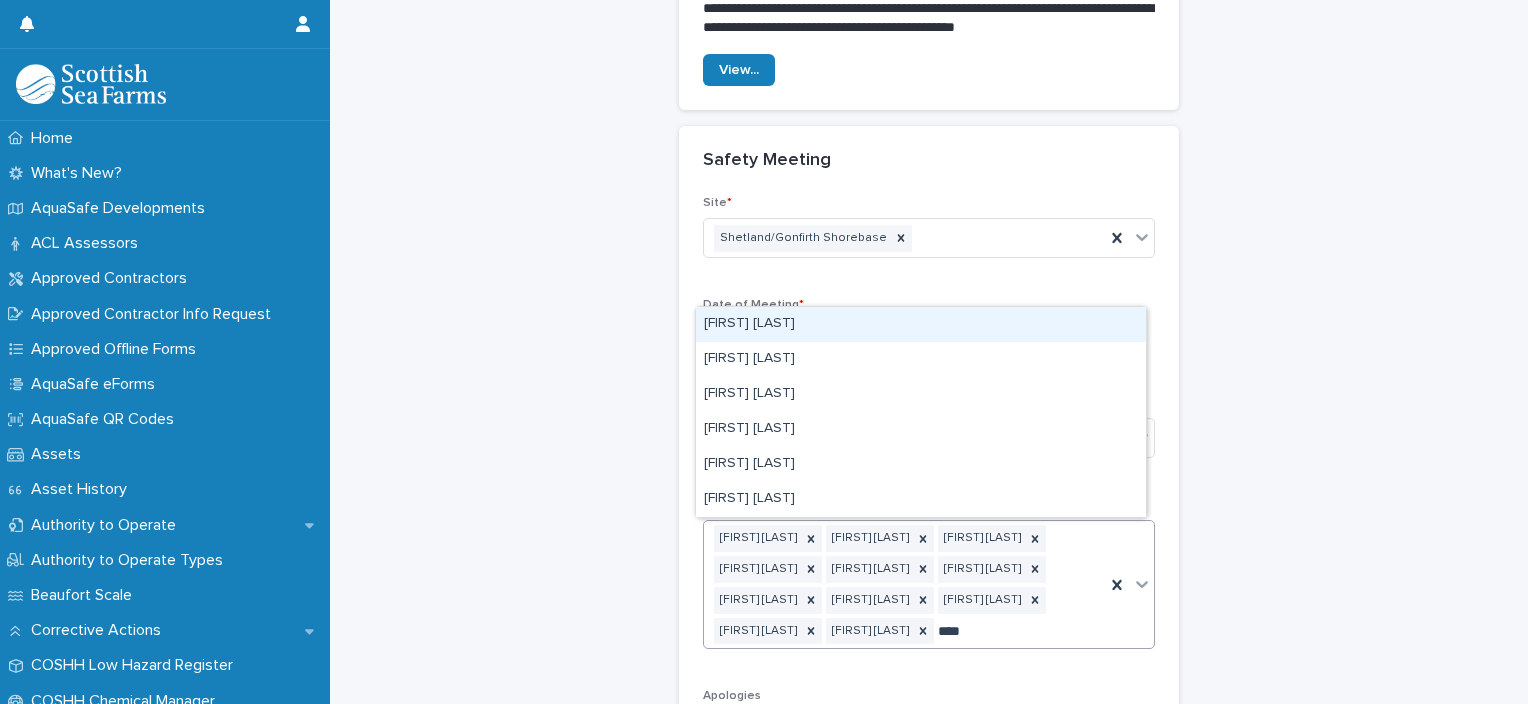 type on "*****" 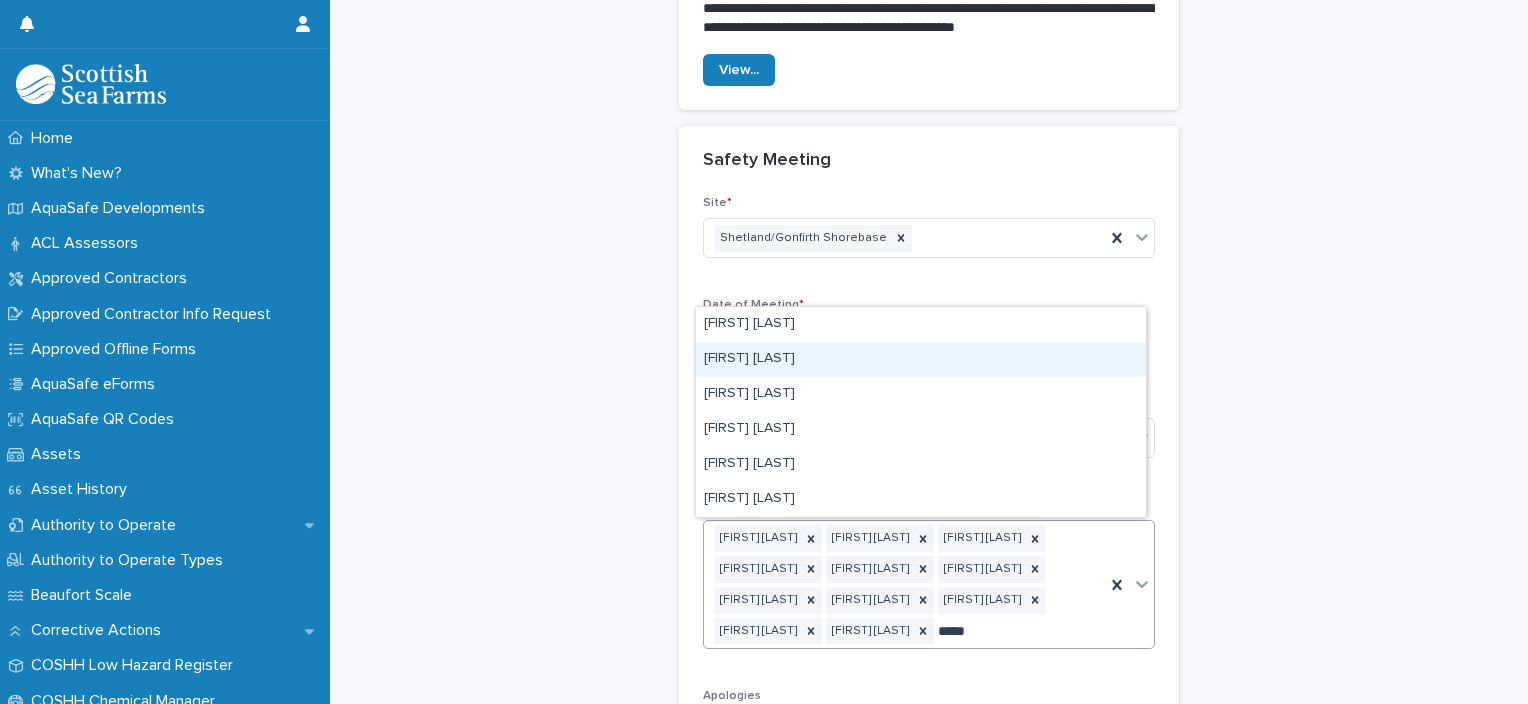 drag, startPoint x: 758, startPoint y: 359, endPoint x: 770, endPoint y: 372, distance: 17.691807 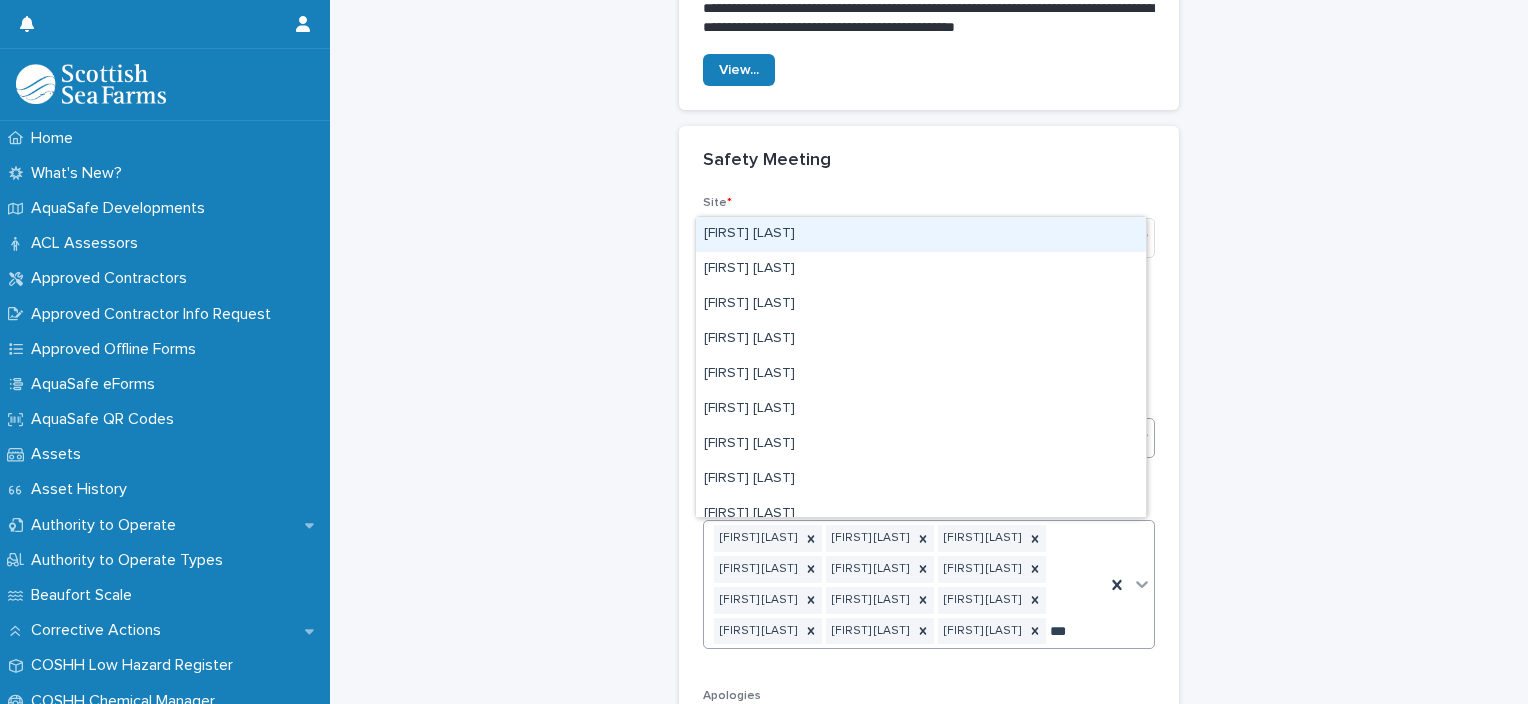 type on "****" 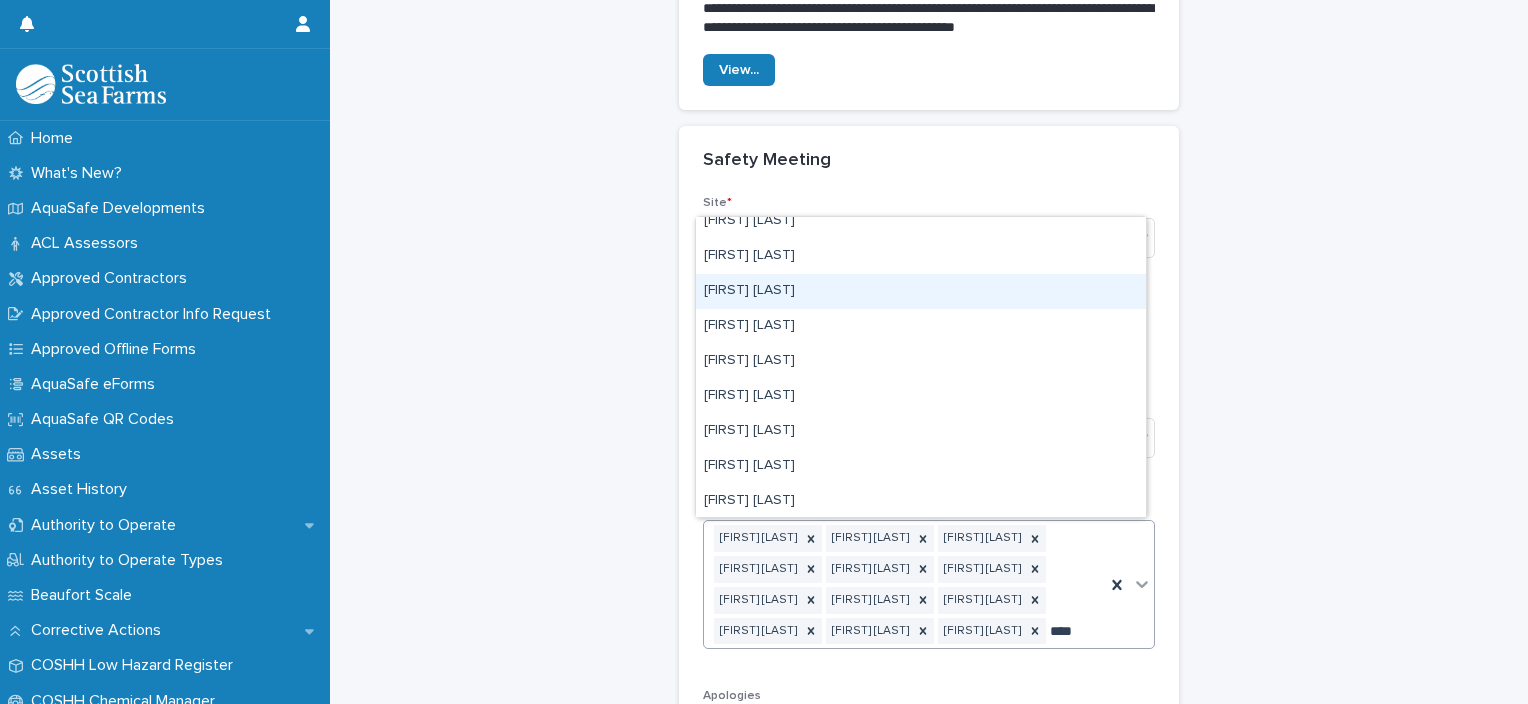 scroll, scrollTop: 200, scrollLeft: 0, axis: vertical 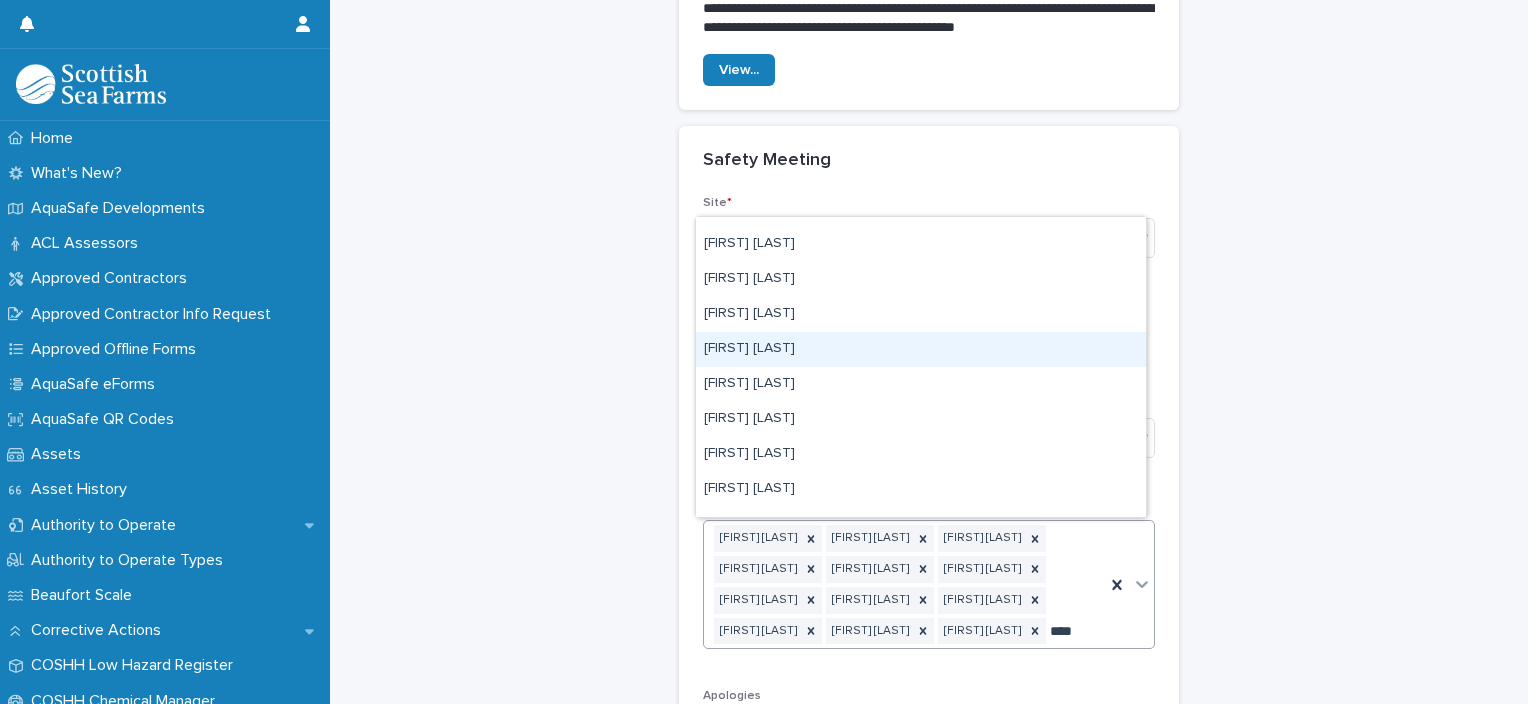 drag, startPoint x: 754, startPoint y: 367, endPoint x: 754, endPoint y: 347, distance: 20 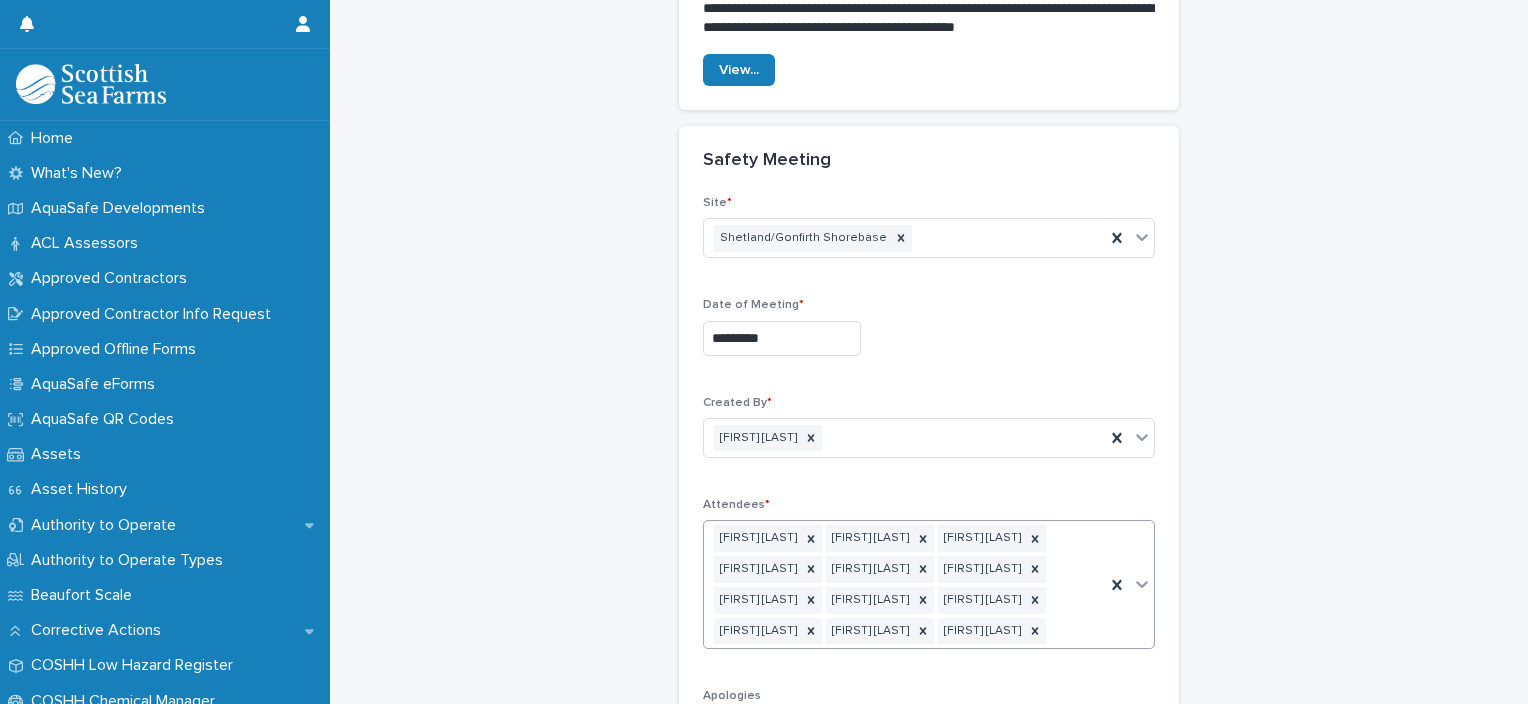 scroll, scrollTop: 188, scrollLeft: 0, axis: vertical 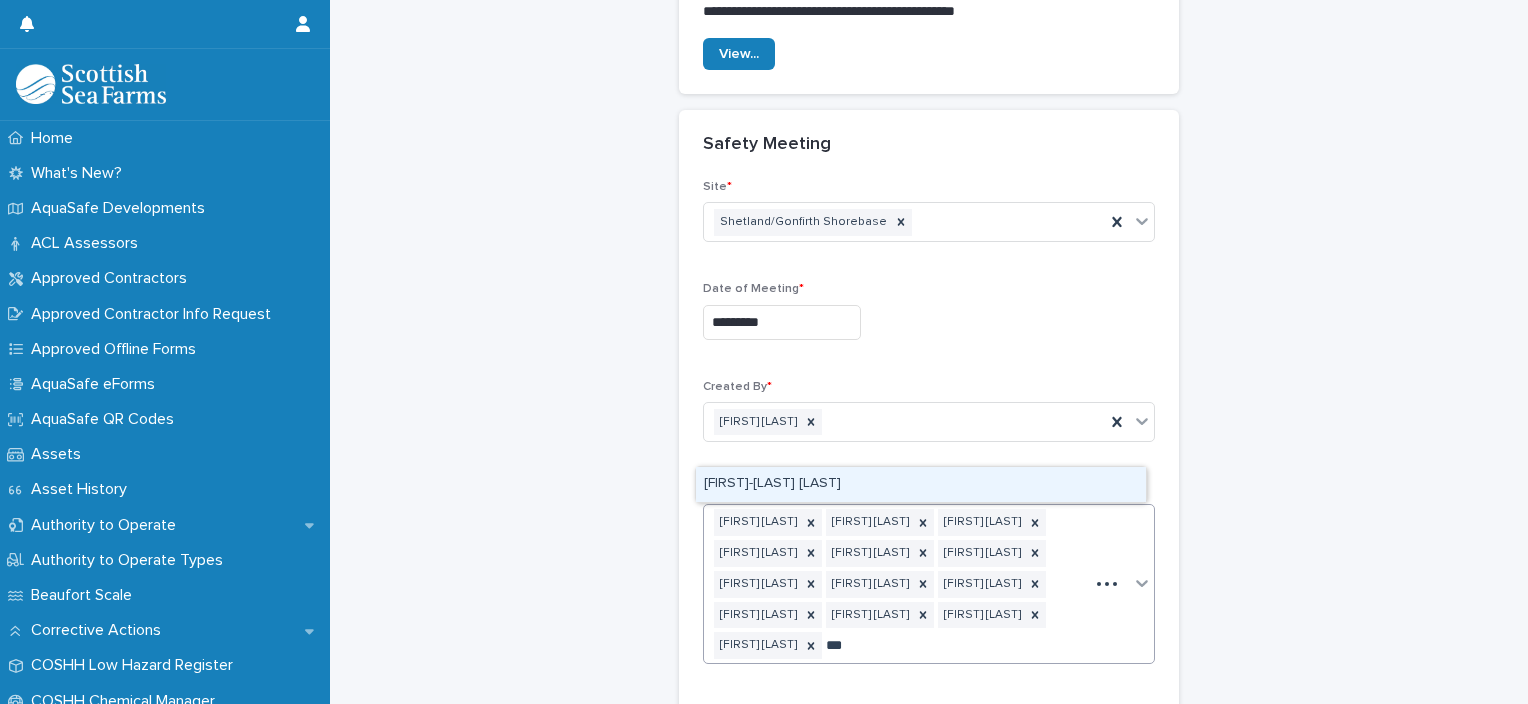 type on "****" 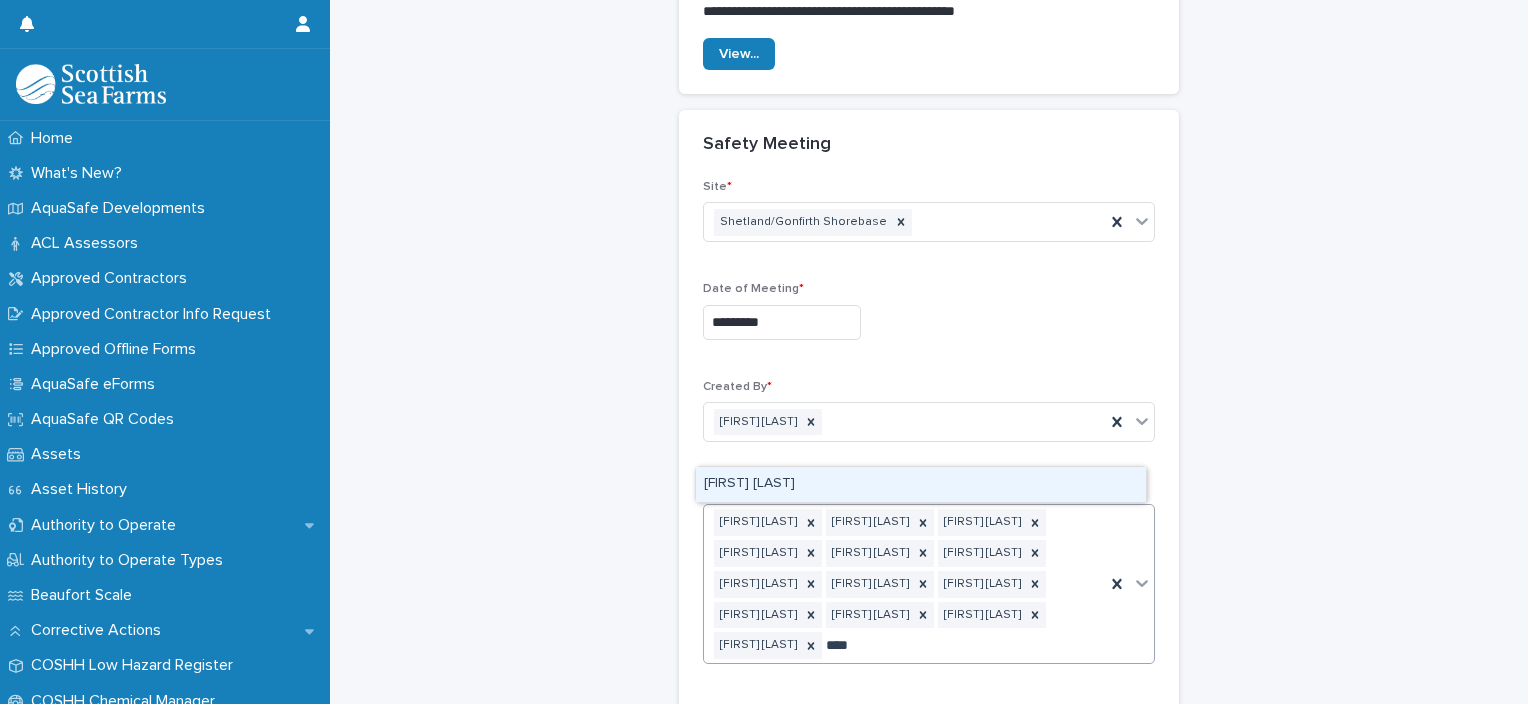 click on "[FIRST] [LAST]" at bounding box center (921, 484) 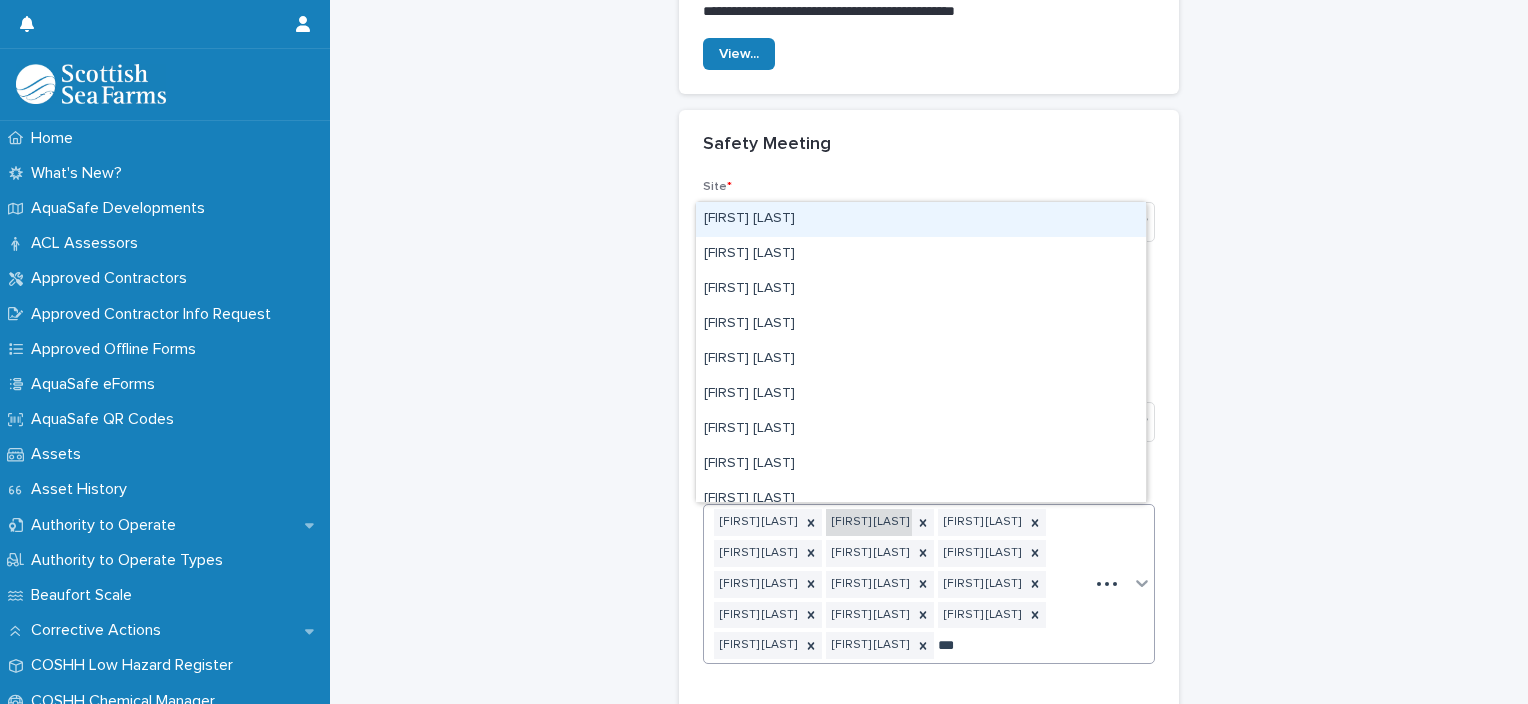 type on "****" 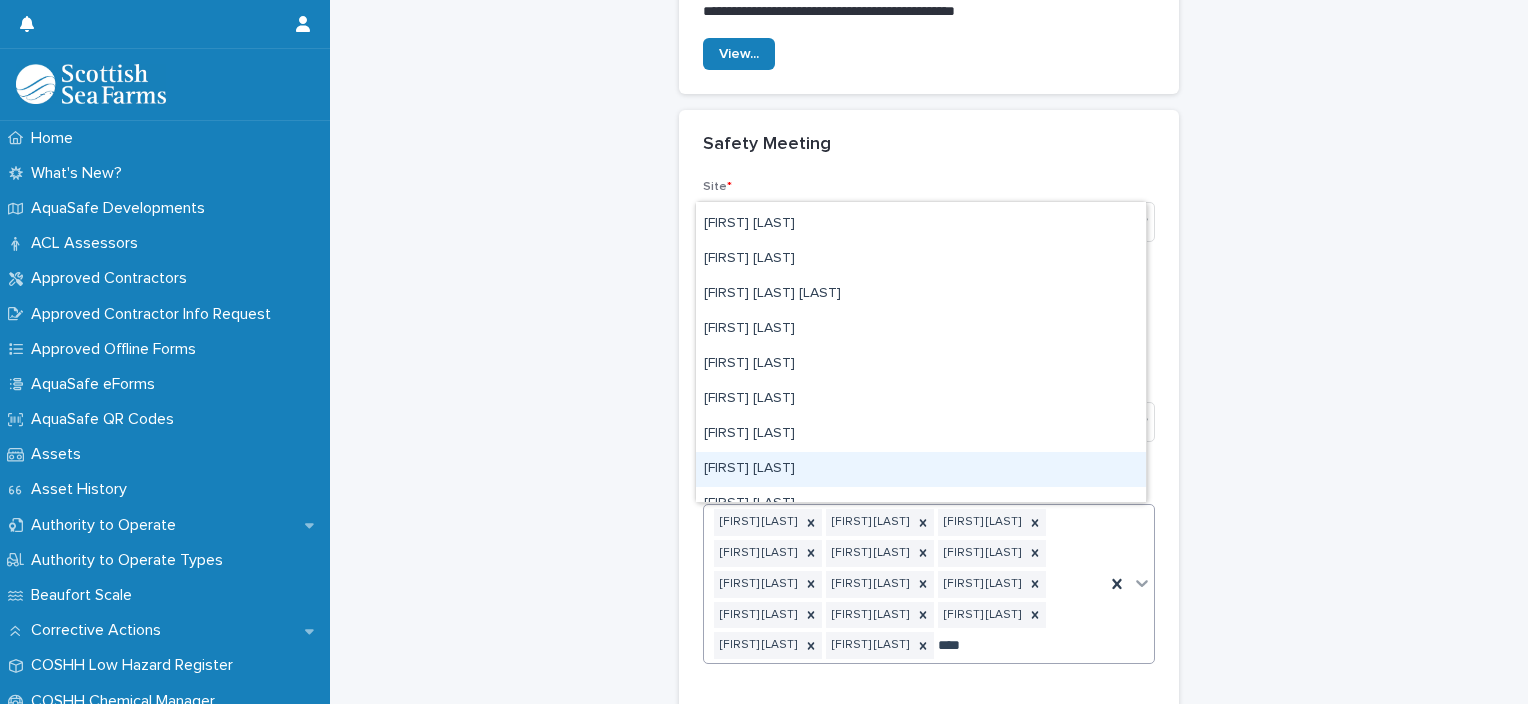 scroll, scrollTop: 200, scrollLeft: 0, axis: vertical 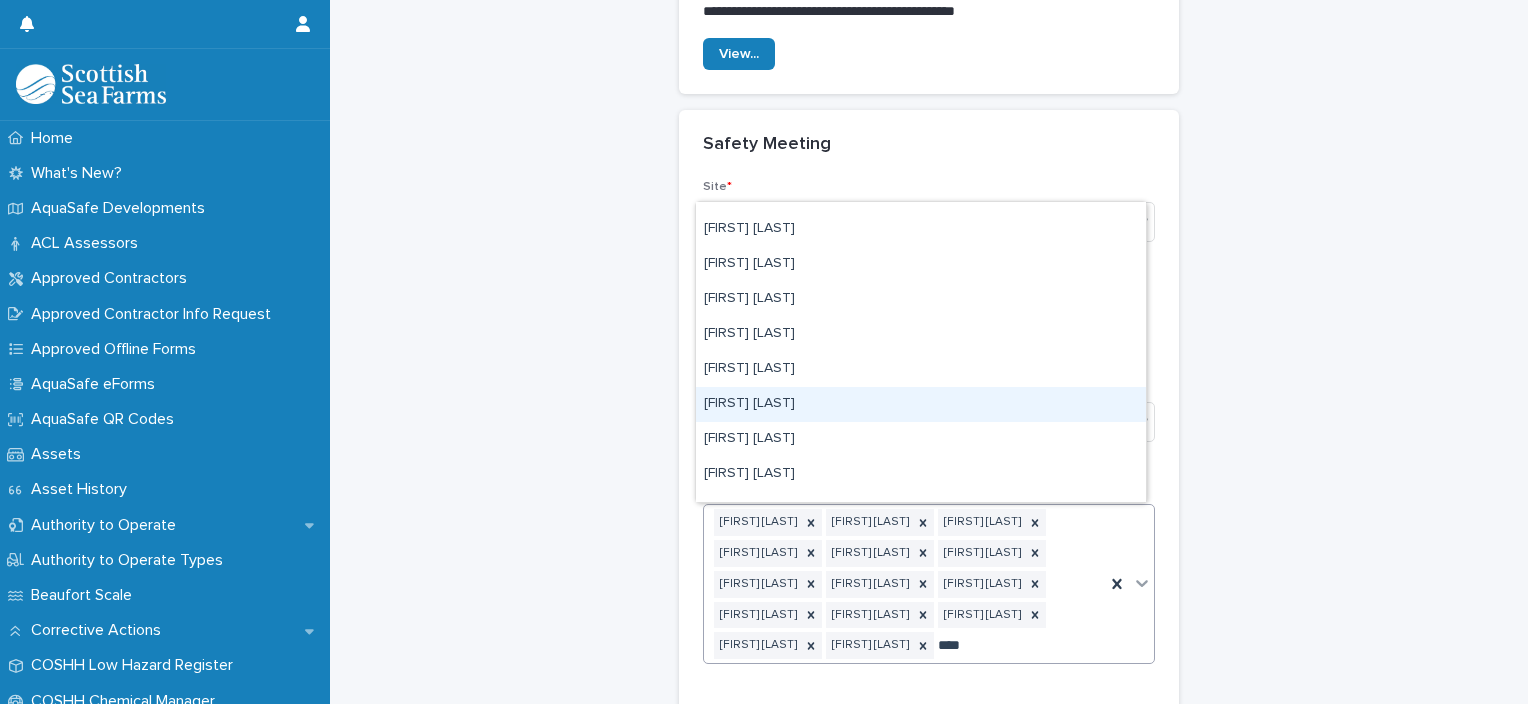 click on "[FIRST] [LAST]" at bounding box center (921, 404) 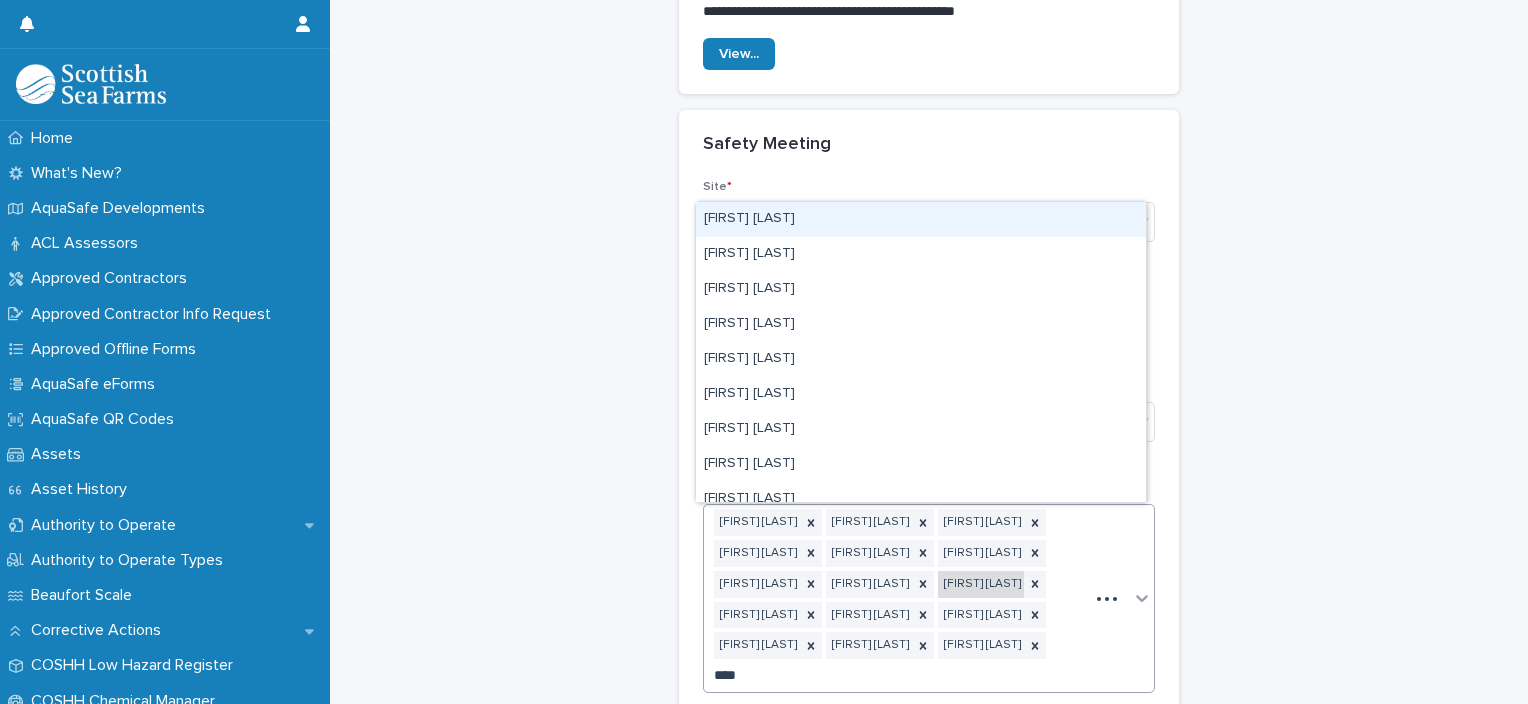 type on "*****" 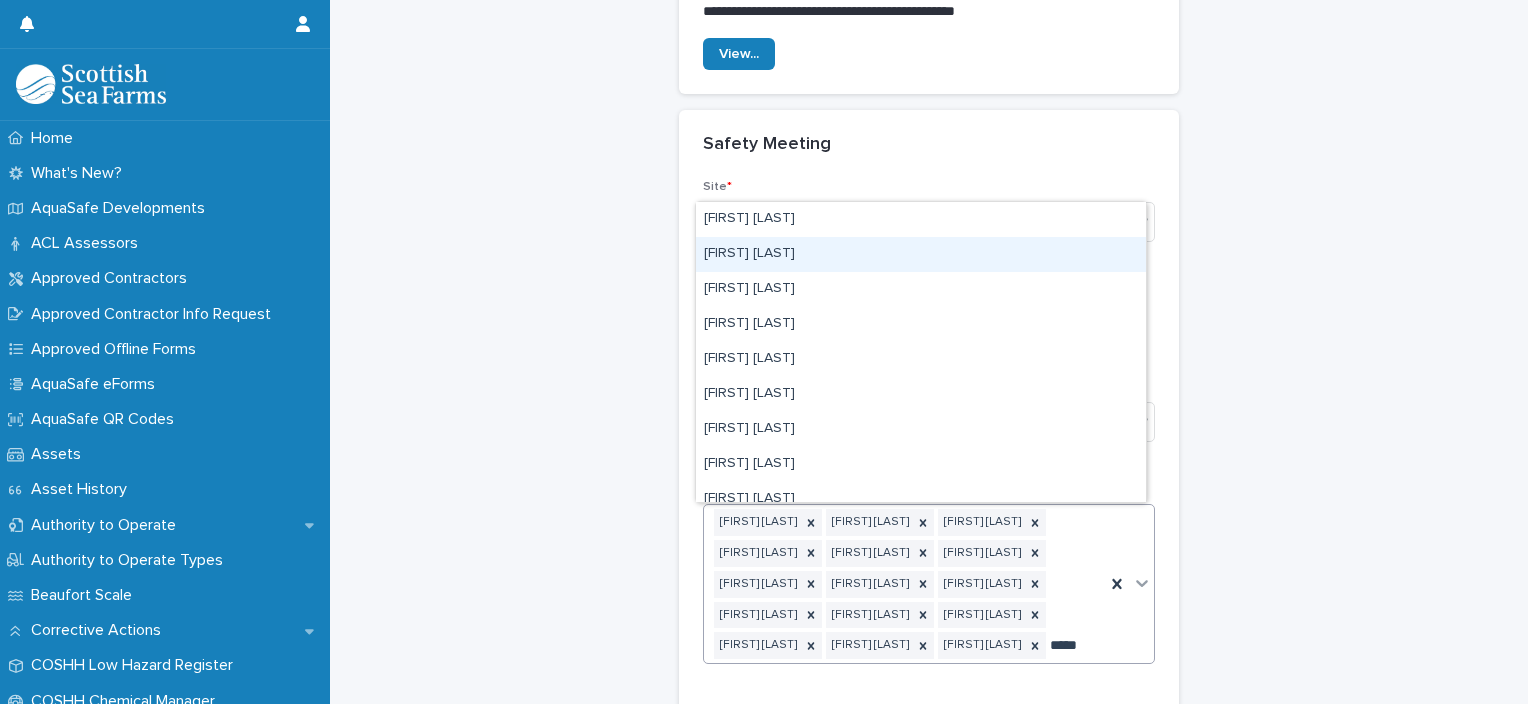 click on "[FIRST] [LAST]" at bounding box center [921, 254] 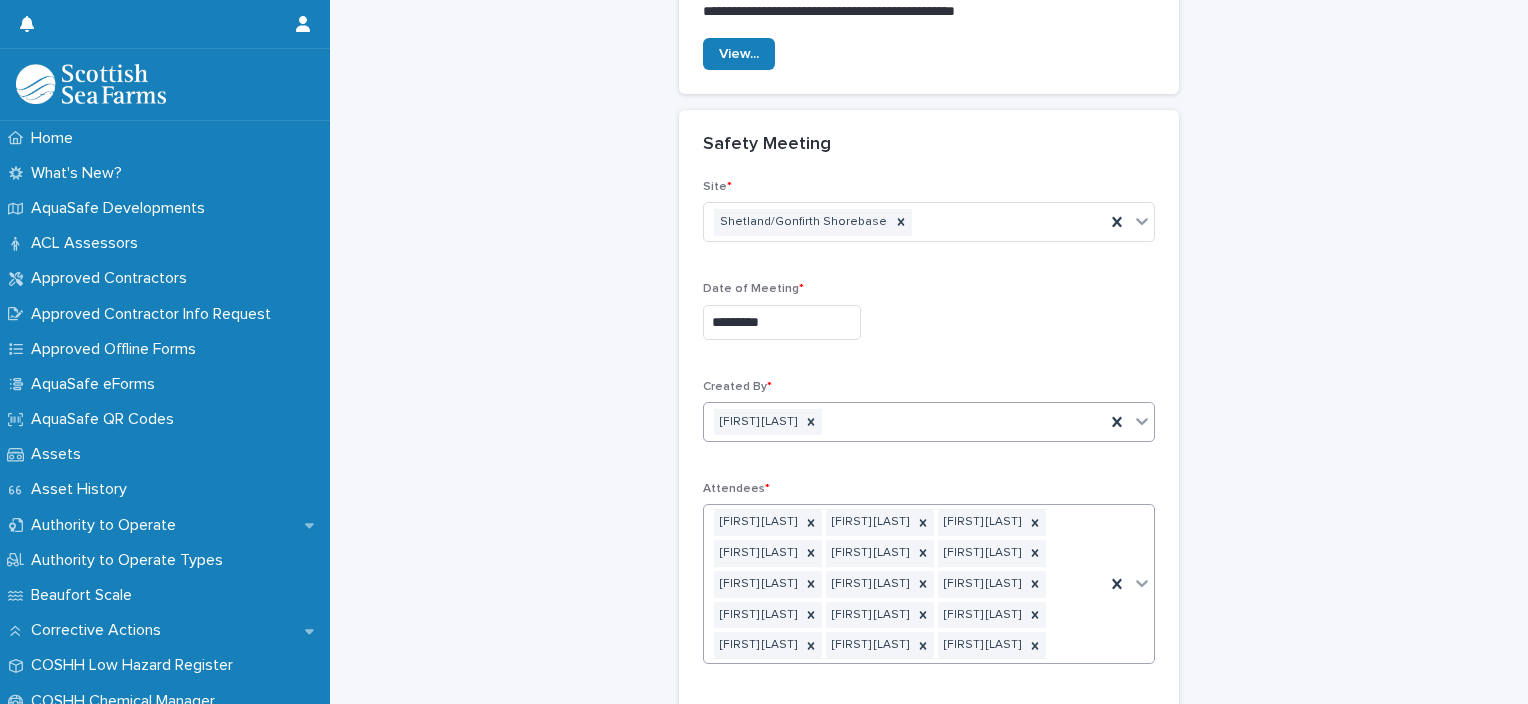scroll, scrollTop: 204, scrollLeft: 0, axis: vertical 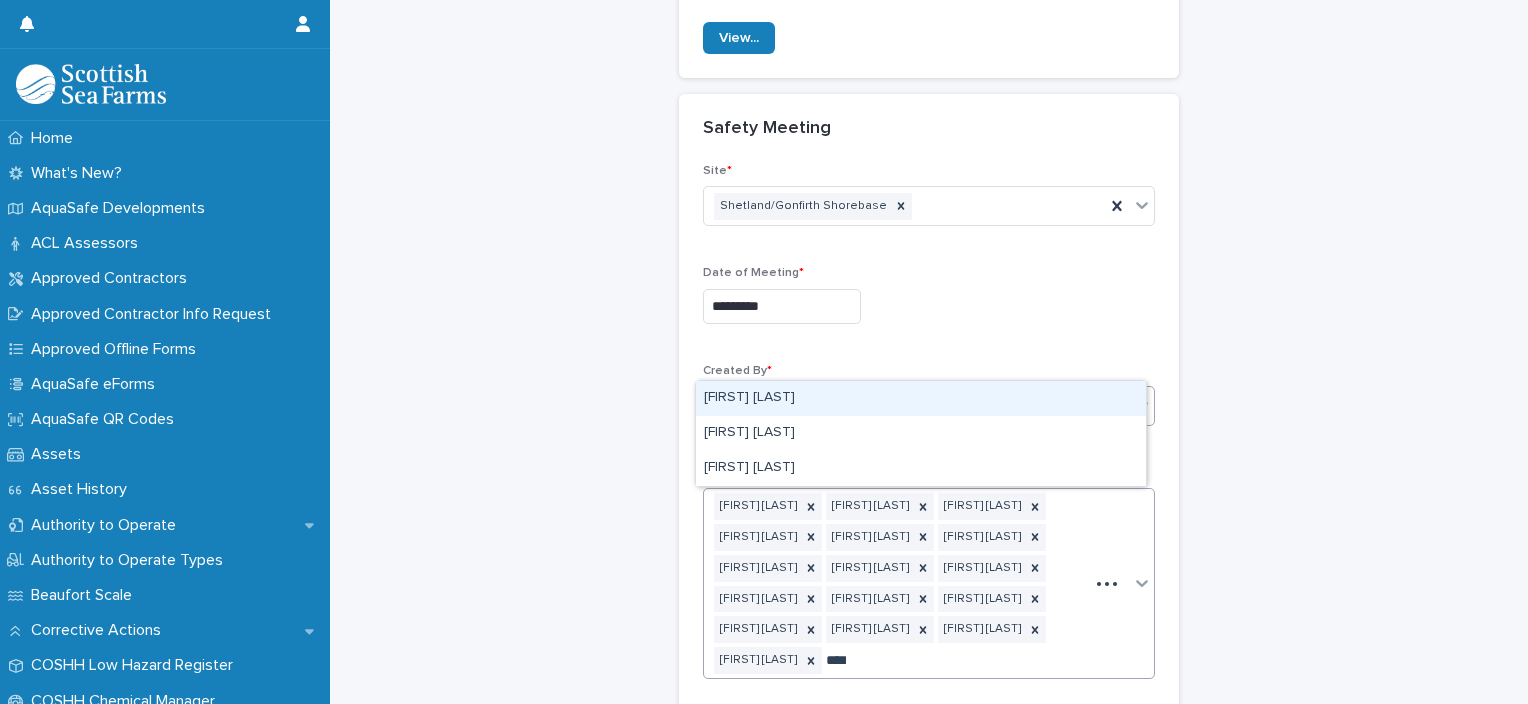type on "*****" 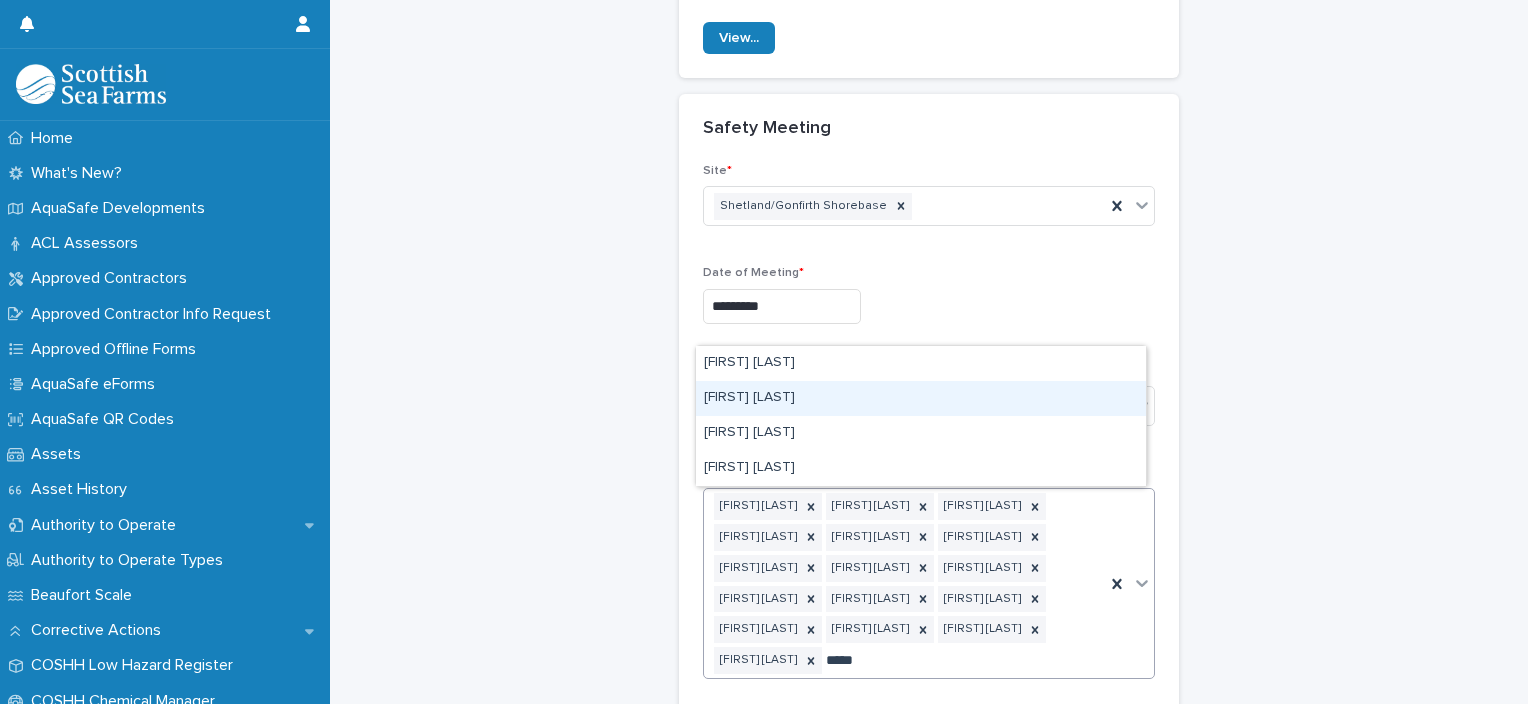 click on "[FIRST] [LAST]" at bounding box center [921, 398] 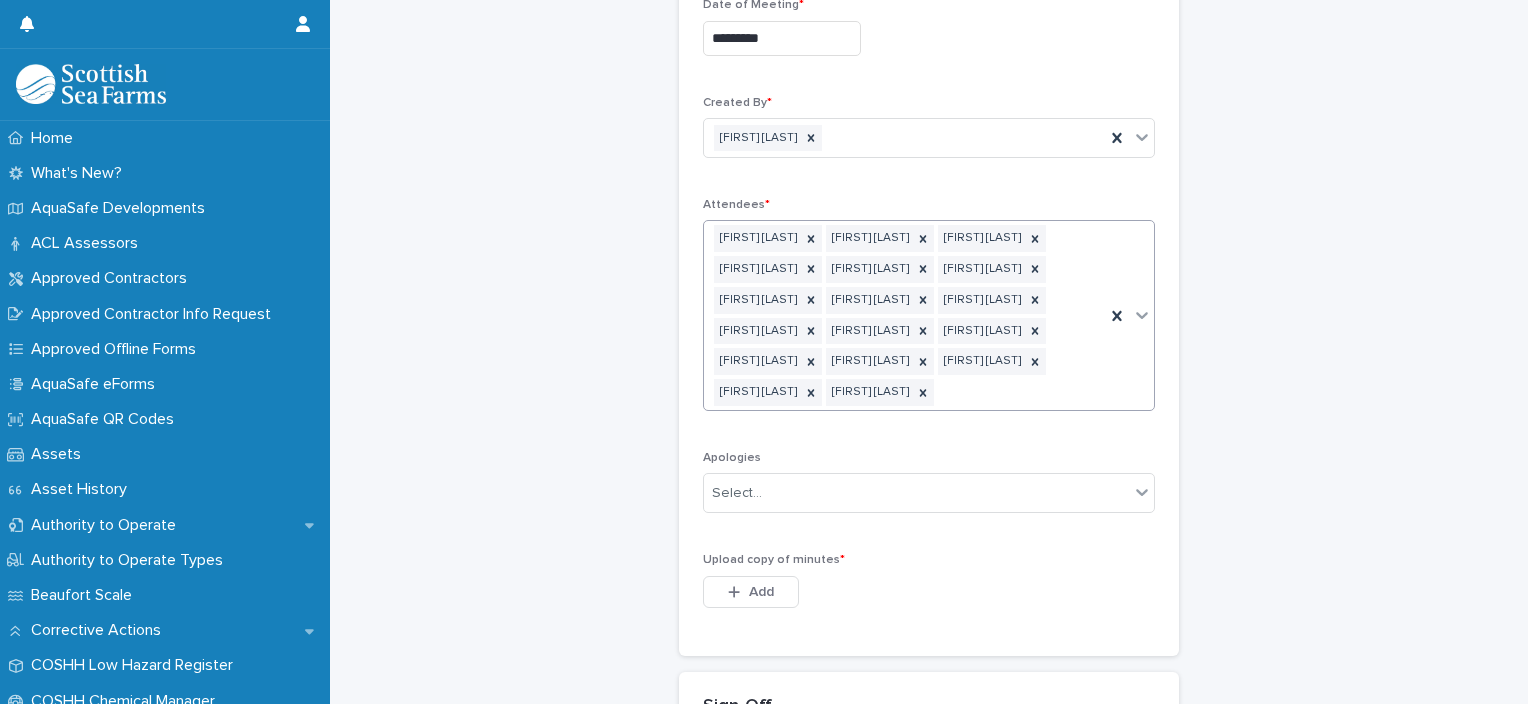 scroll, scrollTop: 504, scrollLeft: 0, axis: vertical 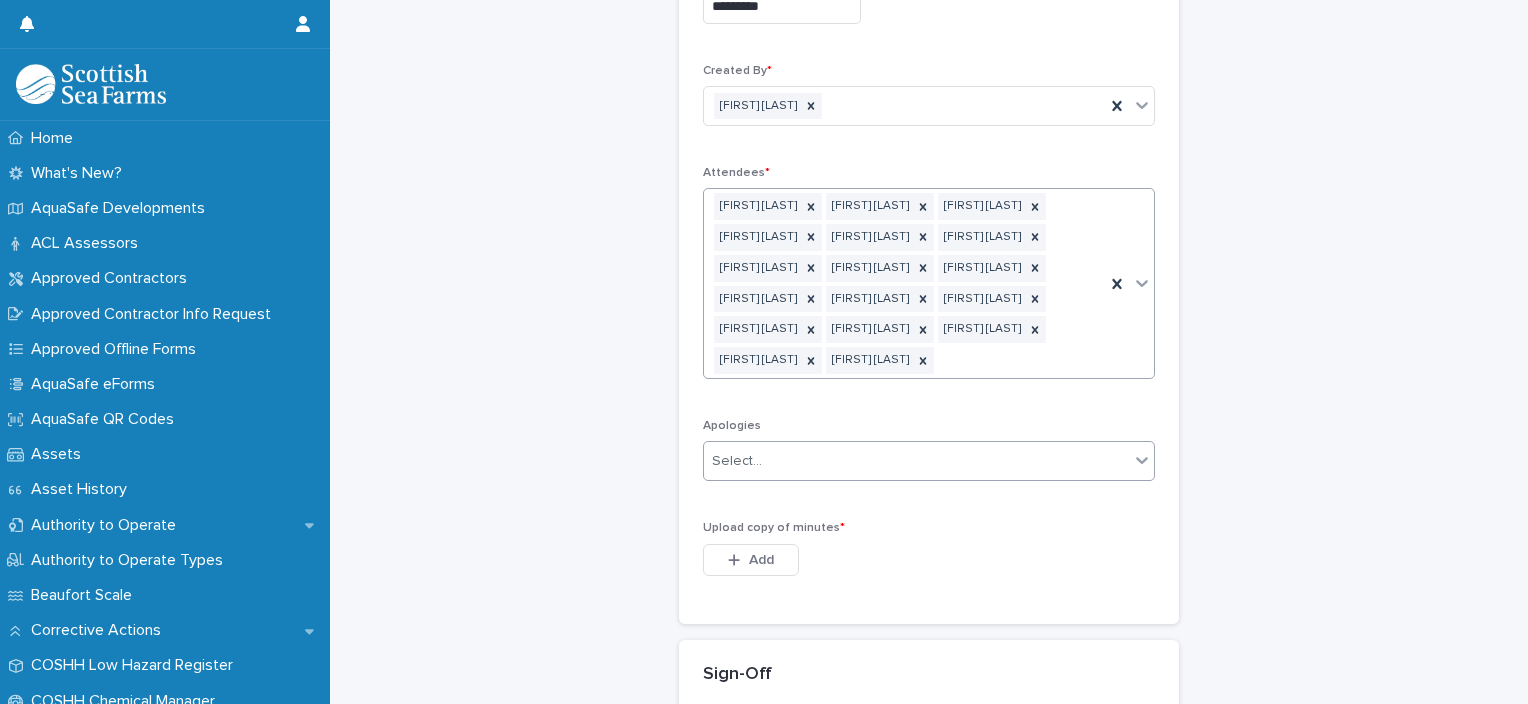 click on "Select..." at bounding box center [916, 461] 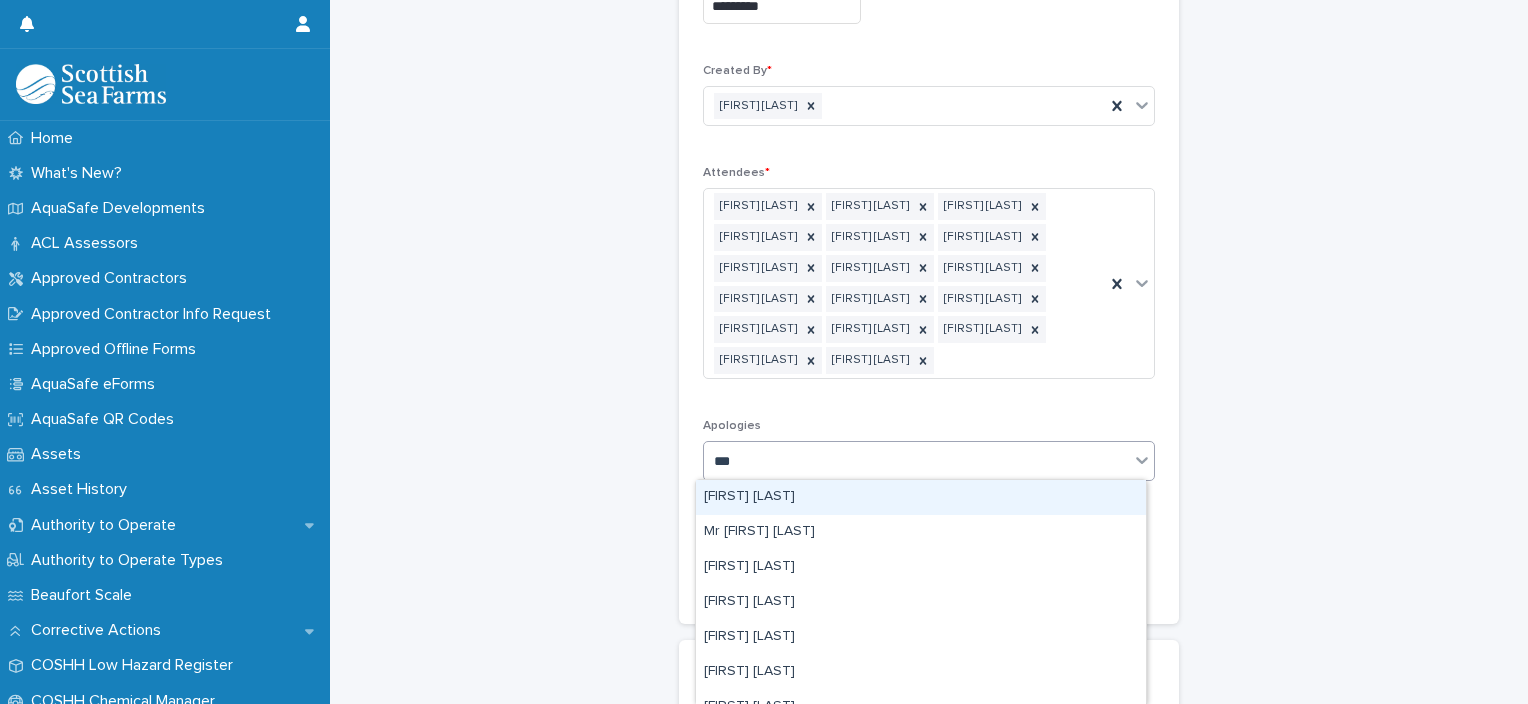 type on "****" 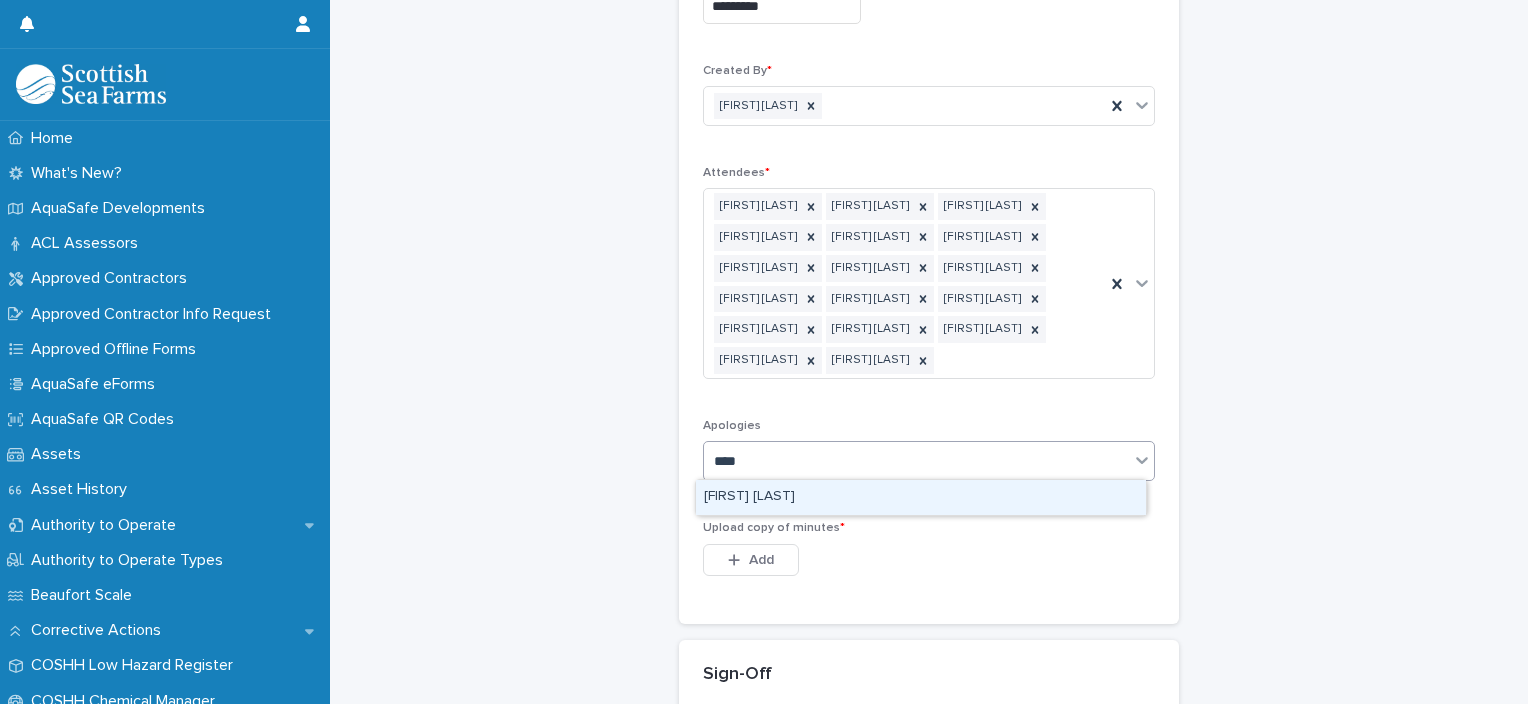 click on "[FIRST] [LAST]" at bounding box center (921, 497) 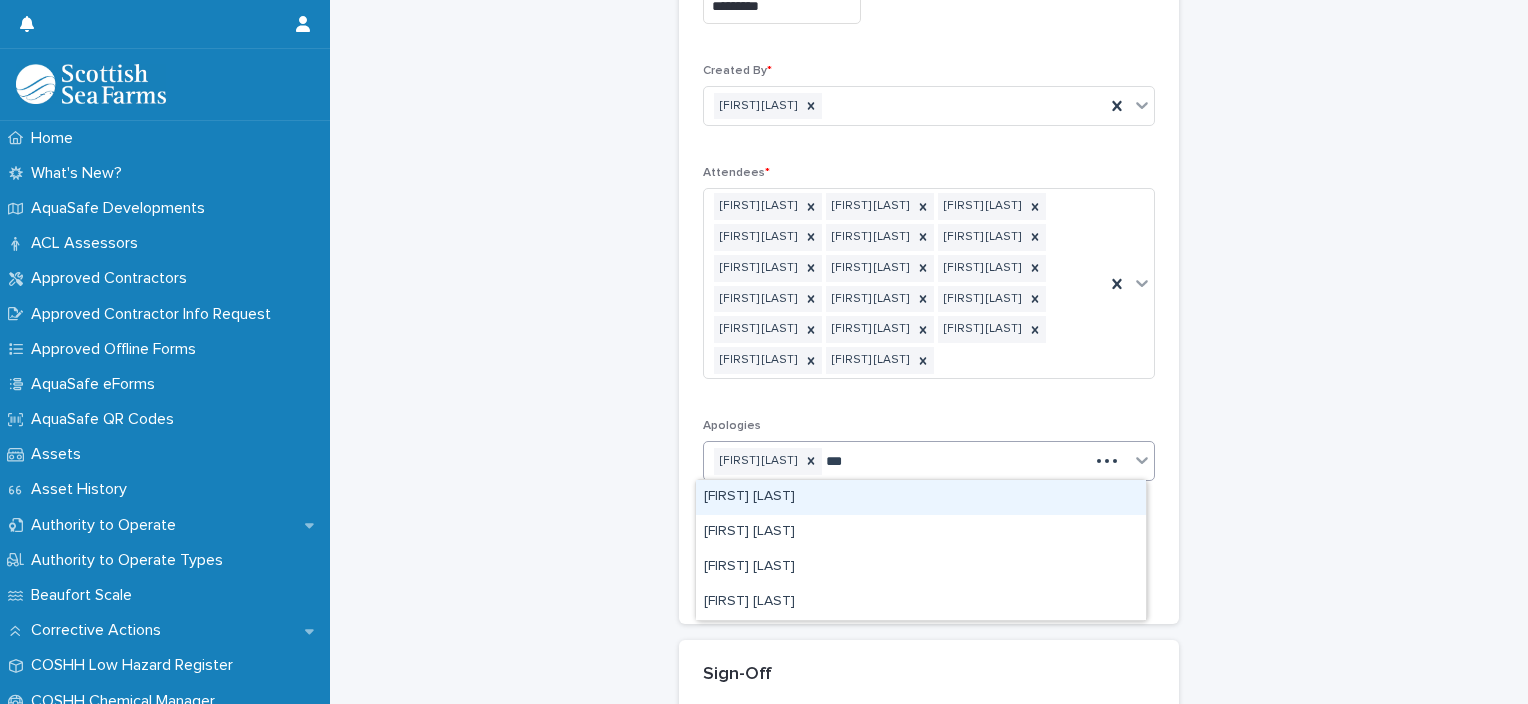 type on "****" 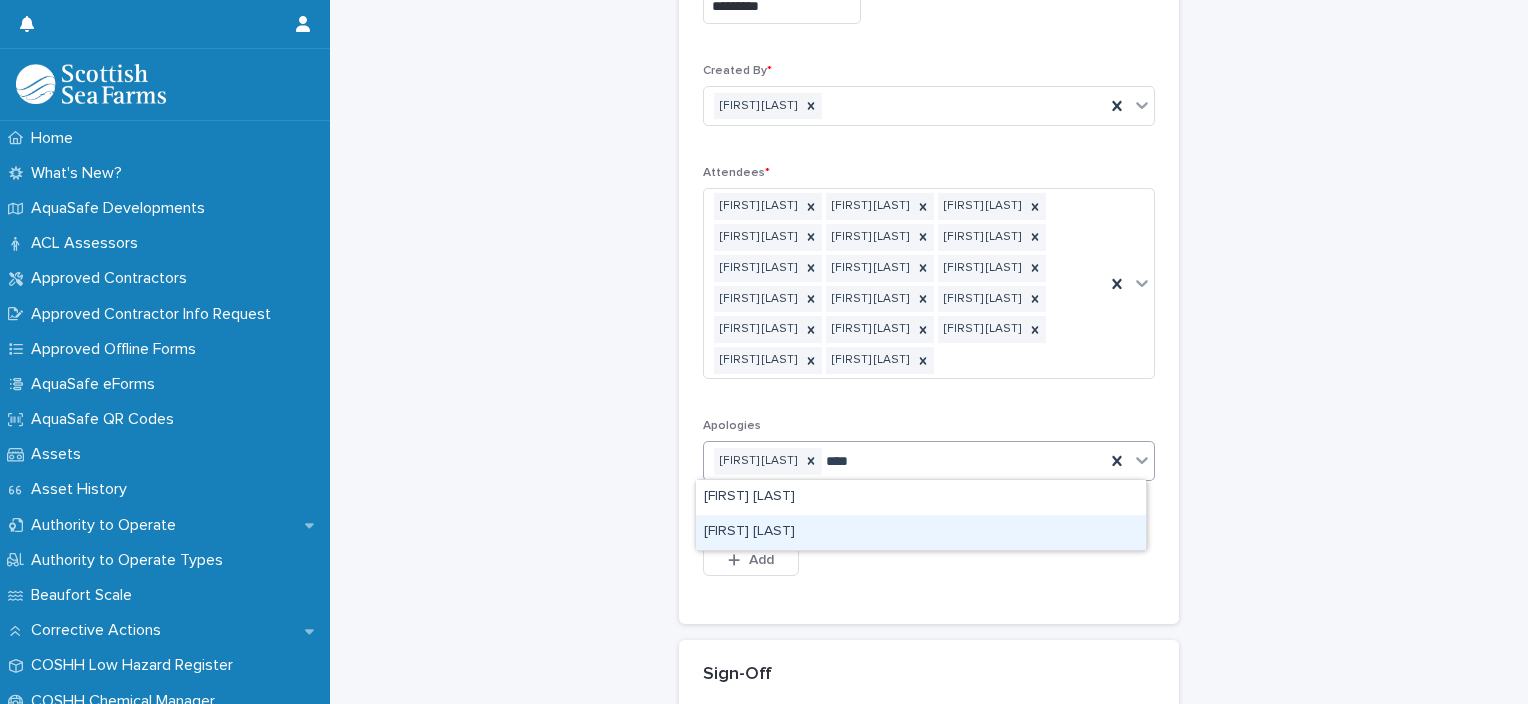click on "[FIRST] [LAST]" at bounding box center (921, 532) 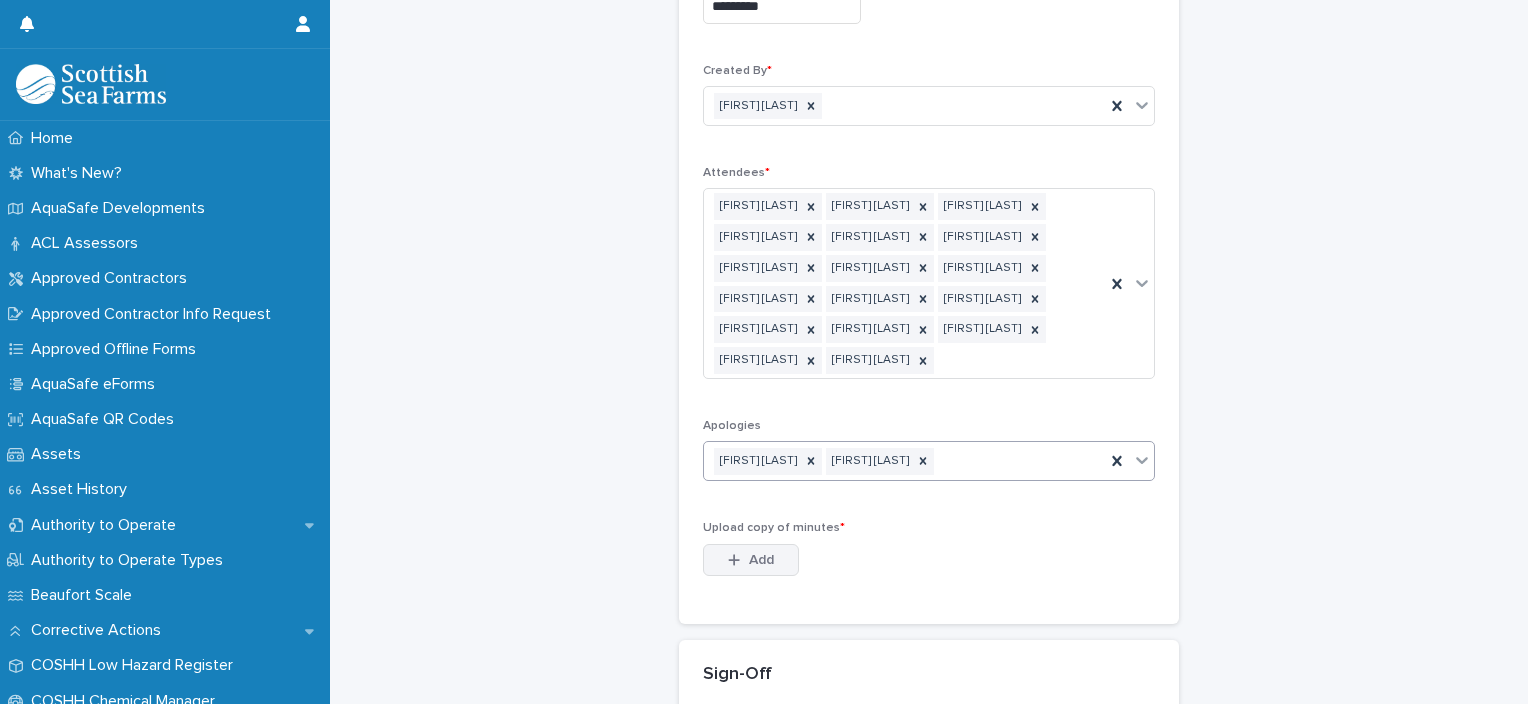 click on "Add" at bounding box center (761, 560) 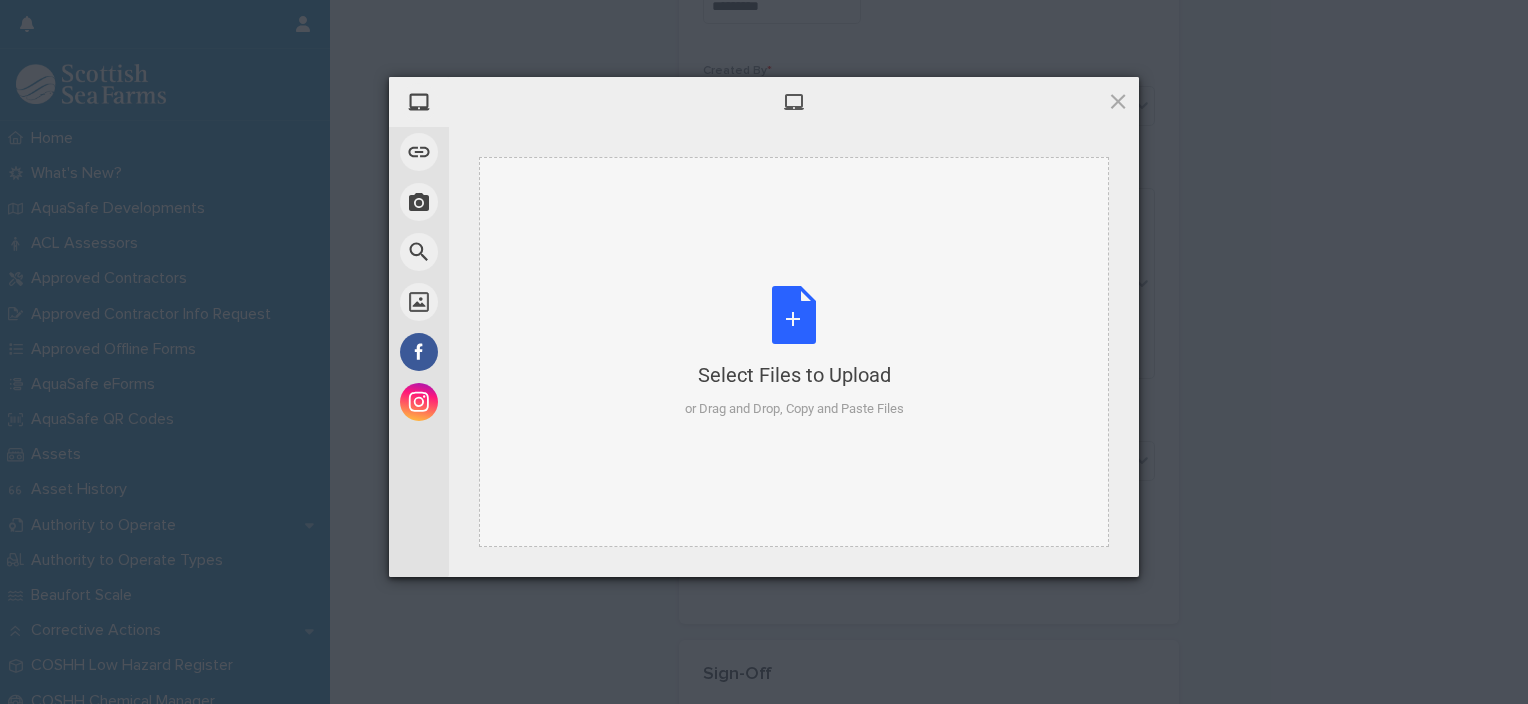 click on "Select Files to Upload" at bounding box center [794, 375] 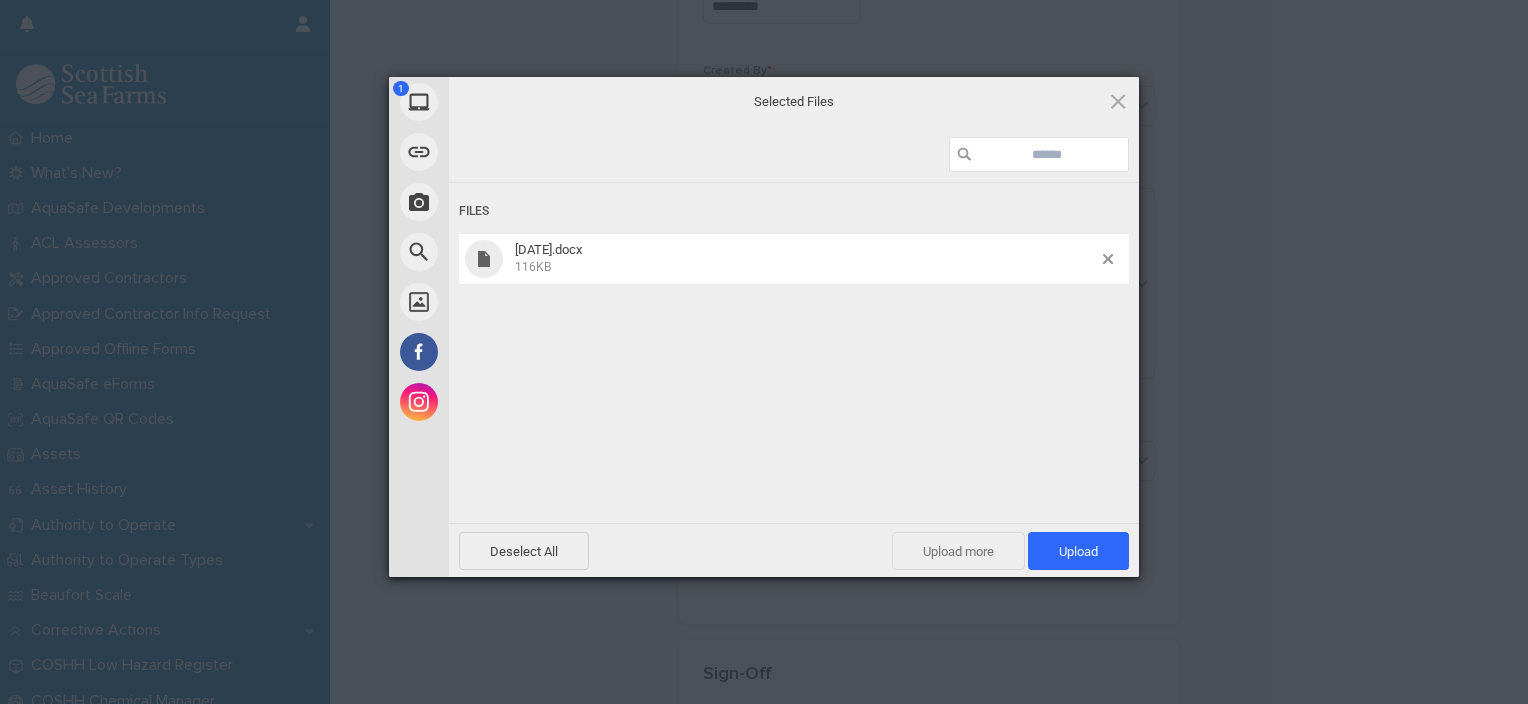 click on "Upload more" at bounding box center (958, 551) 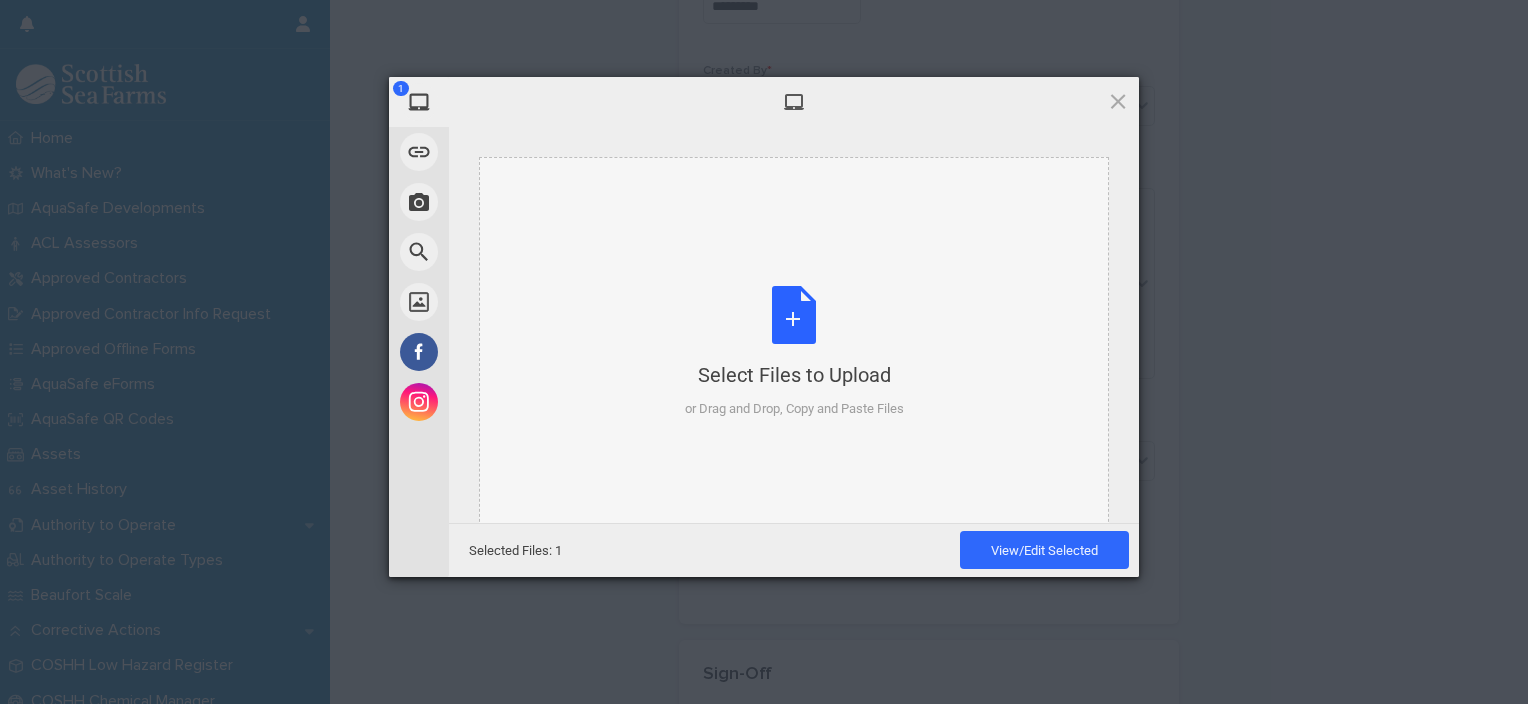 click on "Select Files to Upload
or Drag and Drop, Copy and Paste Files" at bounding box center [794, 352] 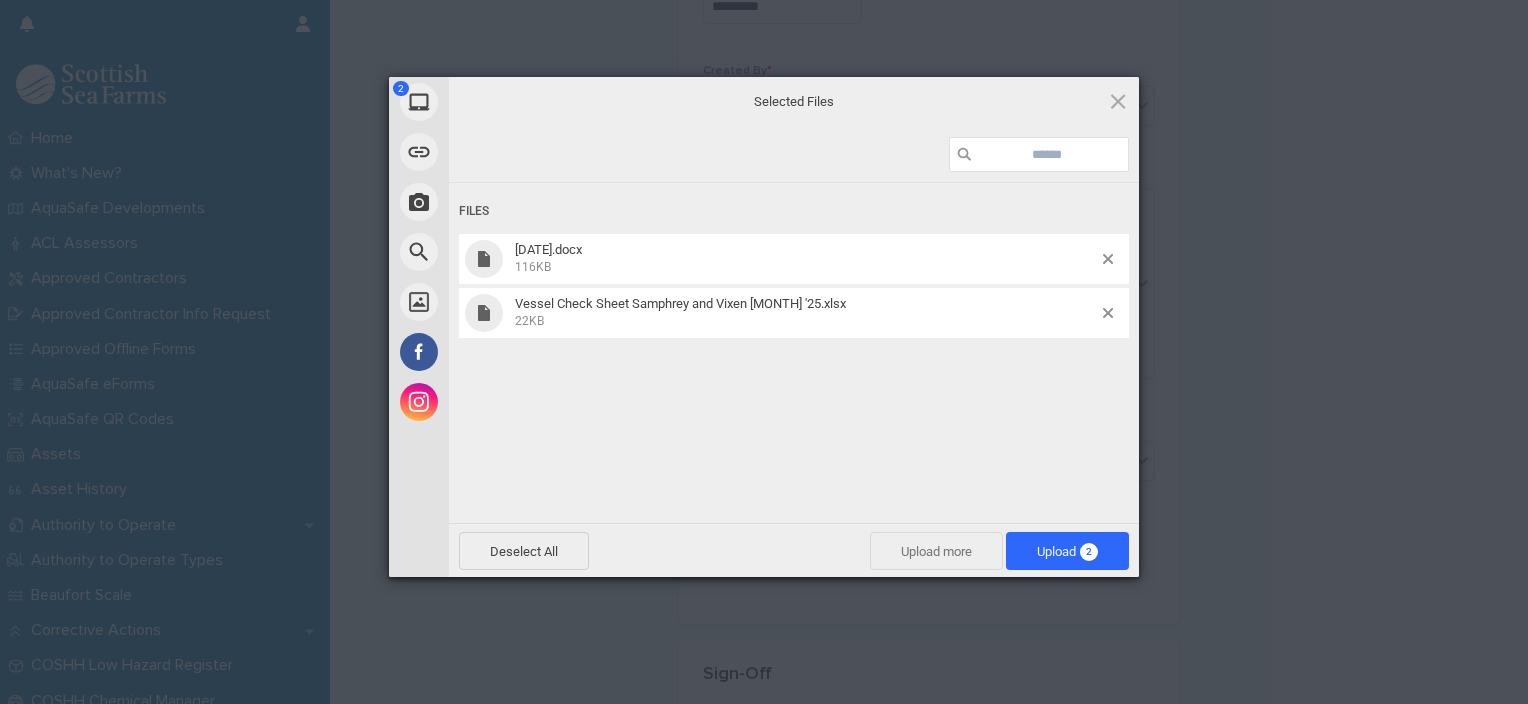 click on "Upload more" at bounding box center (936, 551) 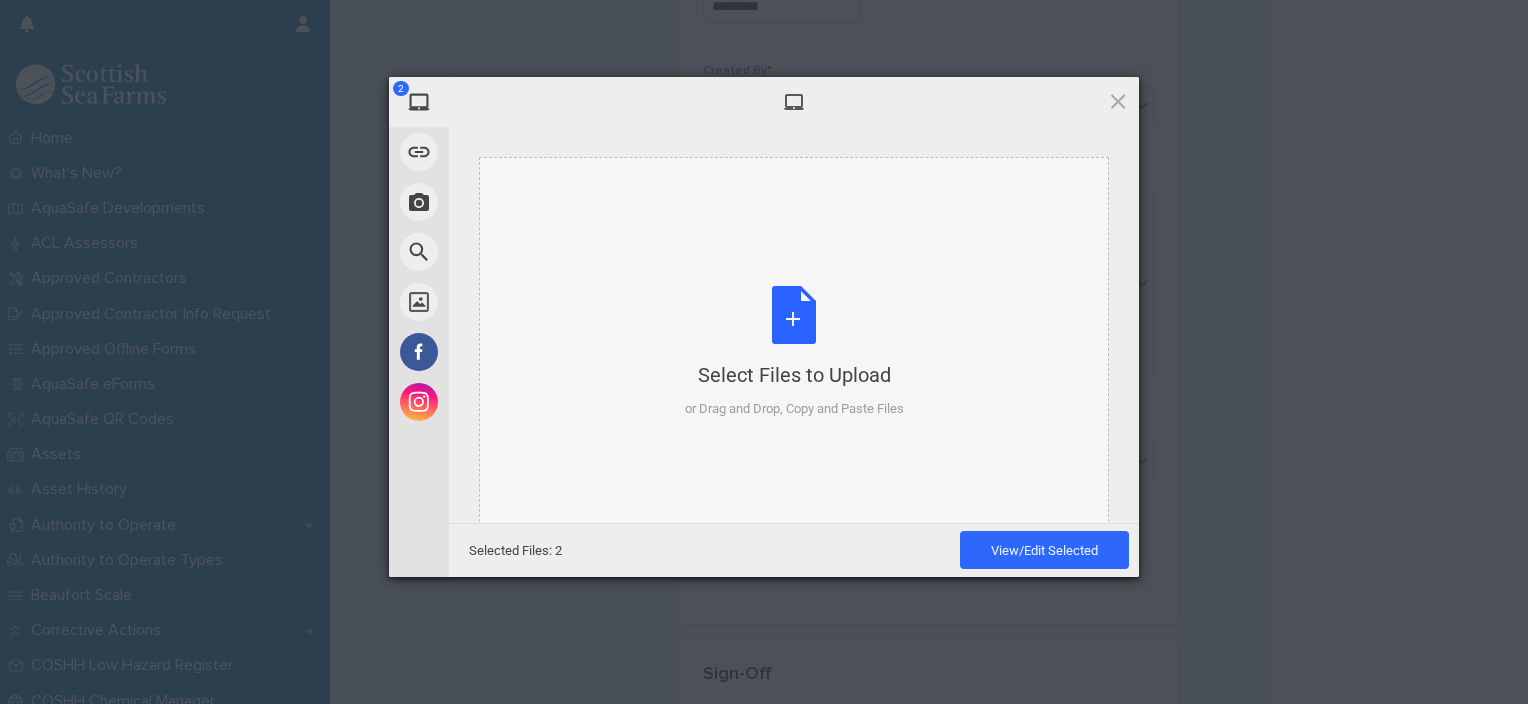 click on "Select Files to Upload
or Drag and Drop, Copy and Paste Files" at bounding box center [794, 352] 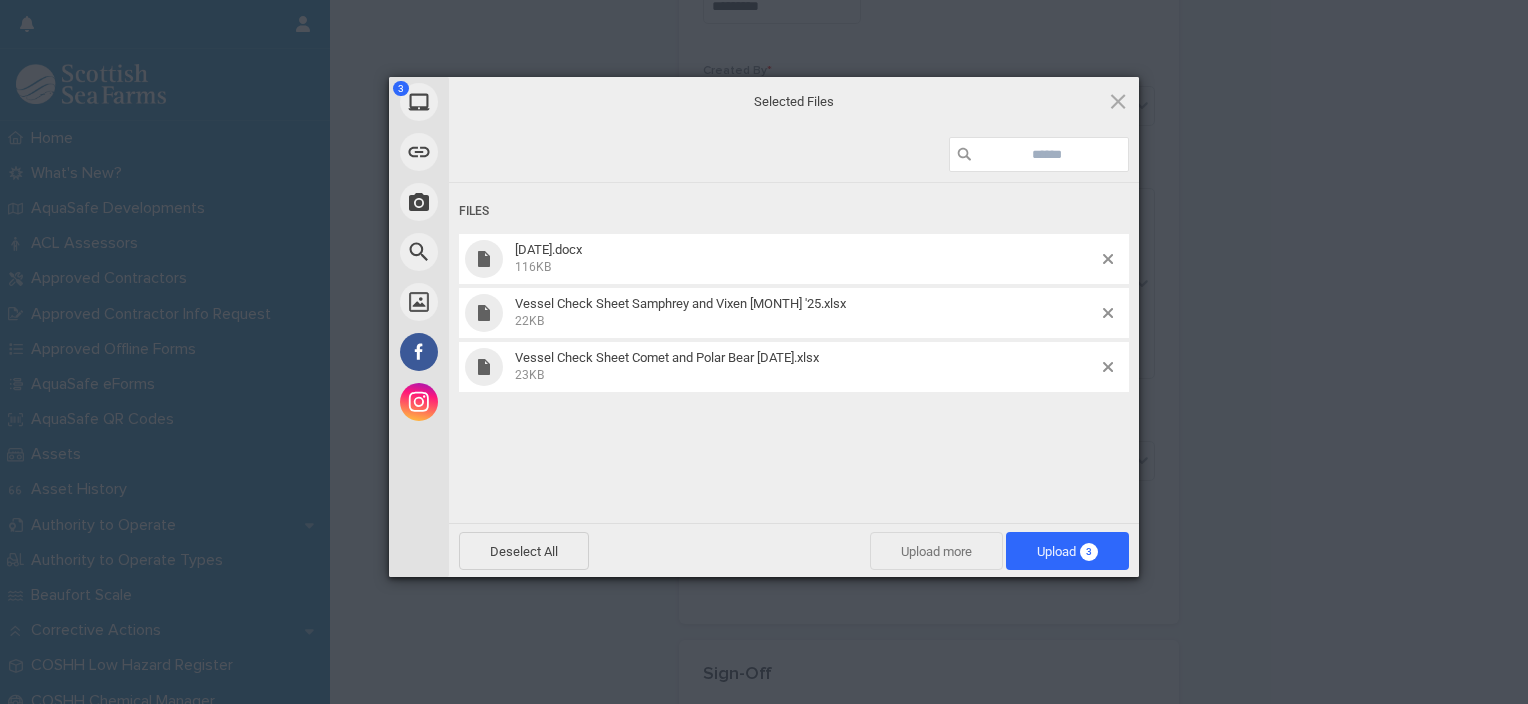 click on "Upload more" at bounding box center (936, 551) 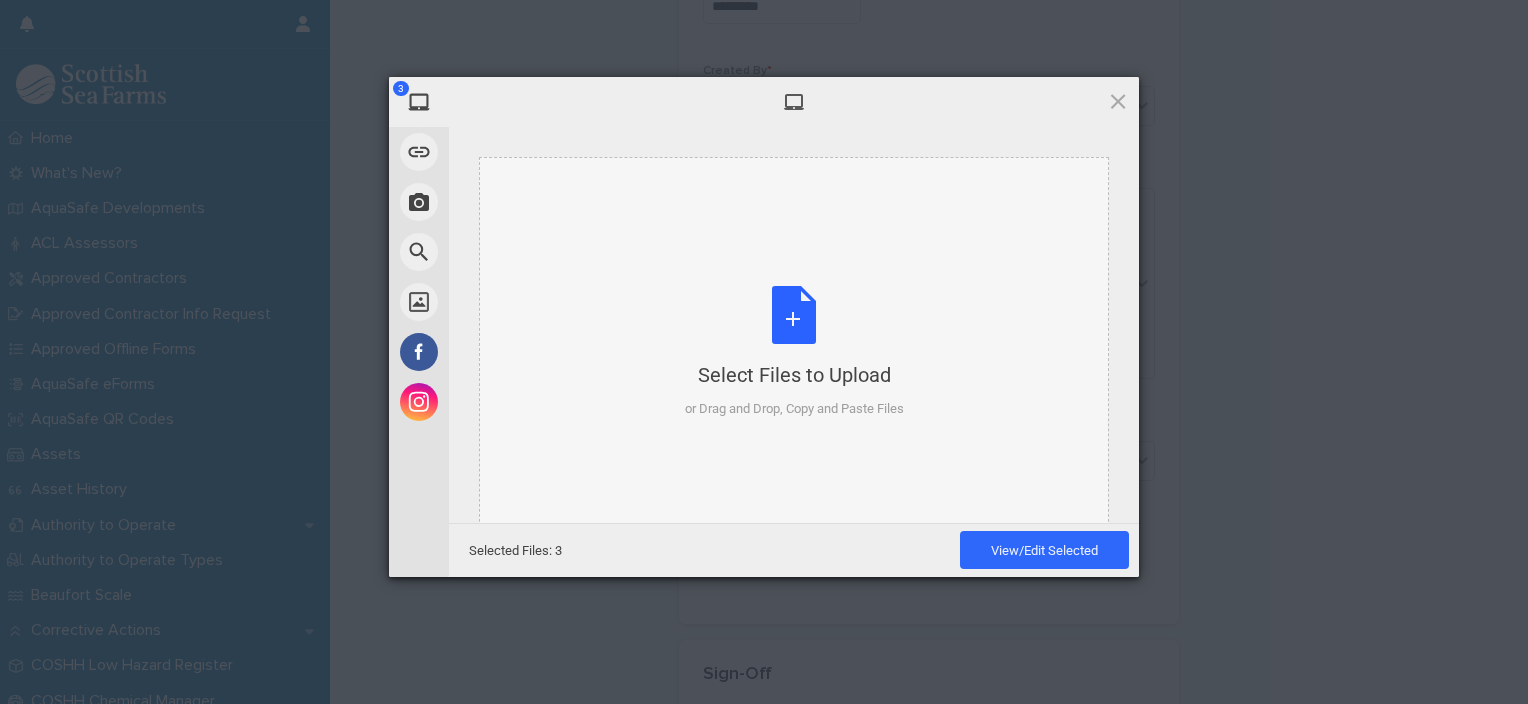 click on "Select Files to Upload
or Drag and Drop, Copy and Paste Files" at bounding box center [794, 352] 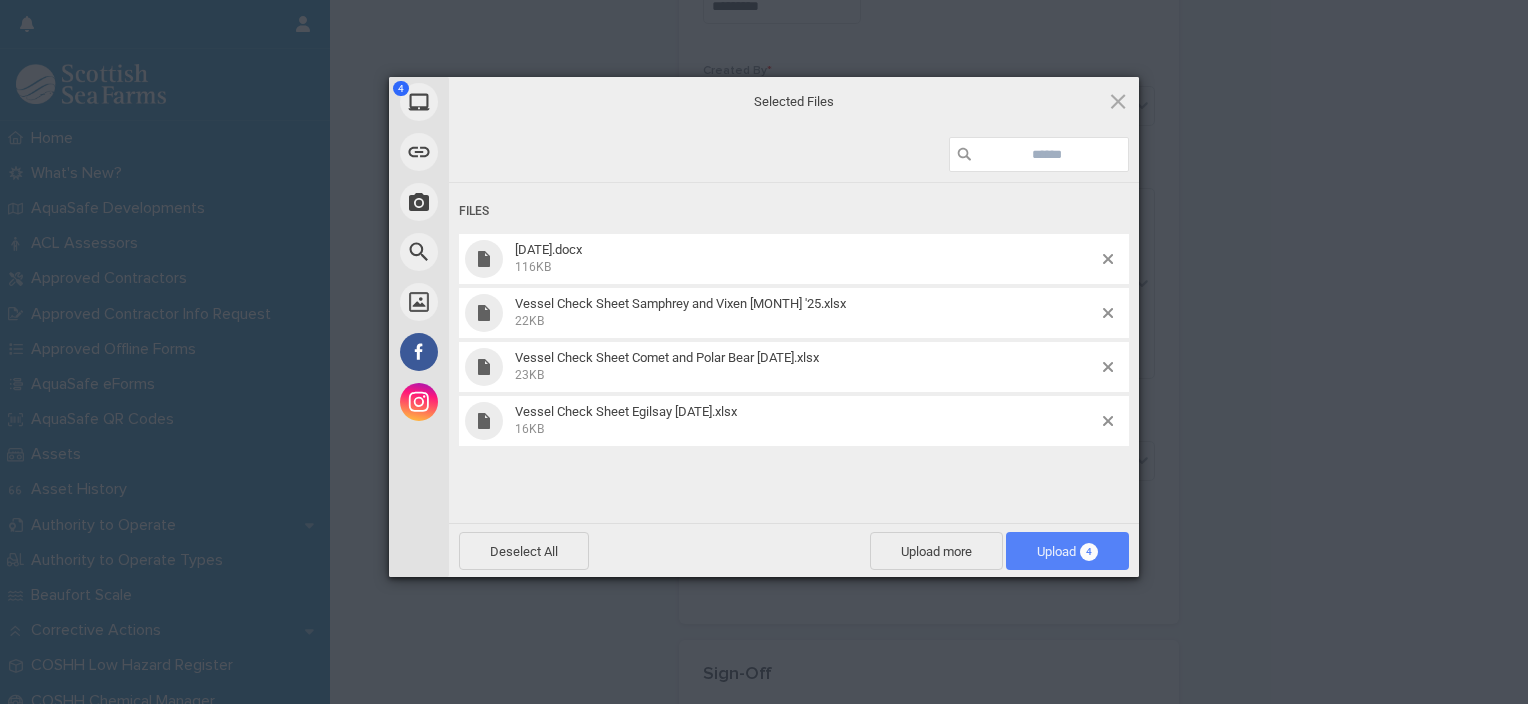 click on "Upload
4" at bounding box center (1067, 551) 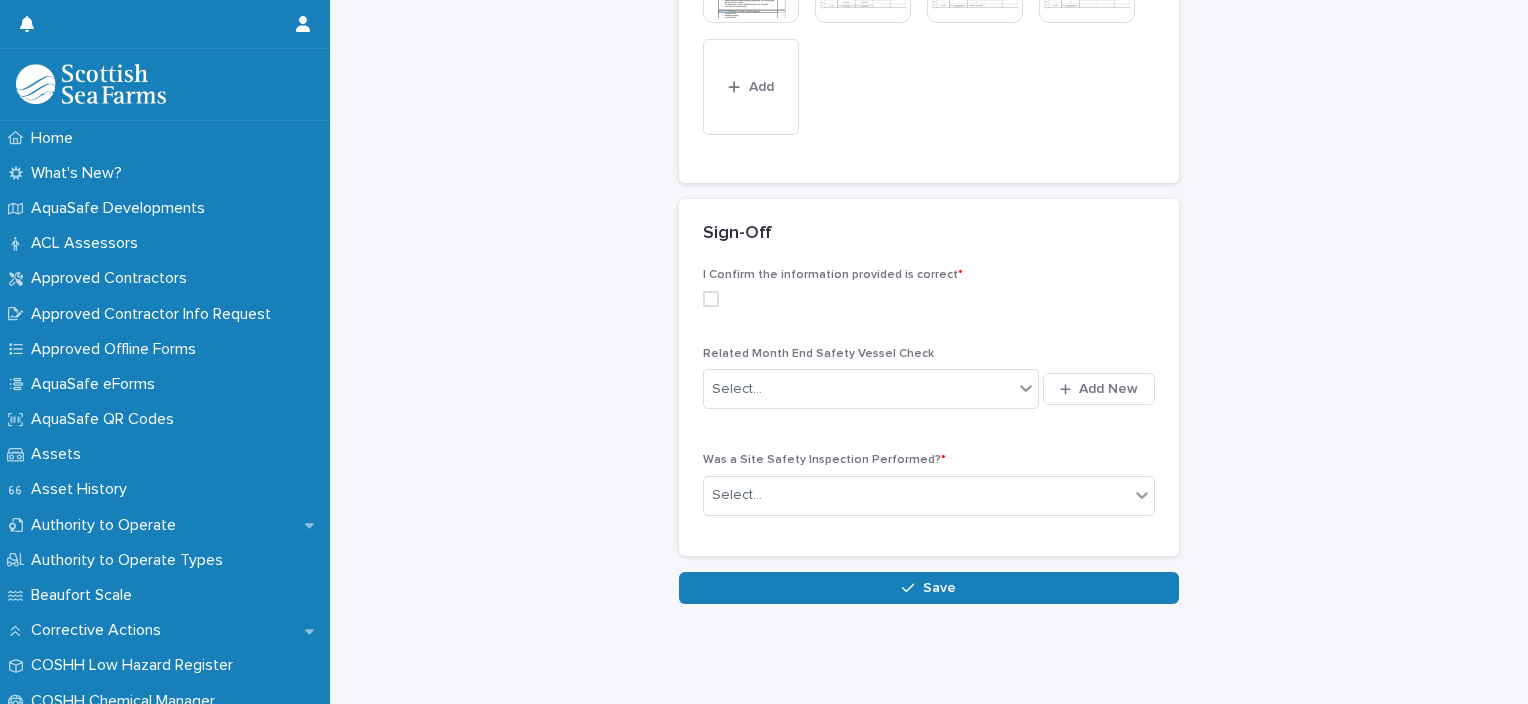 scroll, scrollTop: 1132, scrollLeft: 0, axis: vertical 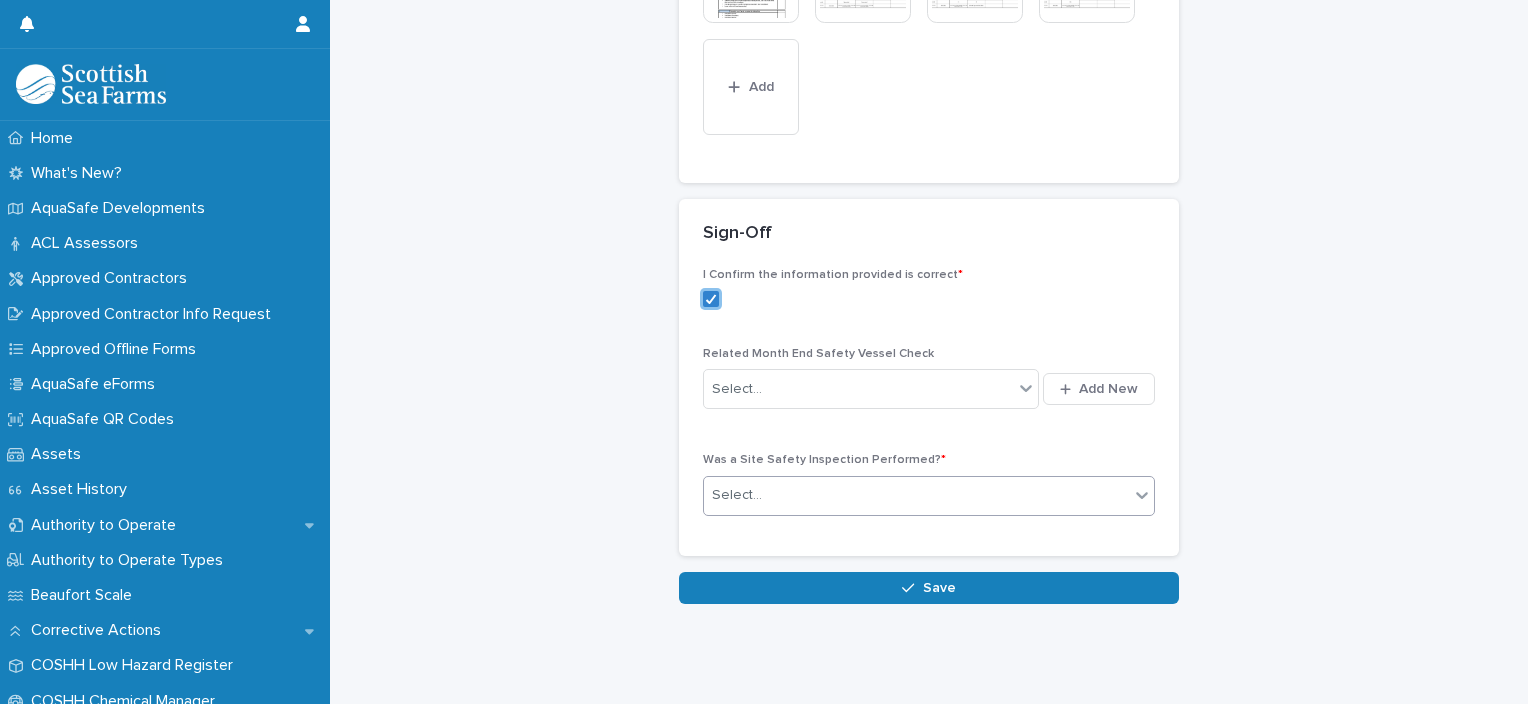 click on "Select..." at bounding box center (916, 495) 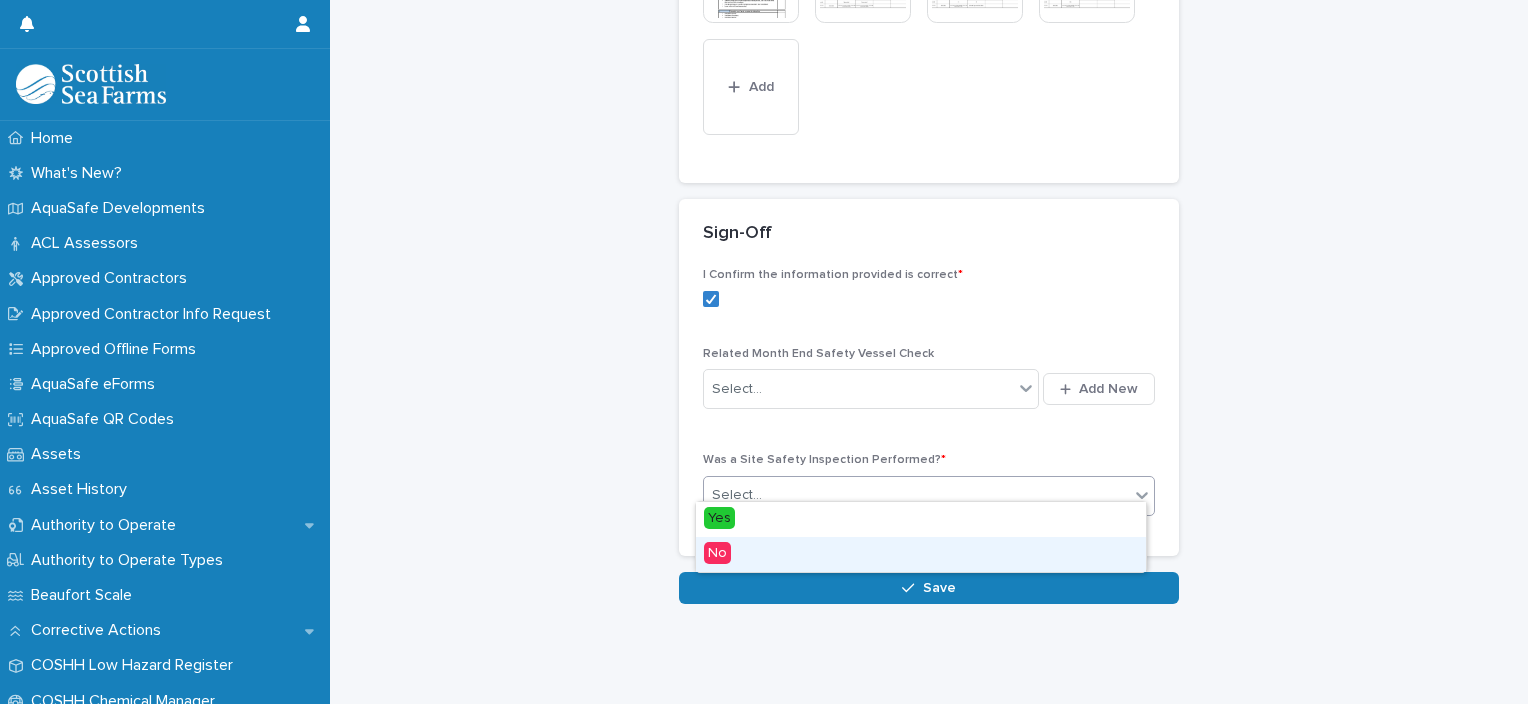 click on "No" at bounding box center (921, 554) 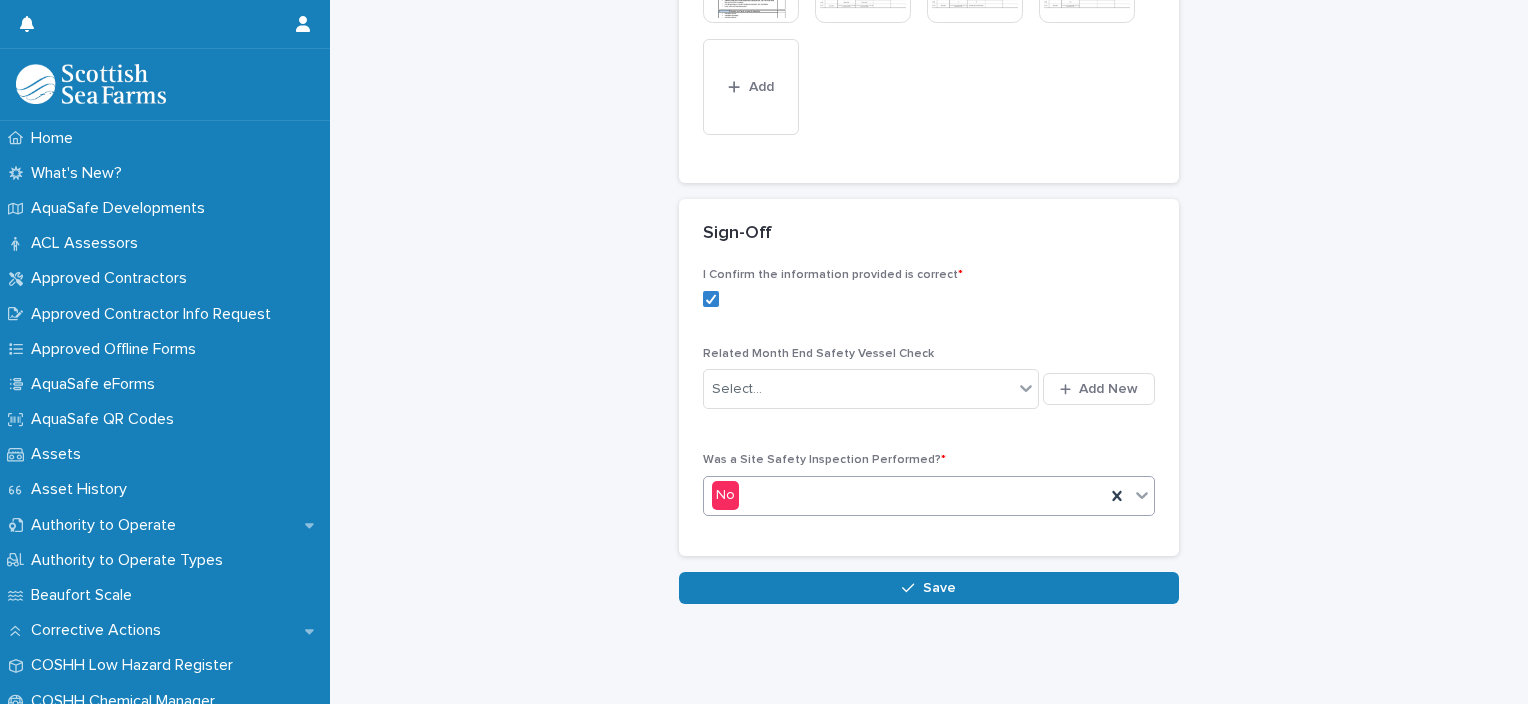 click on "No" at bounding box center (904, 495) 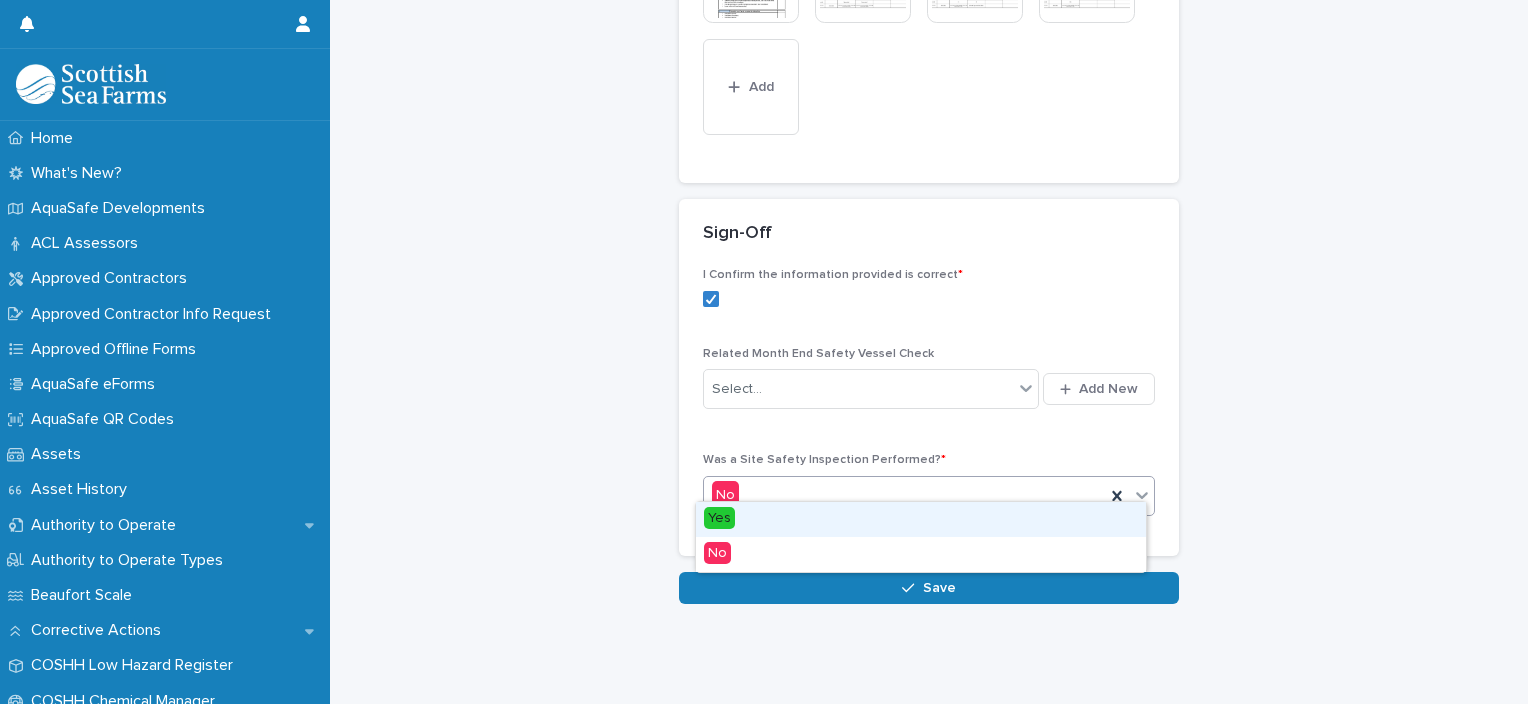 click on "Yes" at bounding box center (921, 519) 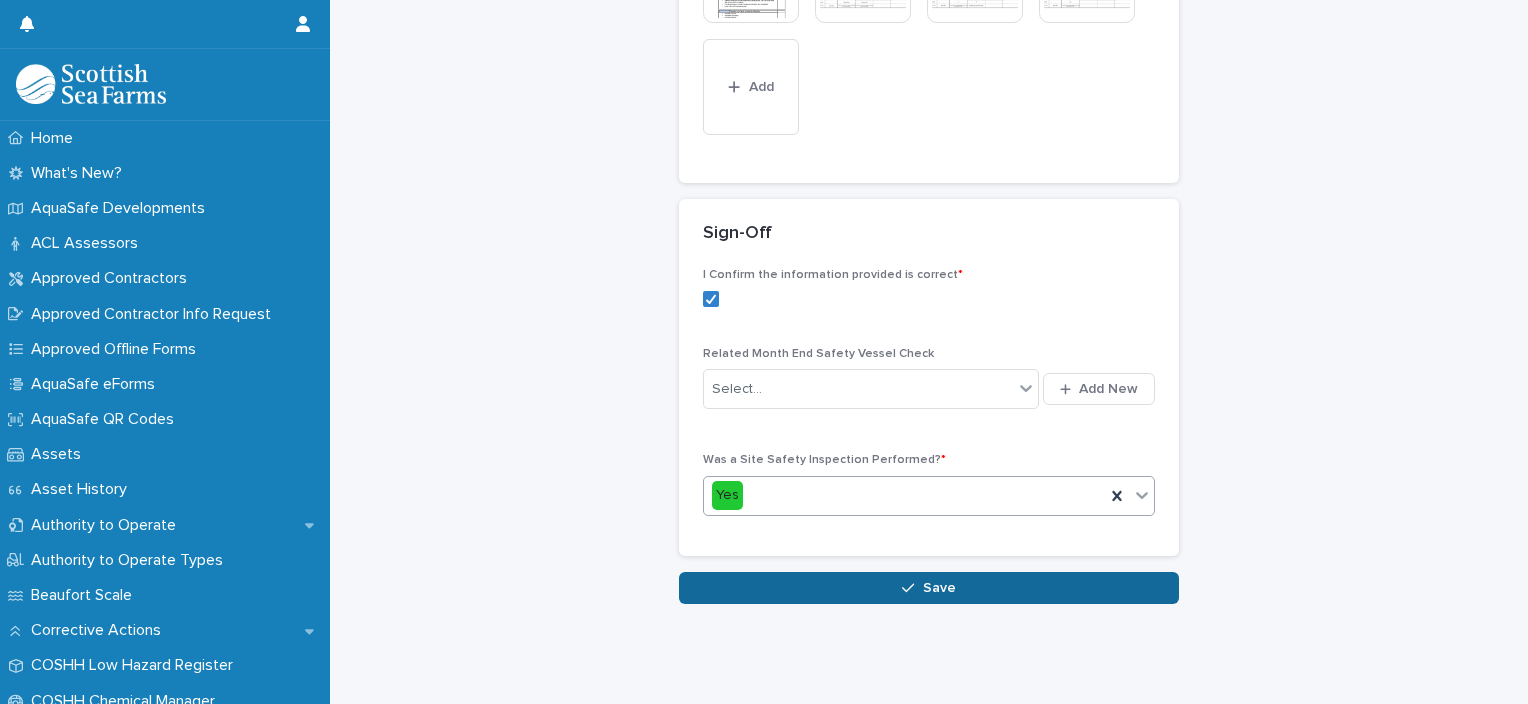 click on "Save" at bounding box center [929, 588] 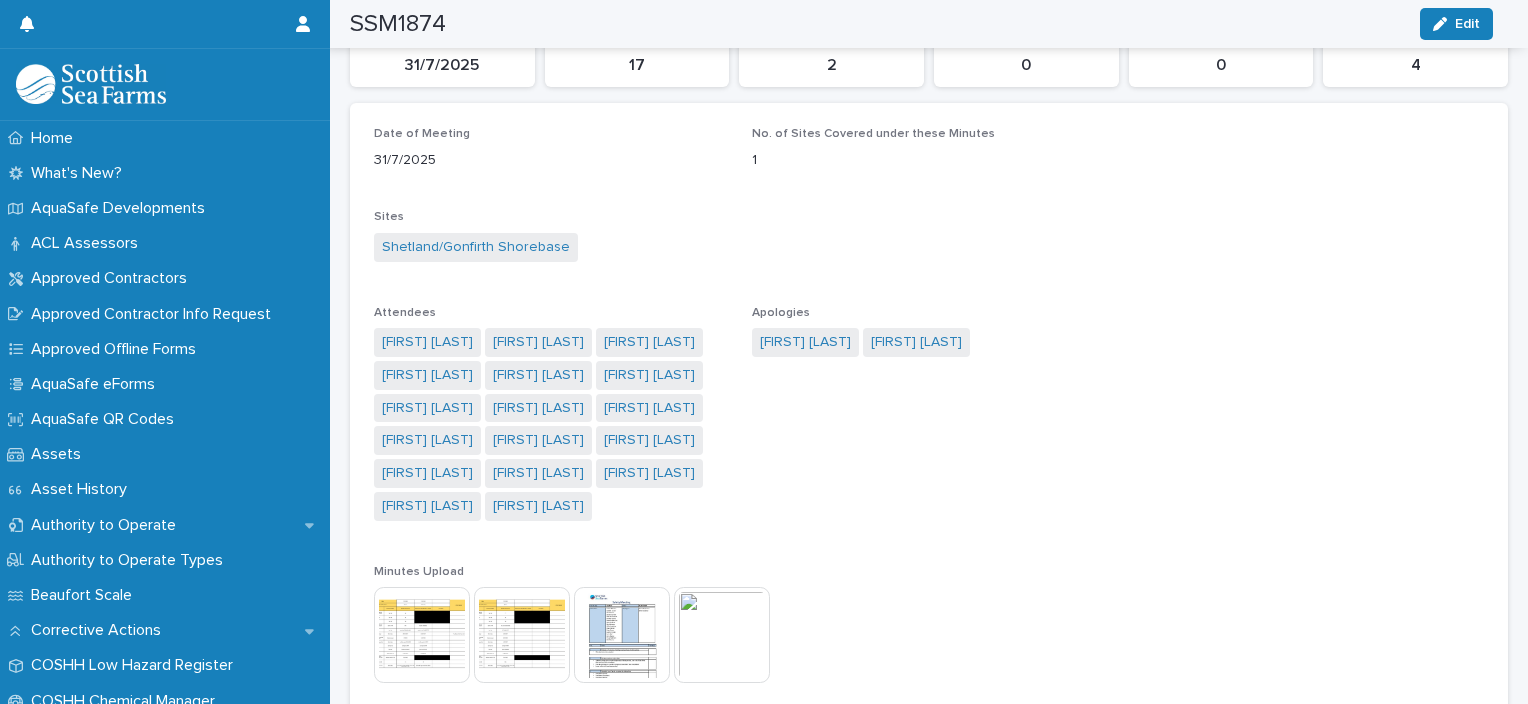 scroll, scrollTop: 0, scrollLeft: 0, axis: both 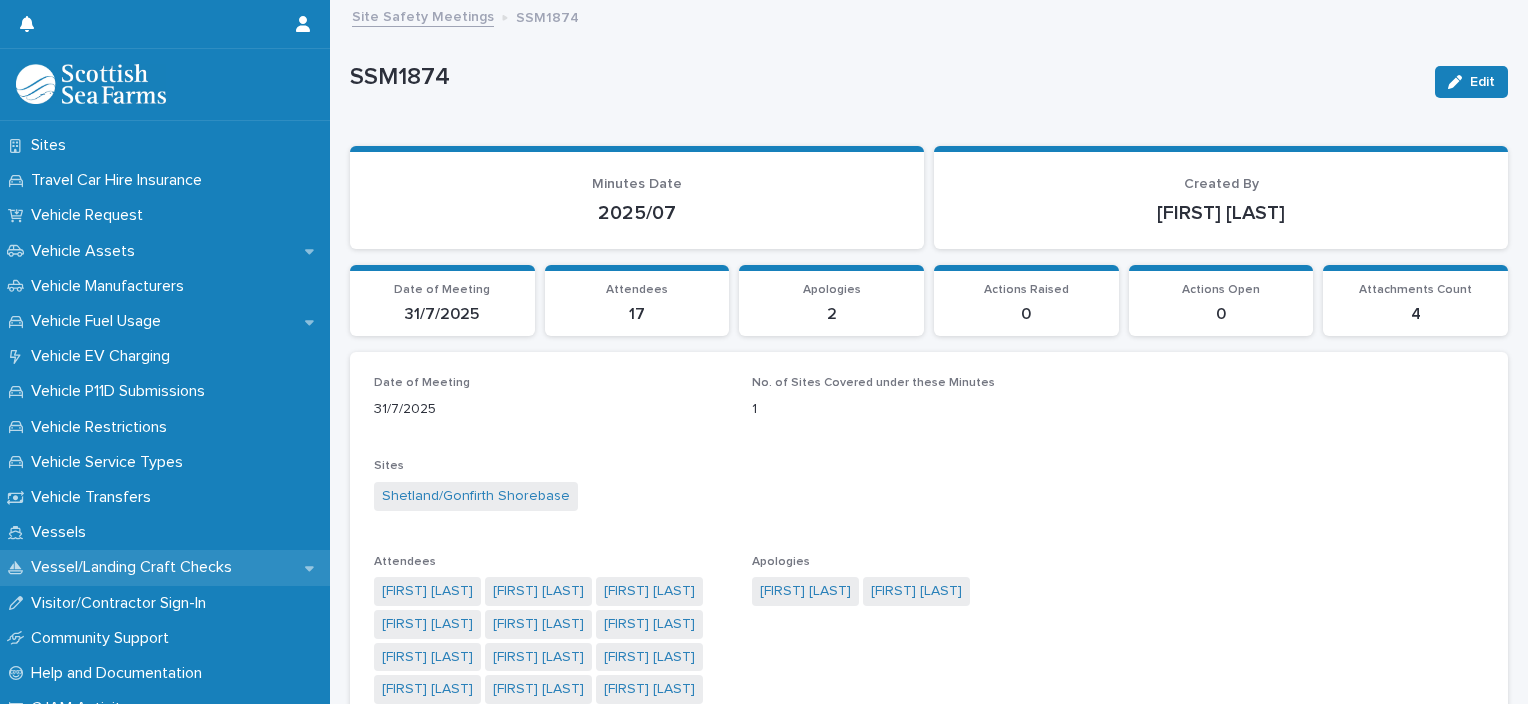 click on "Vessel/Landing Craft Checks" at bounding box center (135, 567) 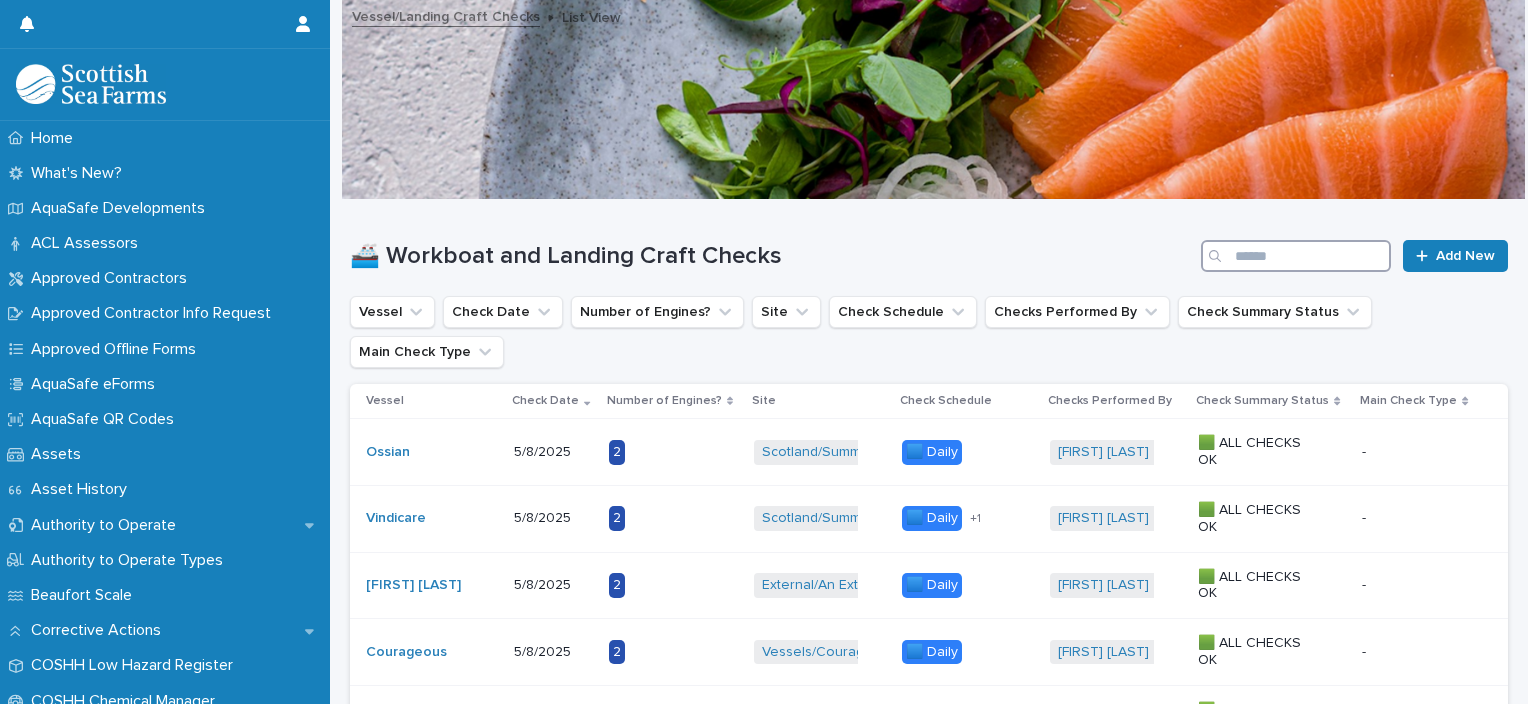 click at bounding box center (1296, 256) 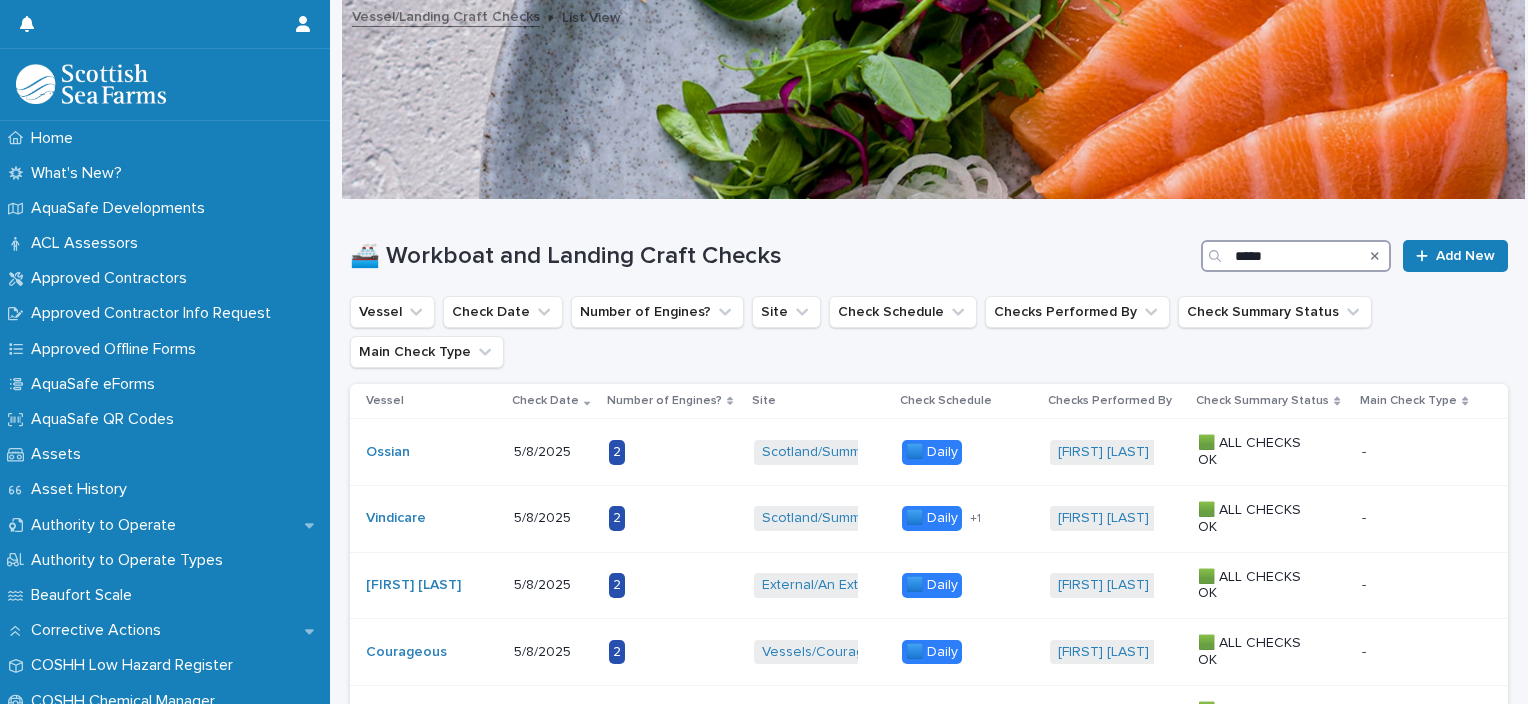 type on "*****" 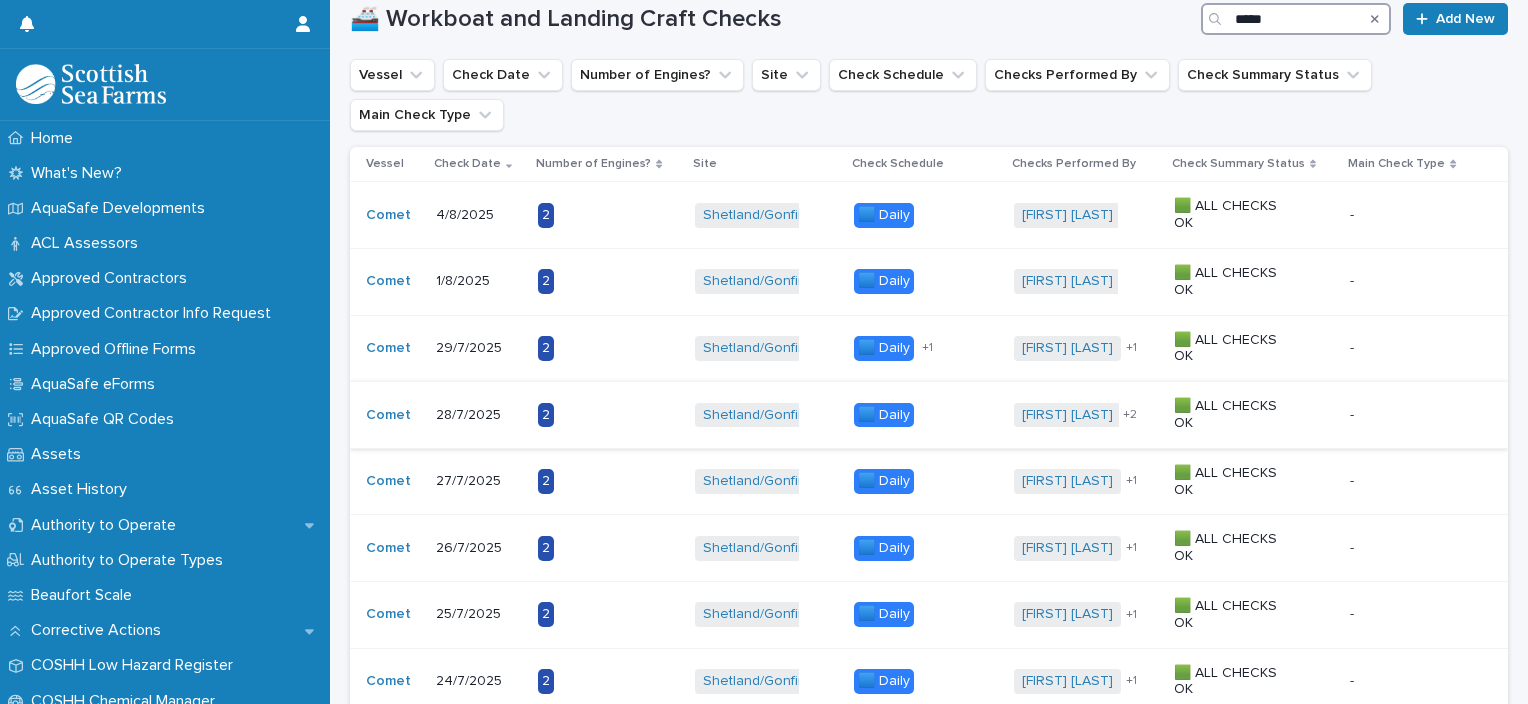 scroll, scrollTop: 300, scrollLeft: 0, axis: vertical 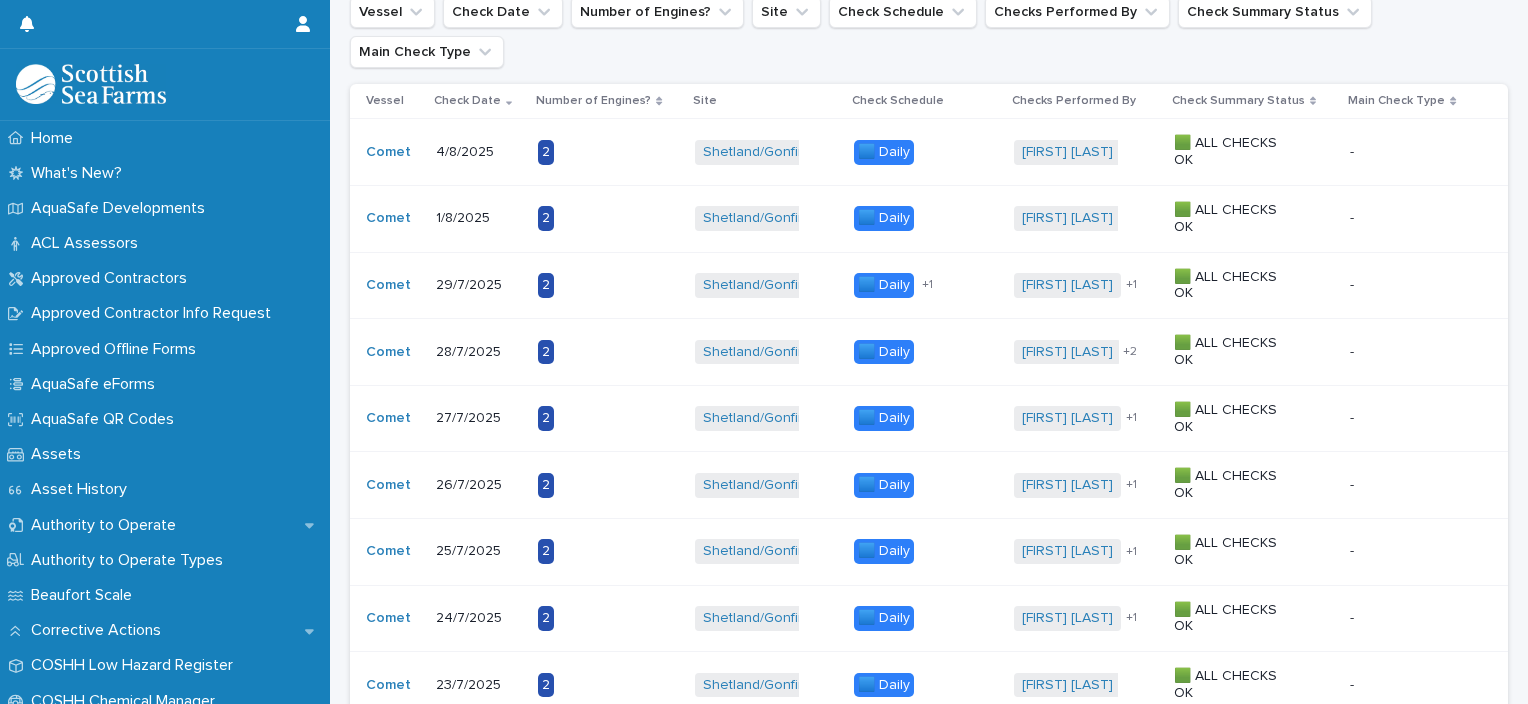 click on "2" at bounding box center (600, 352) 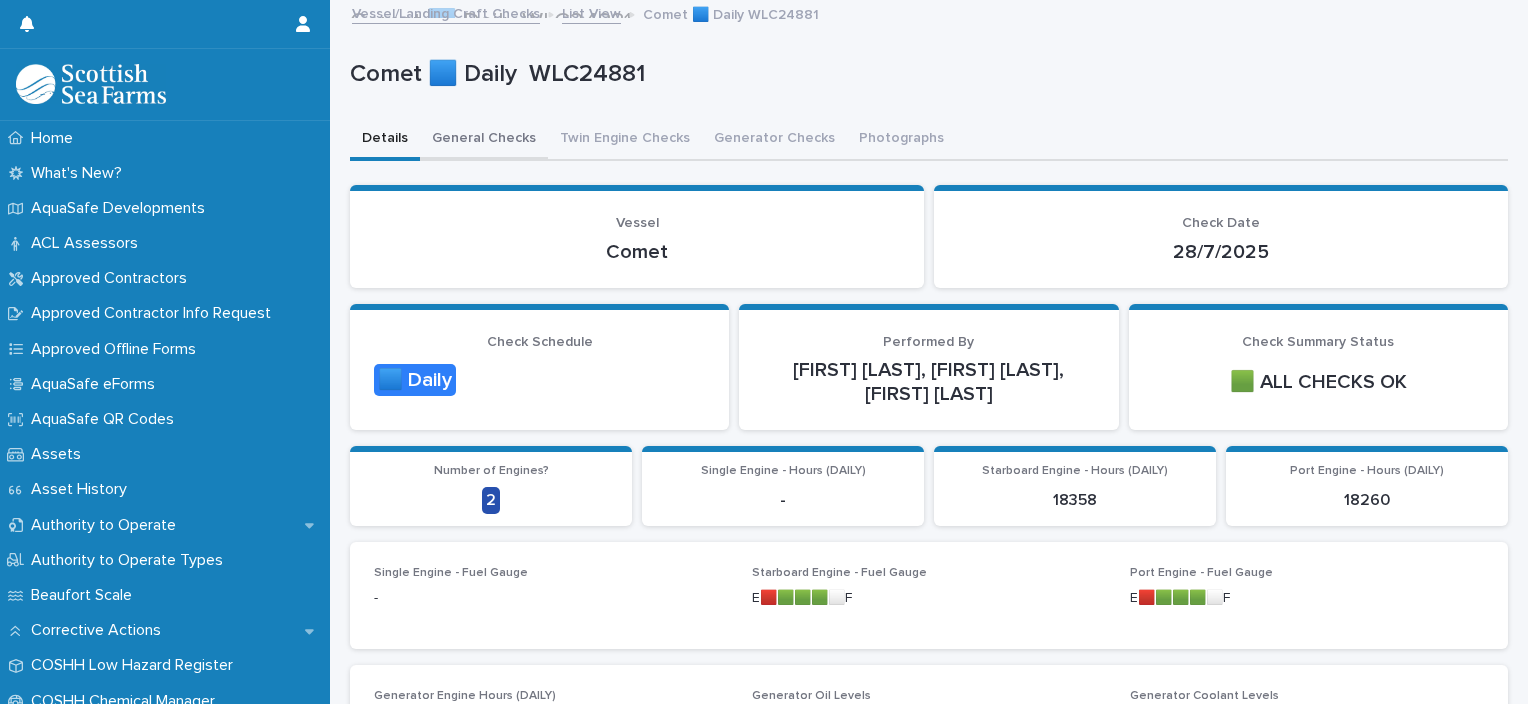 scroll, scrollTop: 0, scrollLeft: 0, axis: both 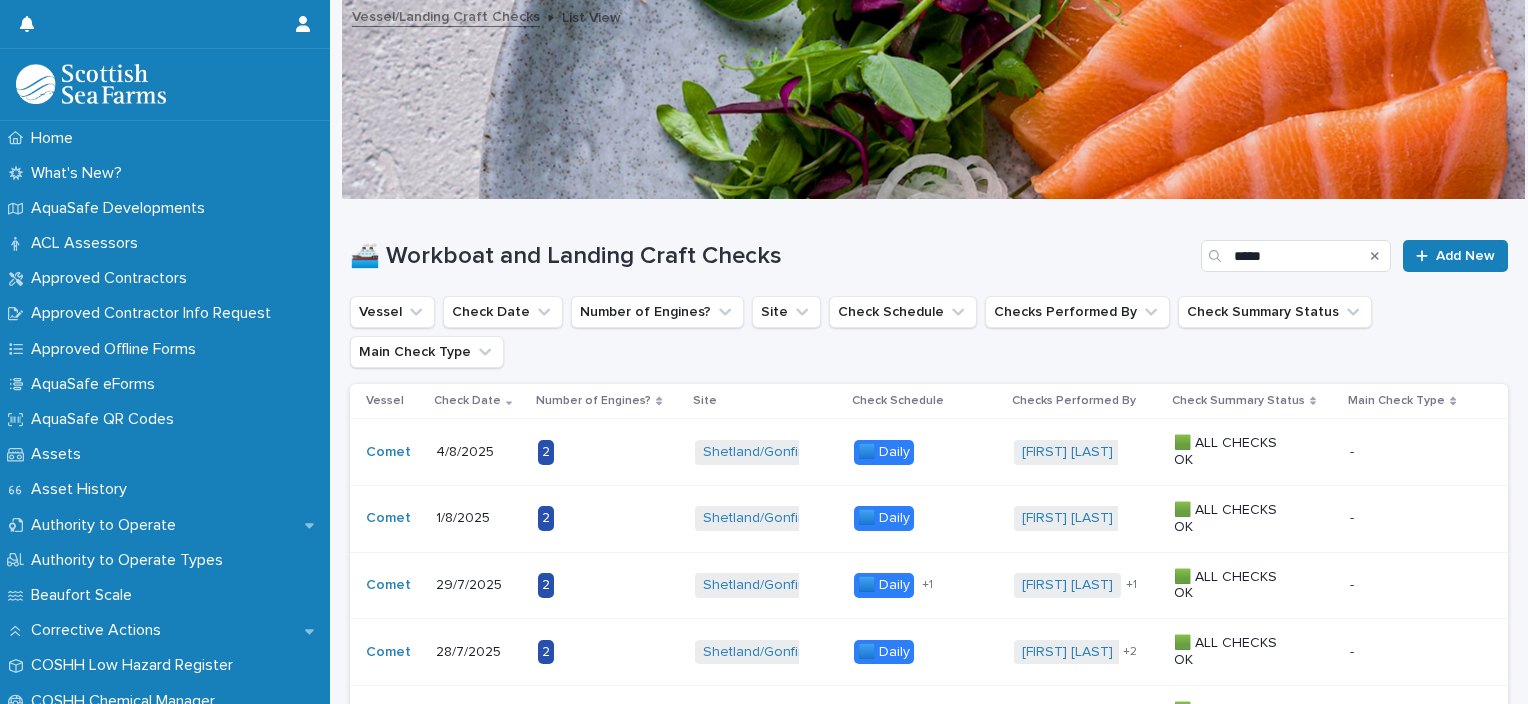 click on "2" at bounding box center [600, 452] 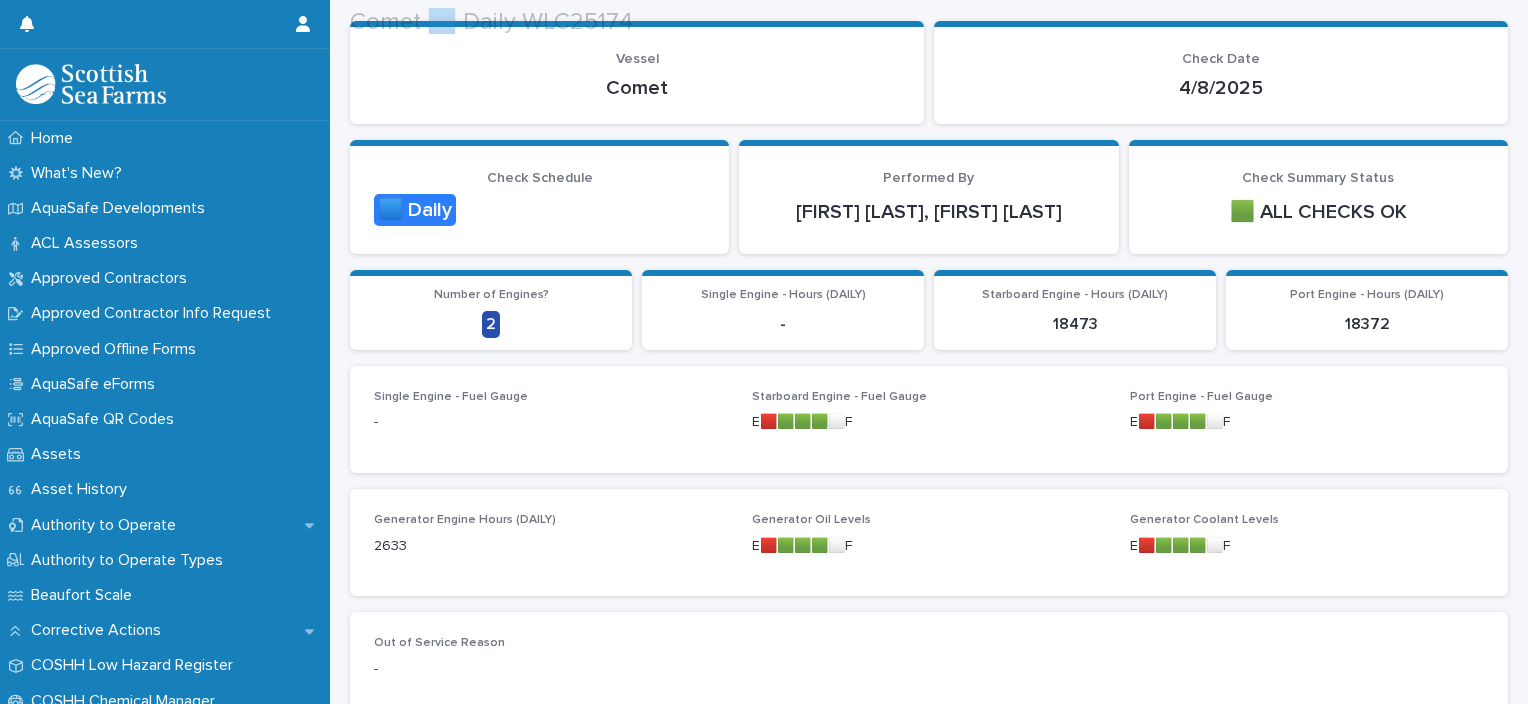 scroll, scrollTop: 200, scrollLeft: 0, axis: vertical 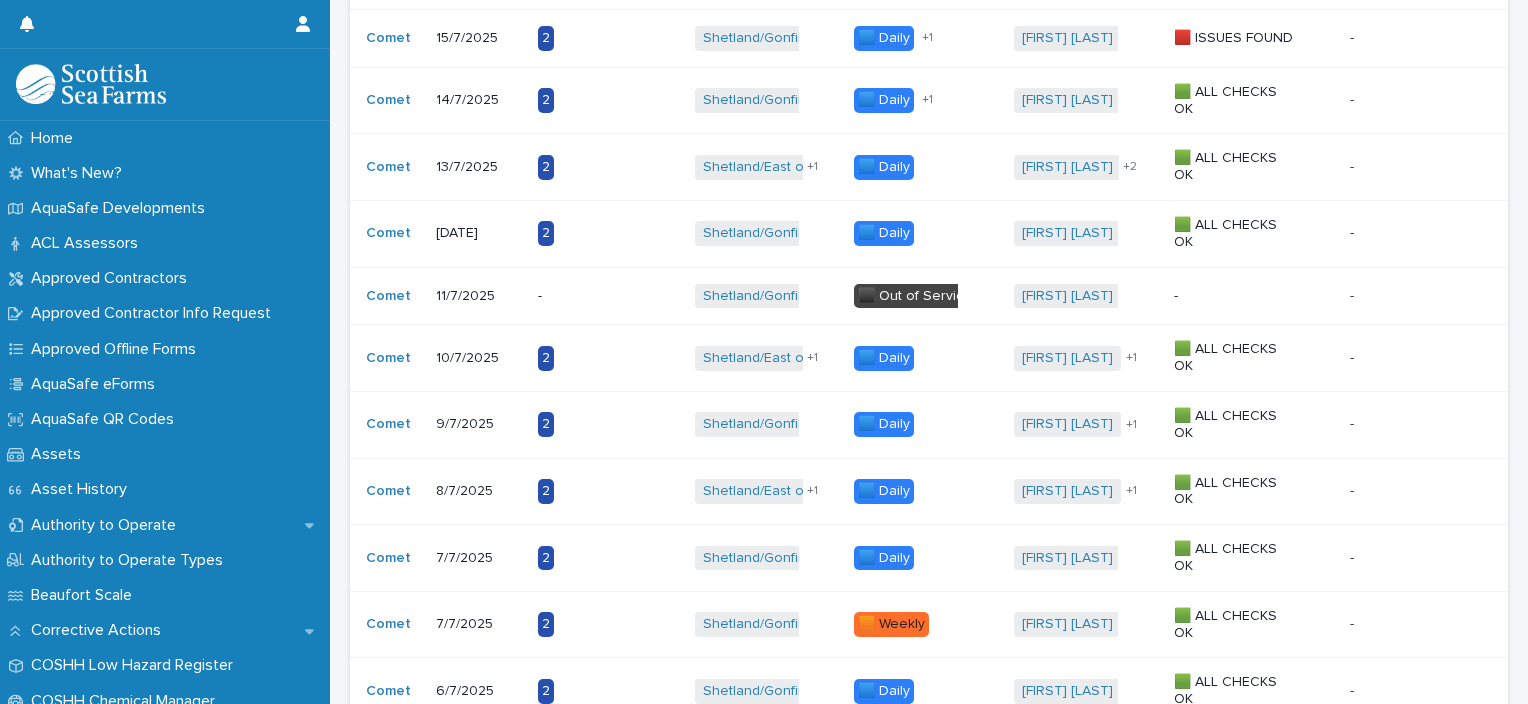 click on "2" at bounding box center (600, 358) 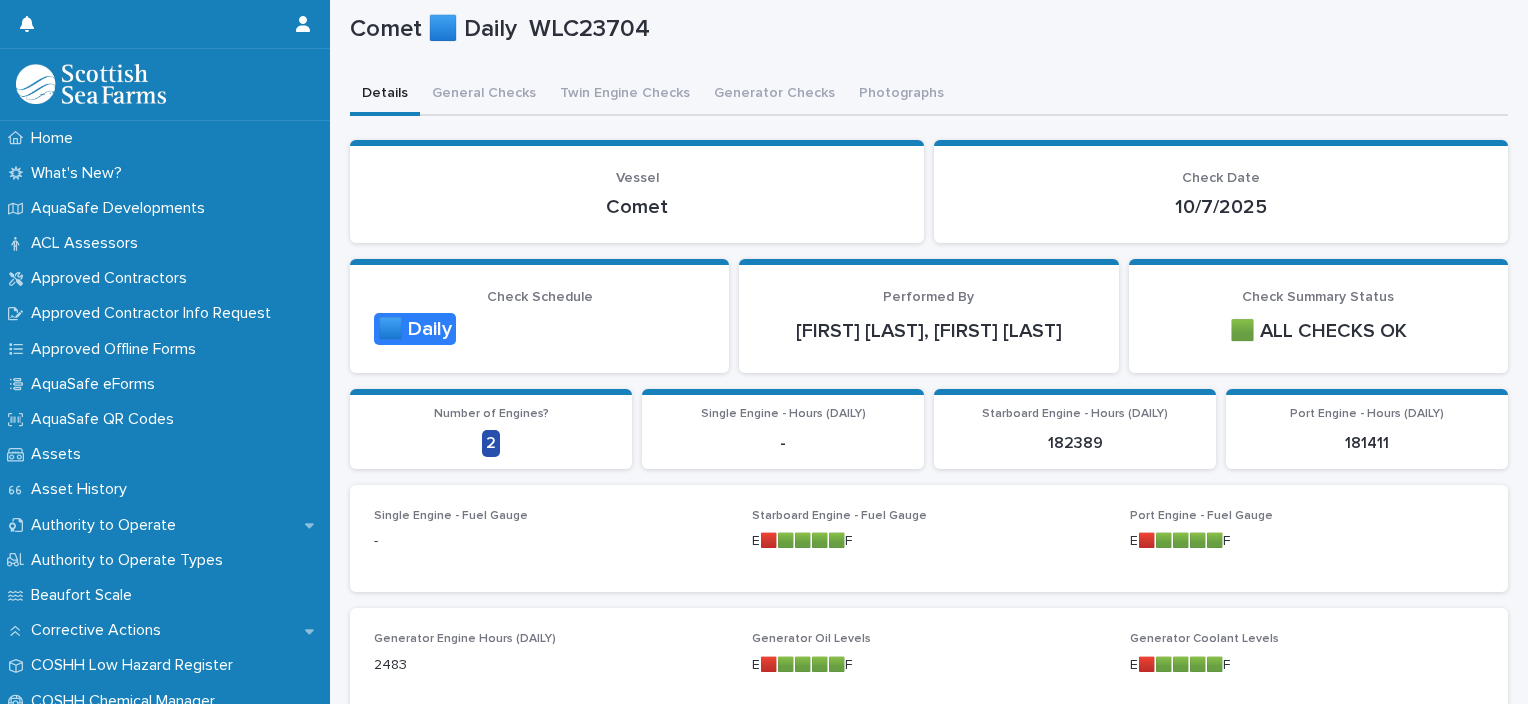 scroll, scrollTop: 0, scrollLeft: 0, axis: both 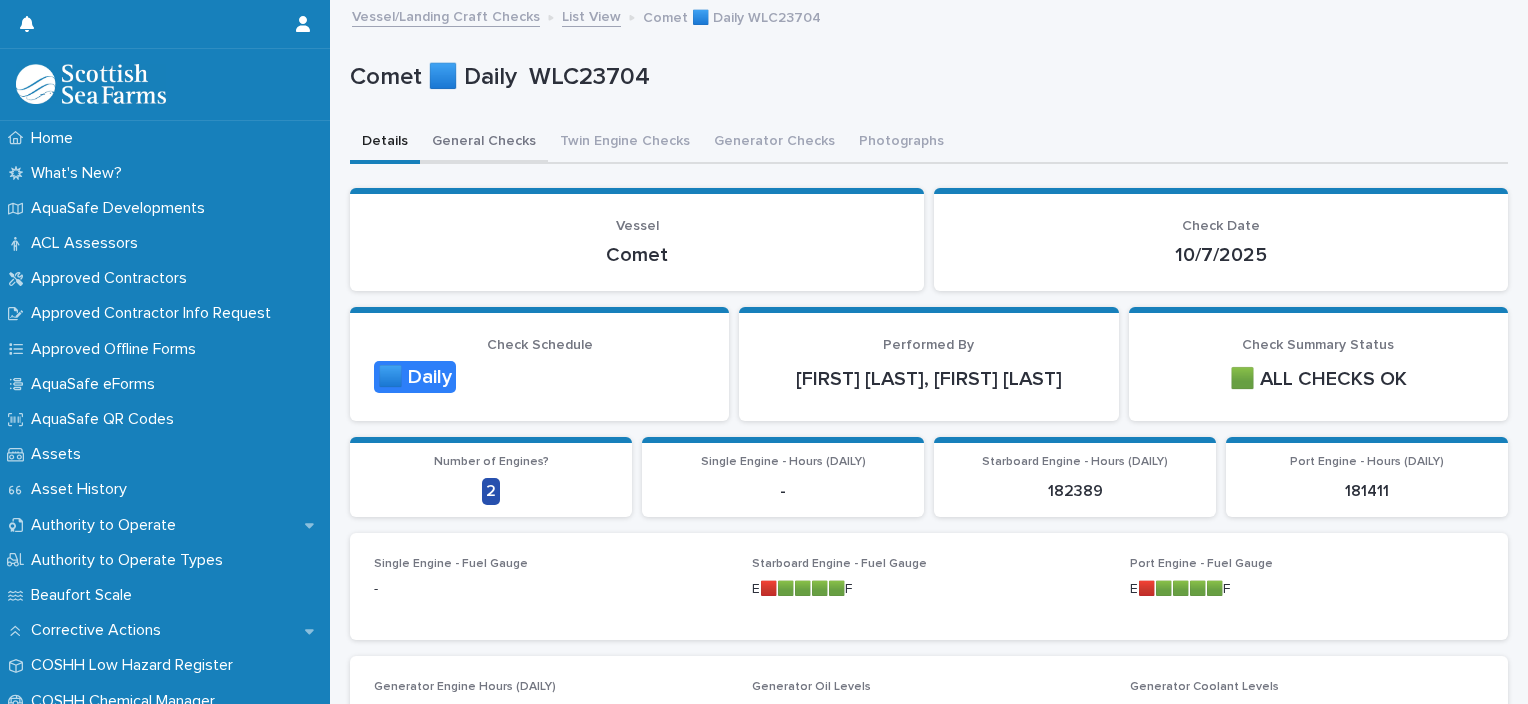 click on "General Checks" at bounding box center [484, 143] 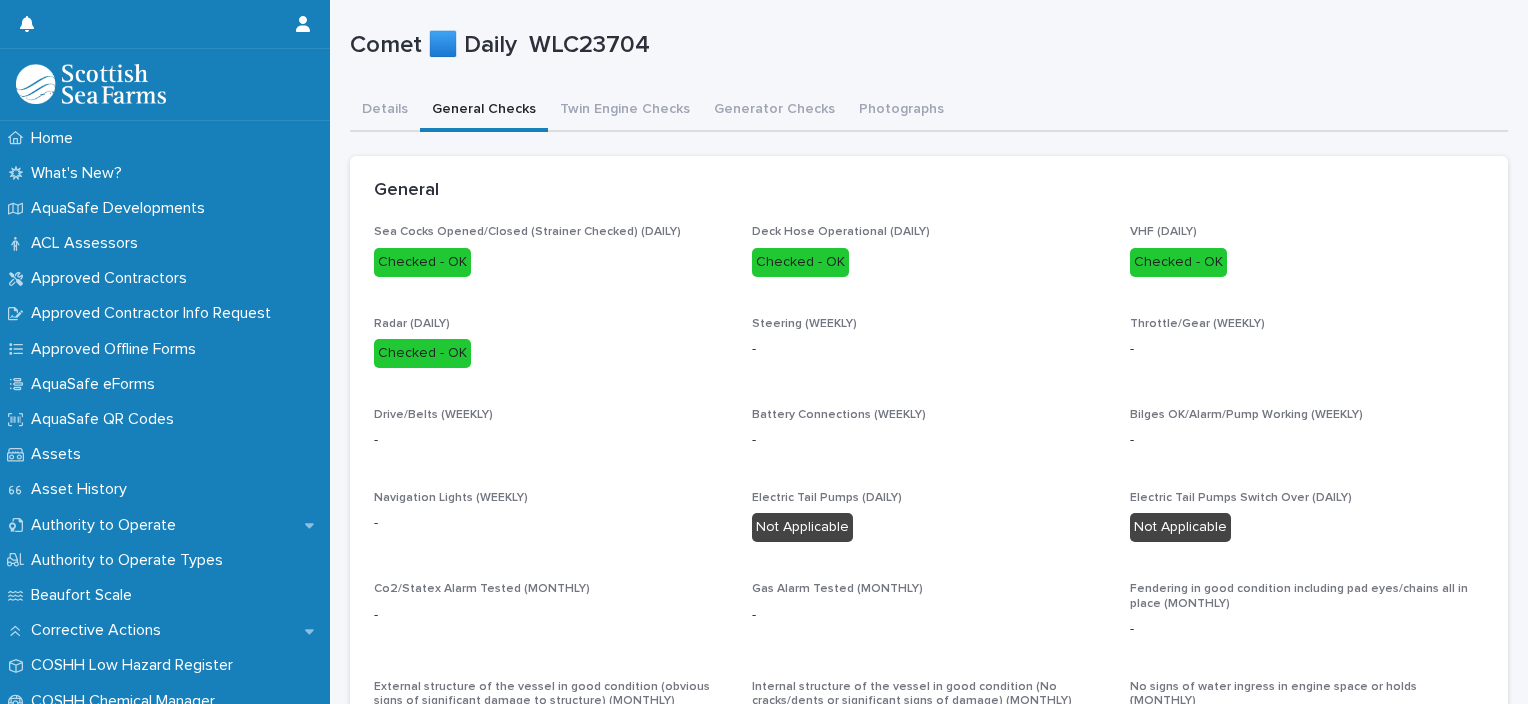 scroll, scrollTop: 0, scrollLeft: 0, axis: both 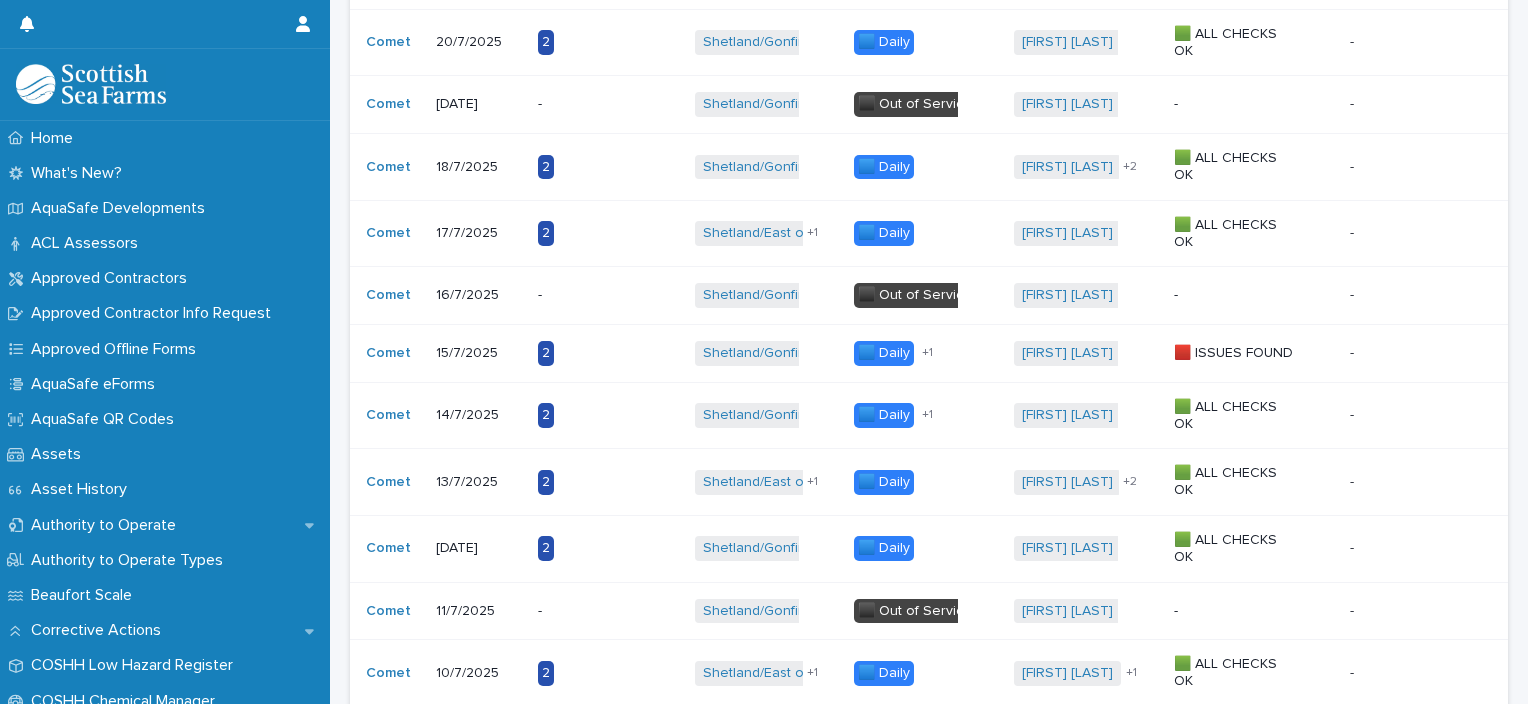 click on "🟦 Daily" at bounding box center (884, 415) 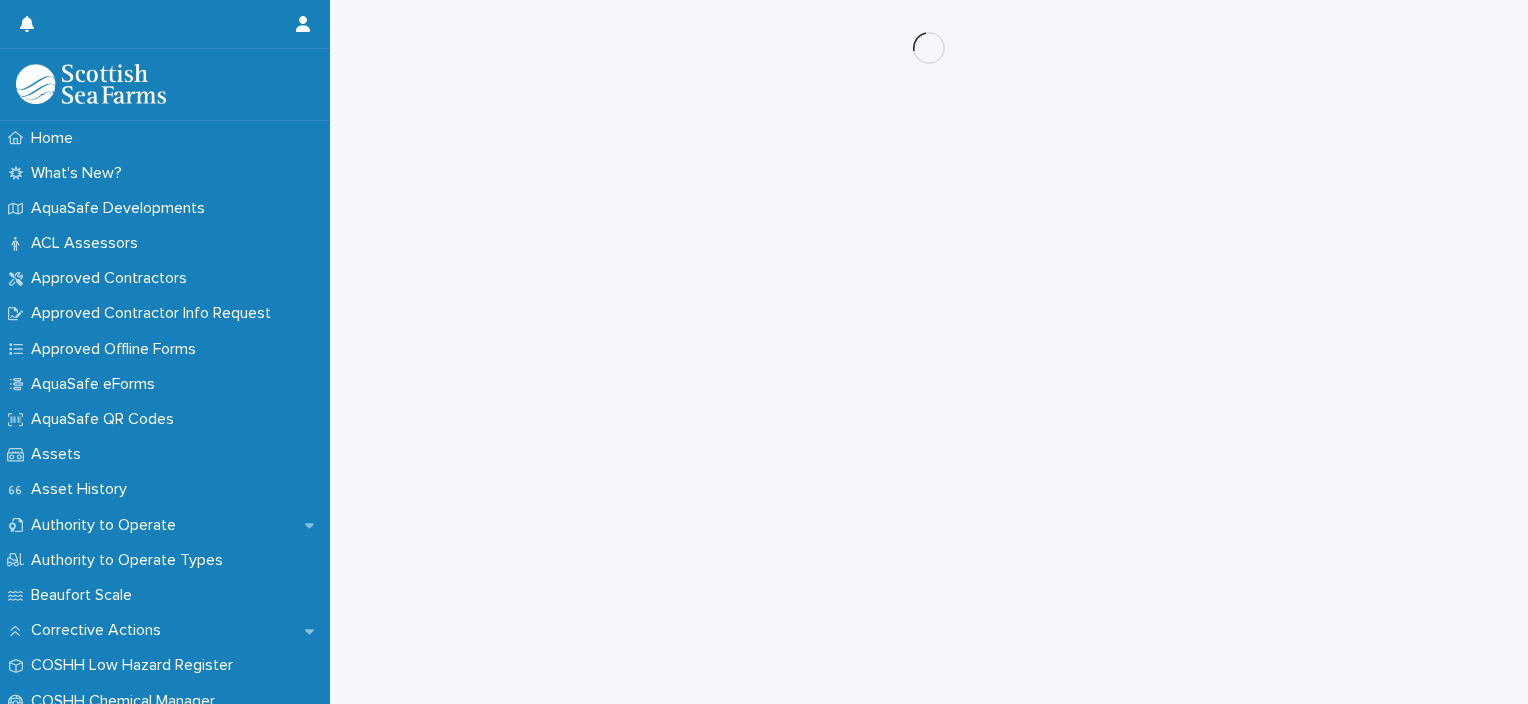 scroll, scrollTop: 0, scrollLeft: 0, axis: both 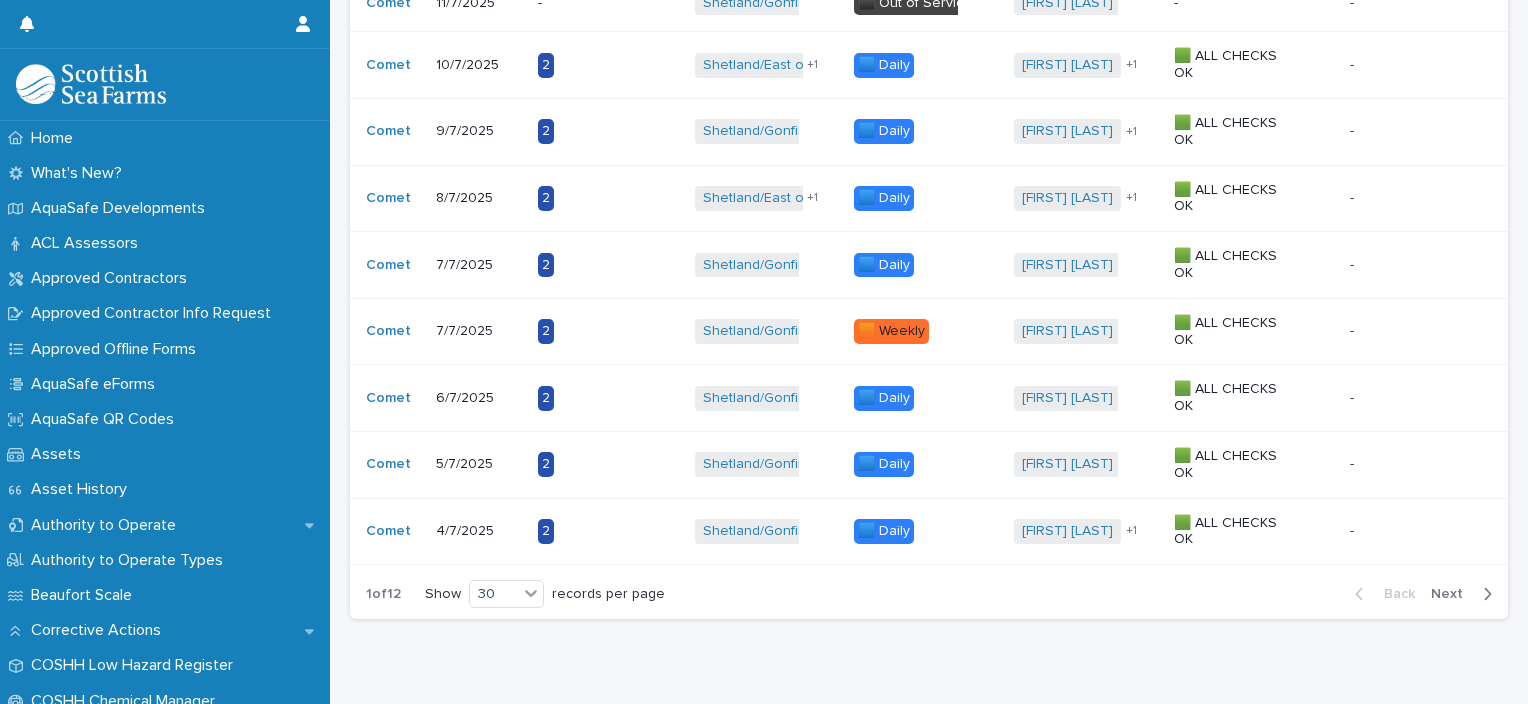 click on "Next" at bounding box center [1453, 594] 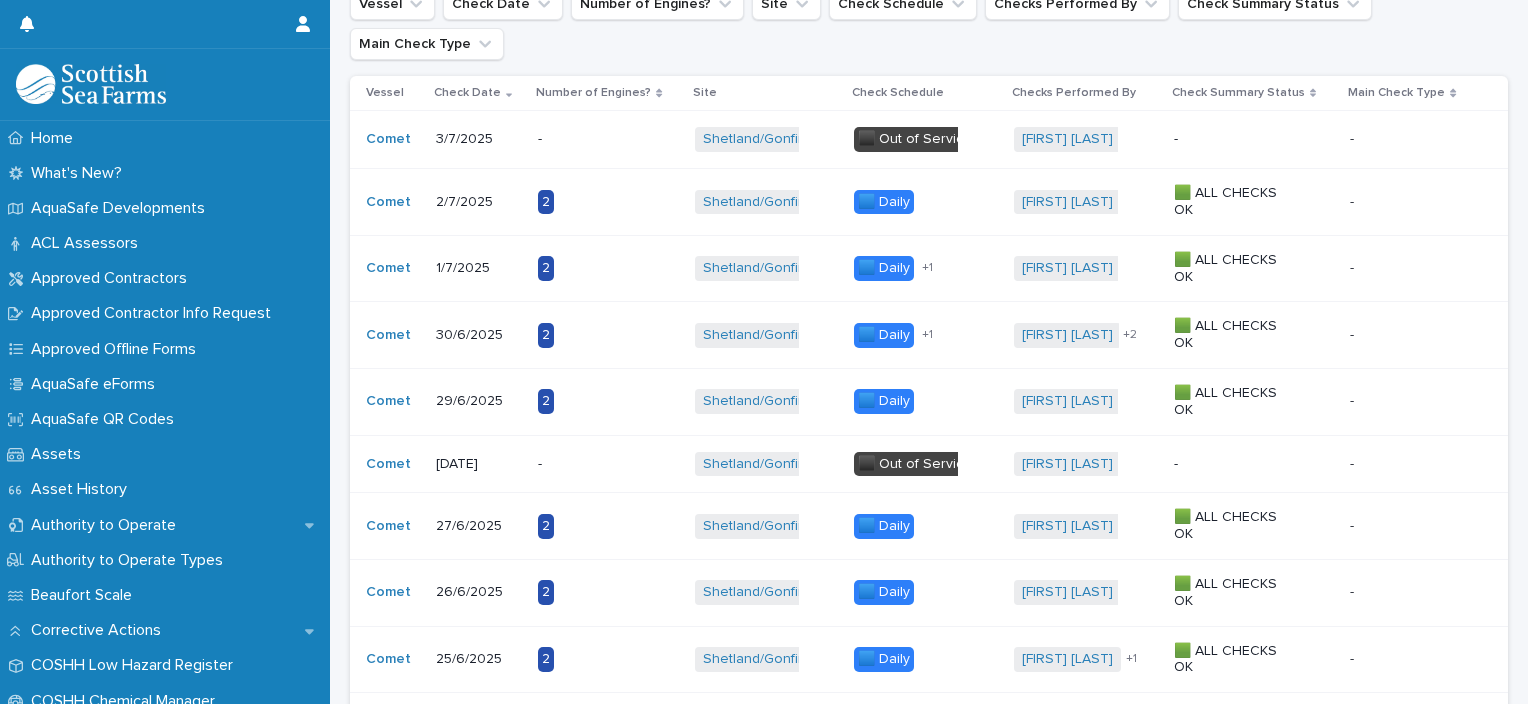 scroll, scrollTop: 208, scrollLeft: 0, axis: vertical 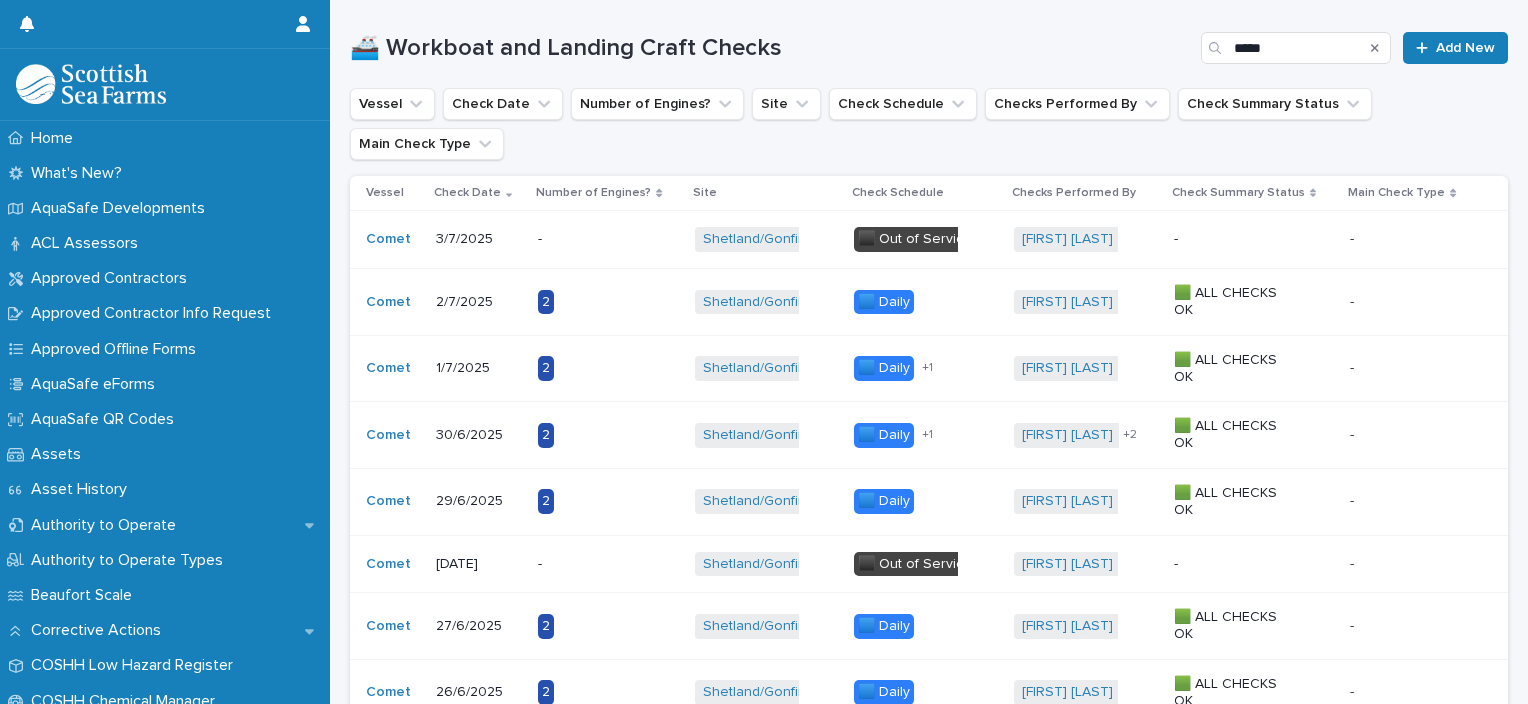 click on "+ 1" at bounding box center (927, 368) 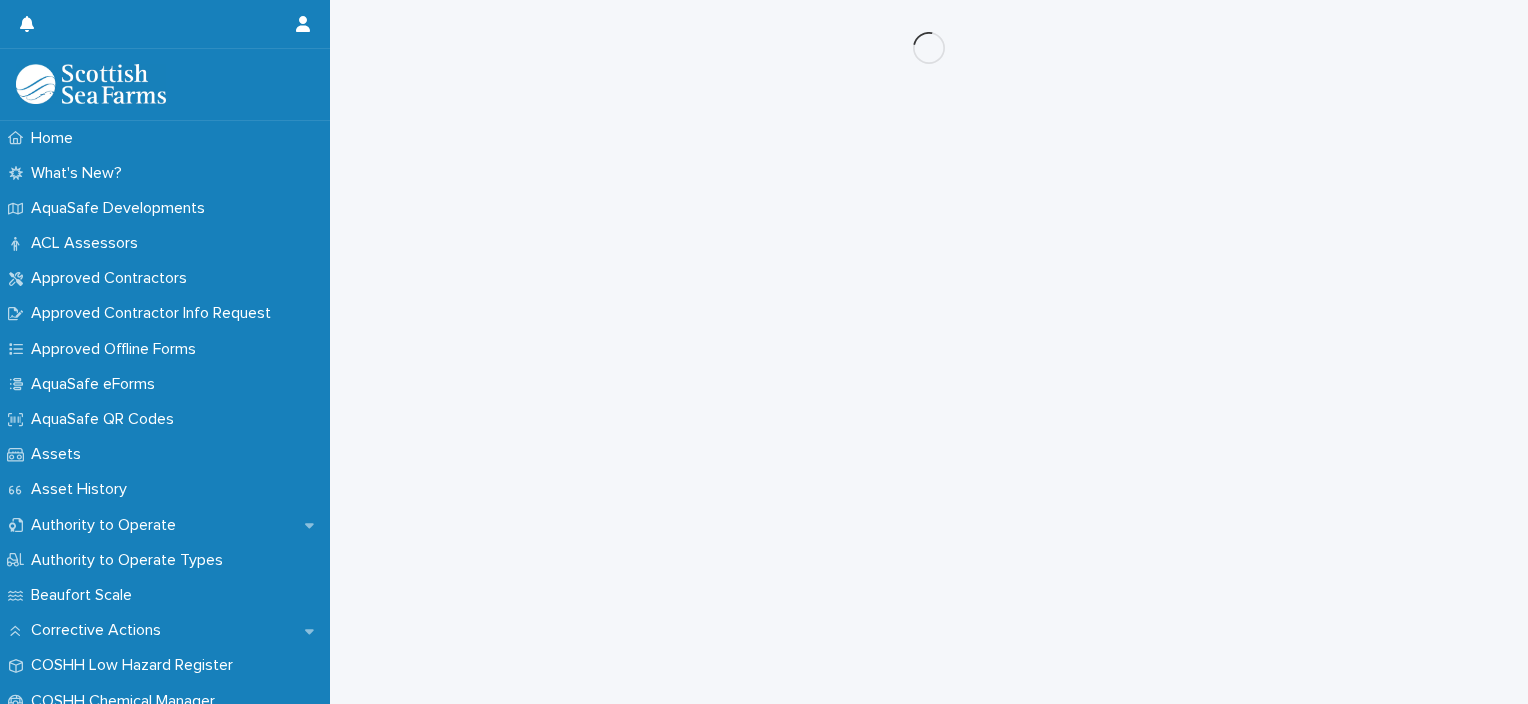scroll, scrollTop: 0, scrollLeft: 0, axis: both 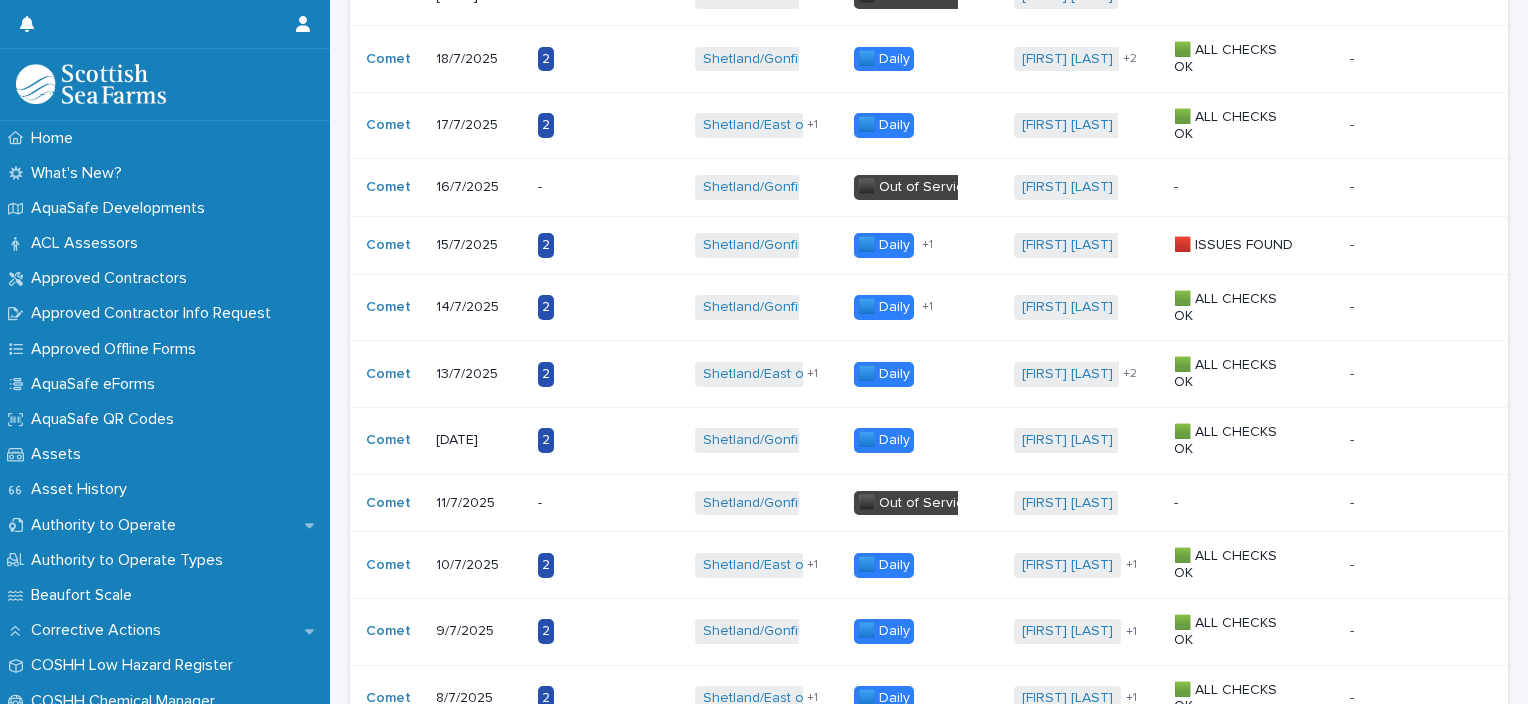 click on "+ 1" at bounding box center [948, 307] 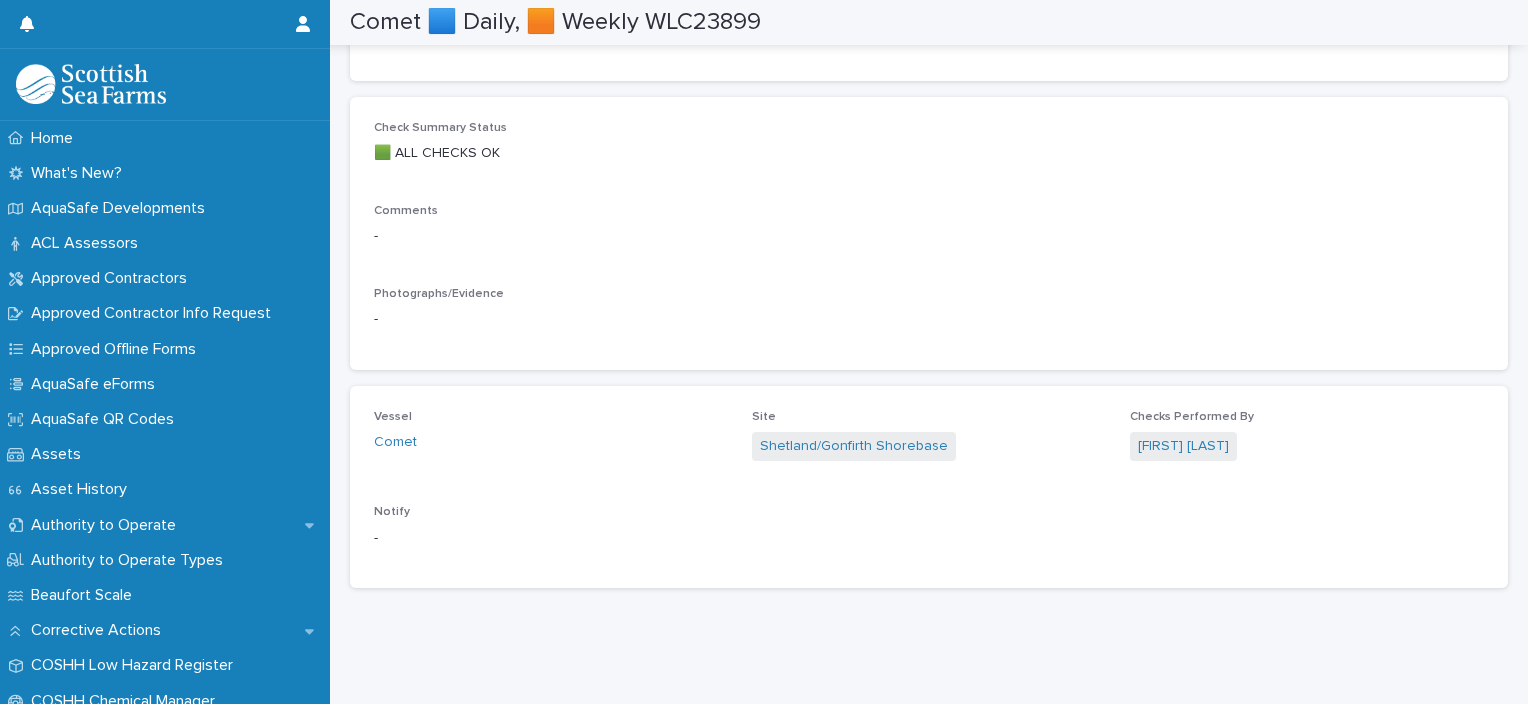 scroll, scrollTop: 820, scrollLeft: 0, axis: vertical 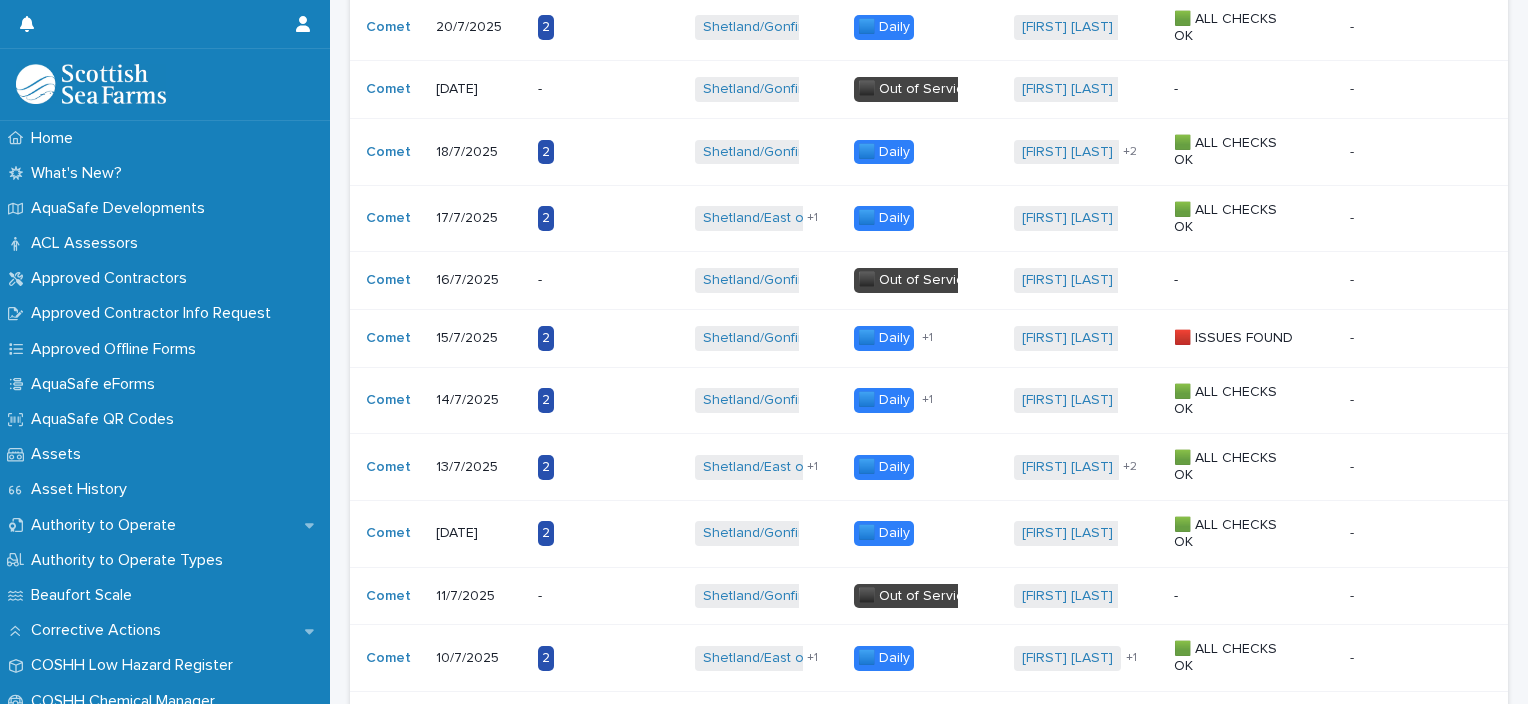 click on "+ 1" at bounding box center (948, 338) 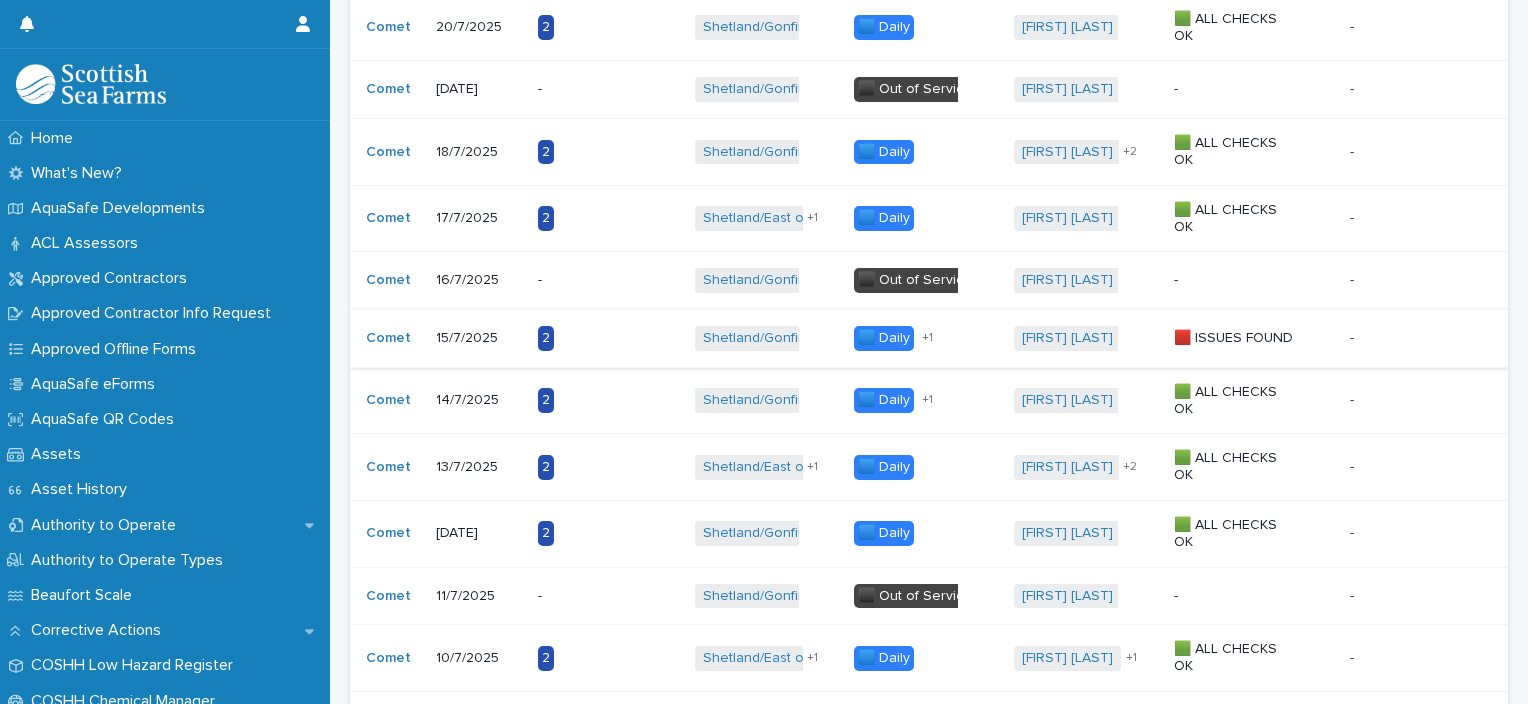 scroll, scrollTop: 0, scrollLeft: 0, axis: both 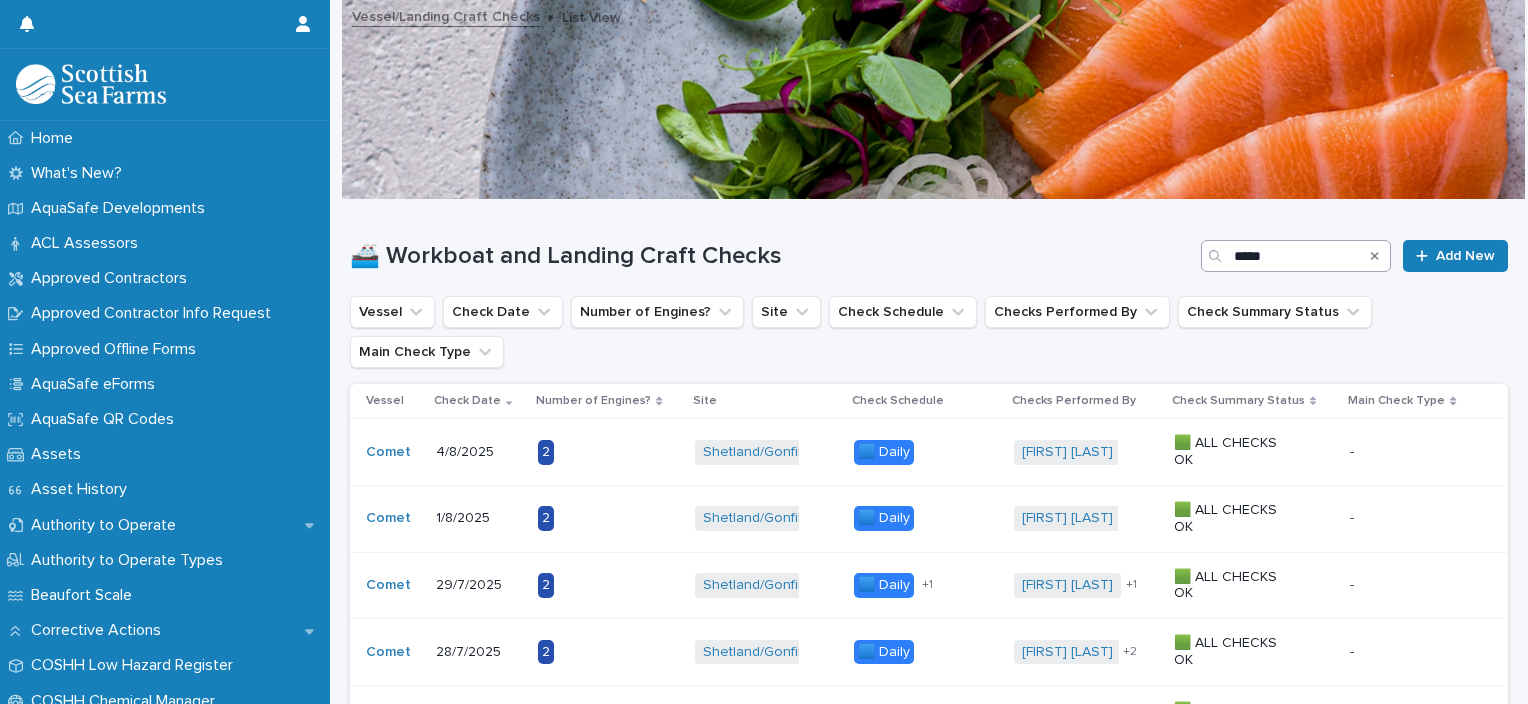 drag, startPoint x: 1364, startPoint y: 256, endPoint x: 1300, endPoint y: 256, distance: 64 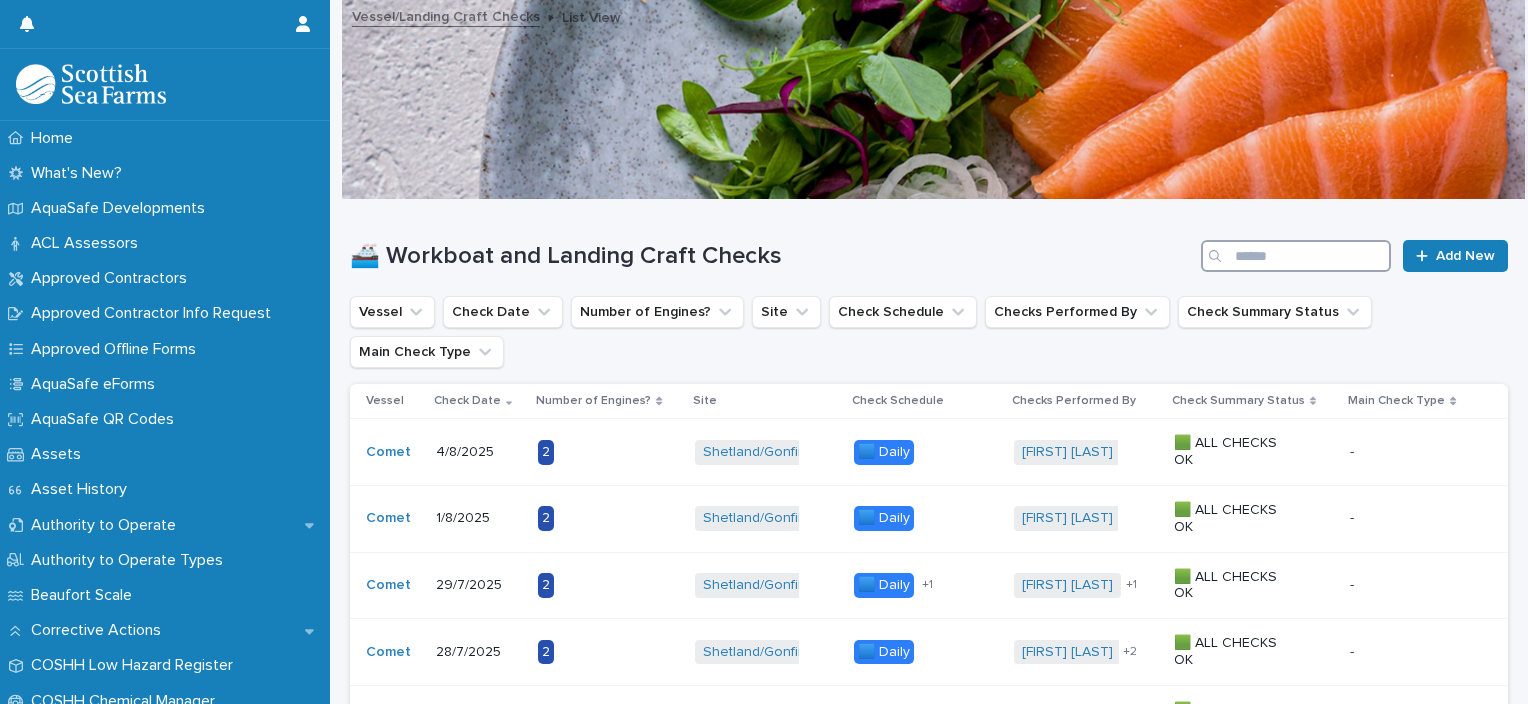 click at bounding box center (1296, 256) 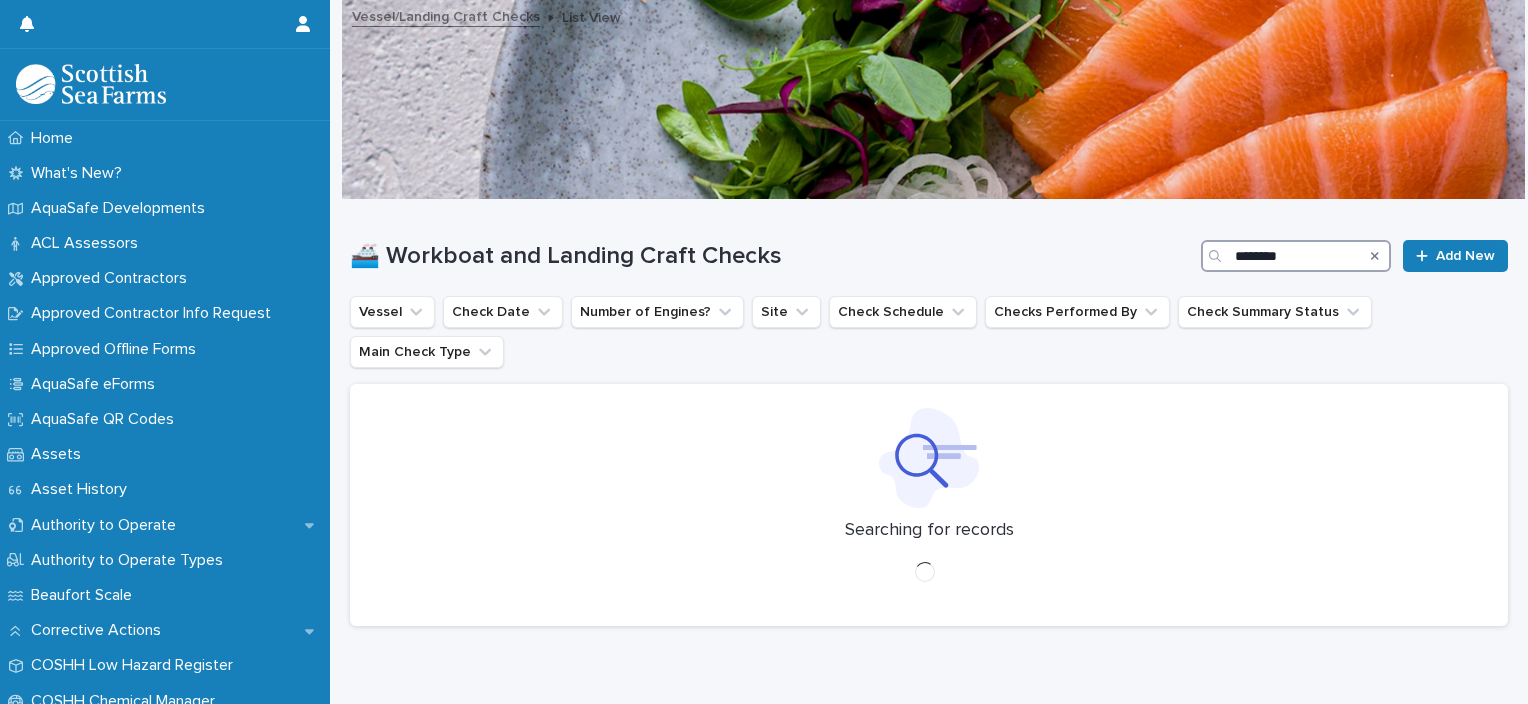 type on "********" 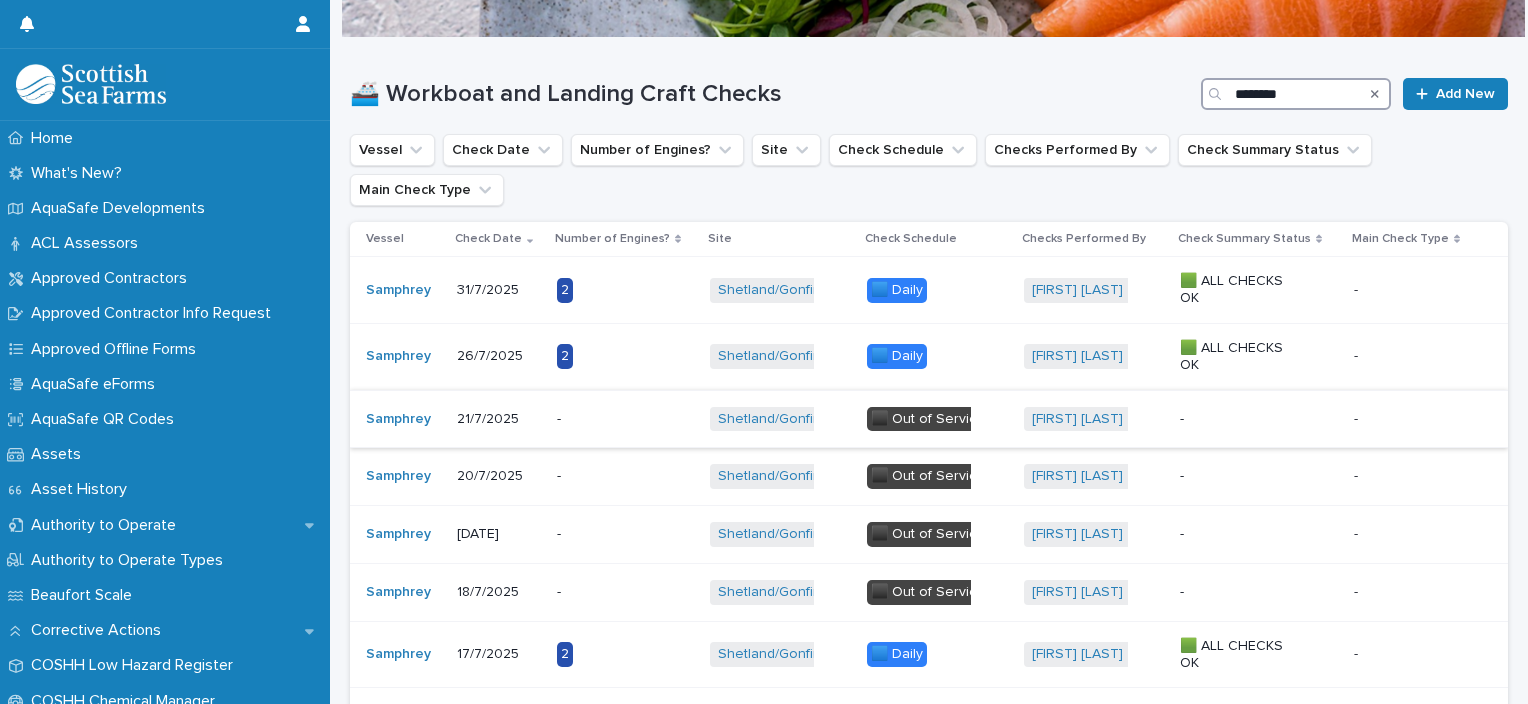scroll, scrollTop: 100, scrollLeft: 0, axis: vertical 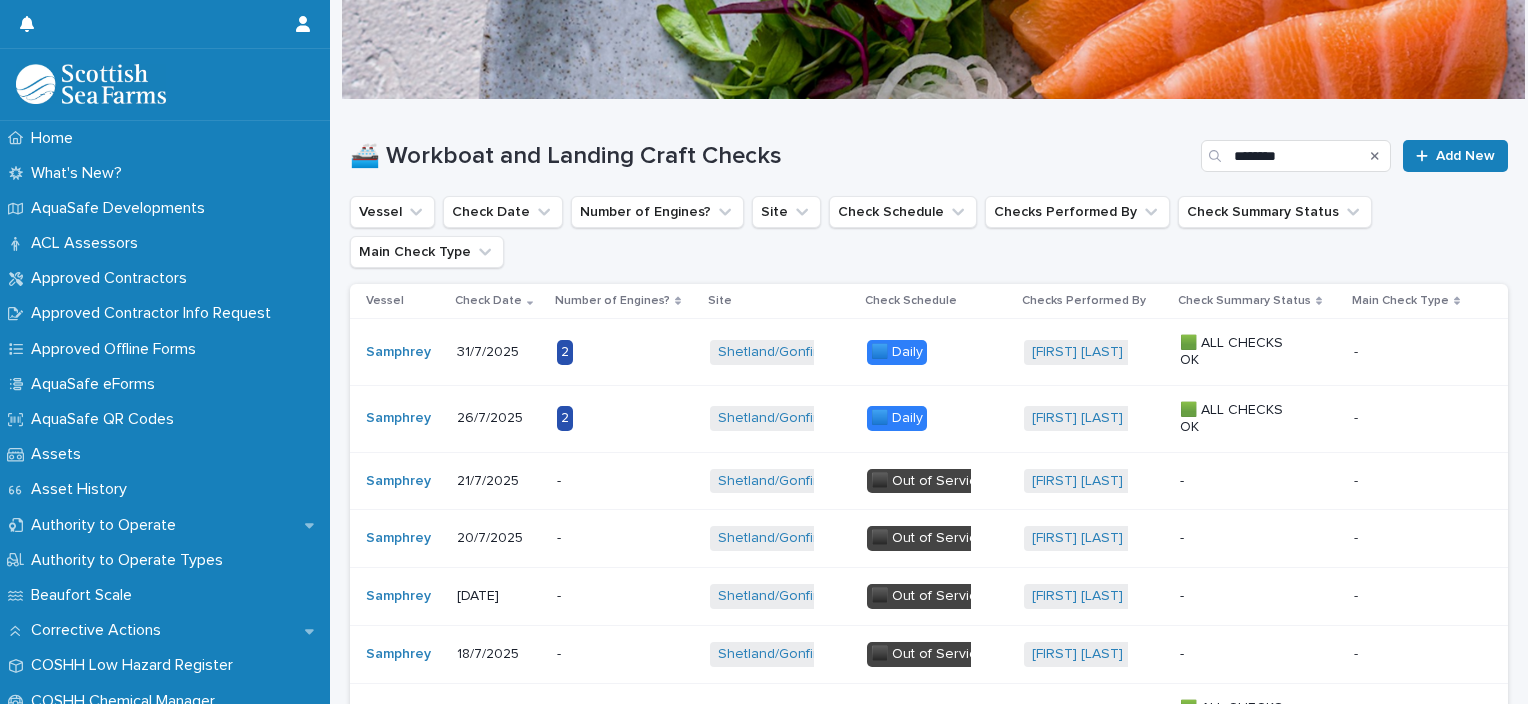 click on "2" at bounding box center [619, 352] 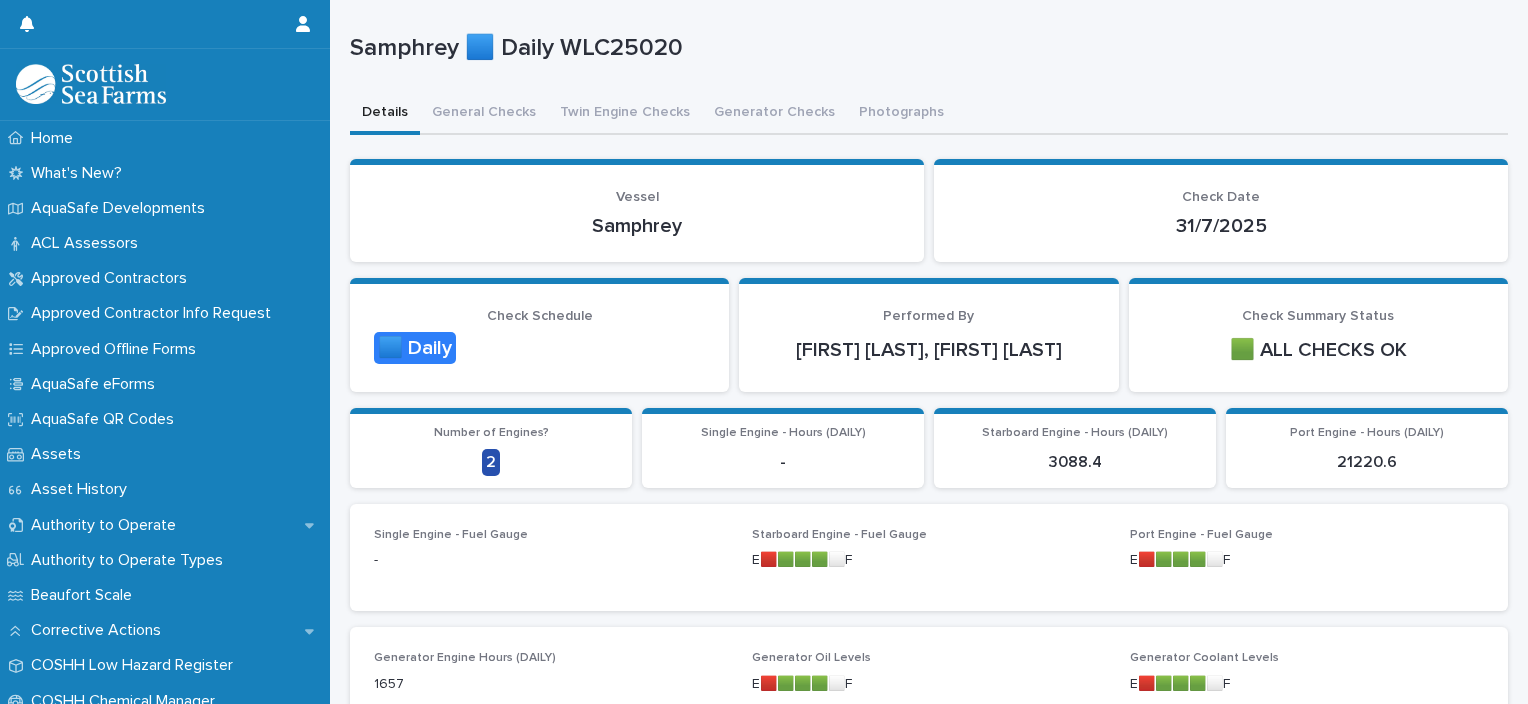 scroll, scrollTop: 0, scrollLeft: 0, axis: both 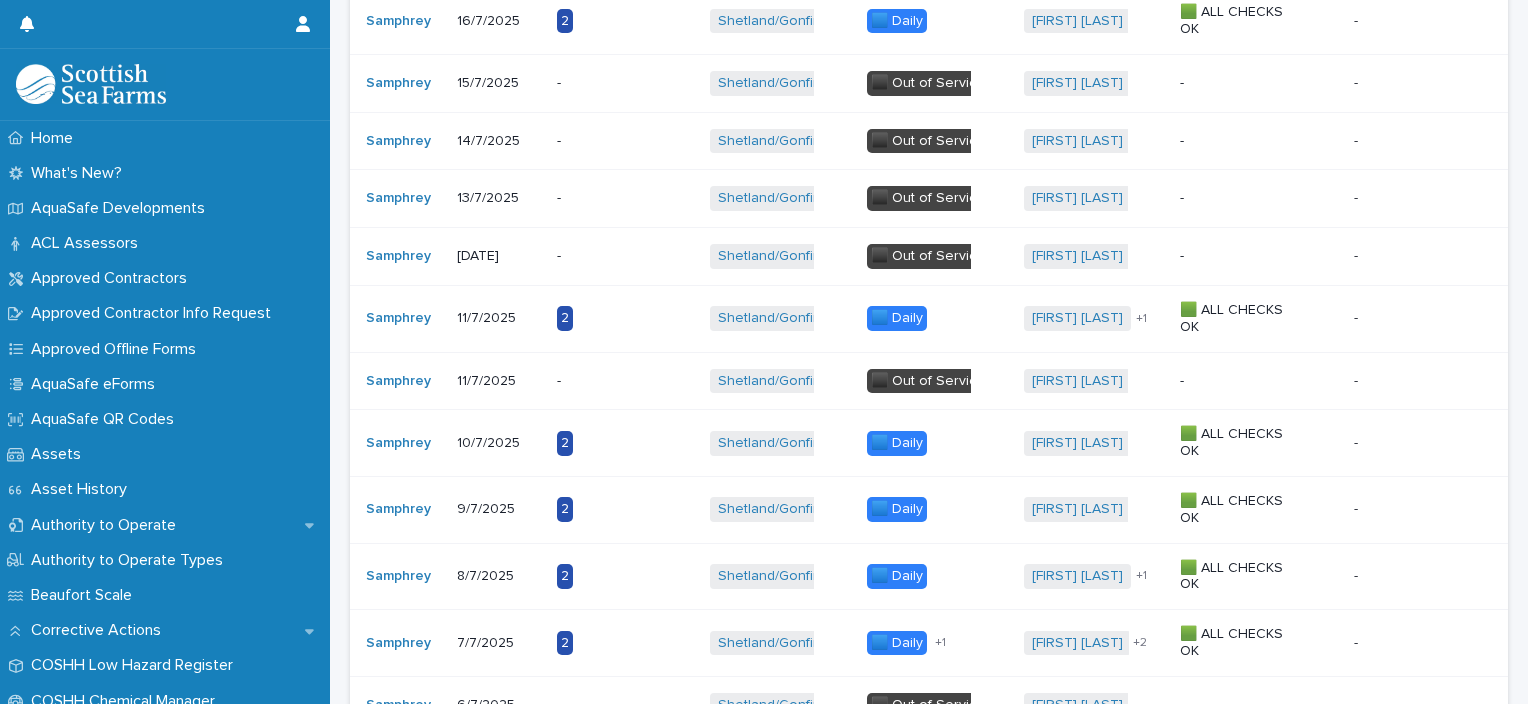 click on "+ 1" at bounding box center [940, 643] 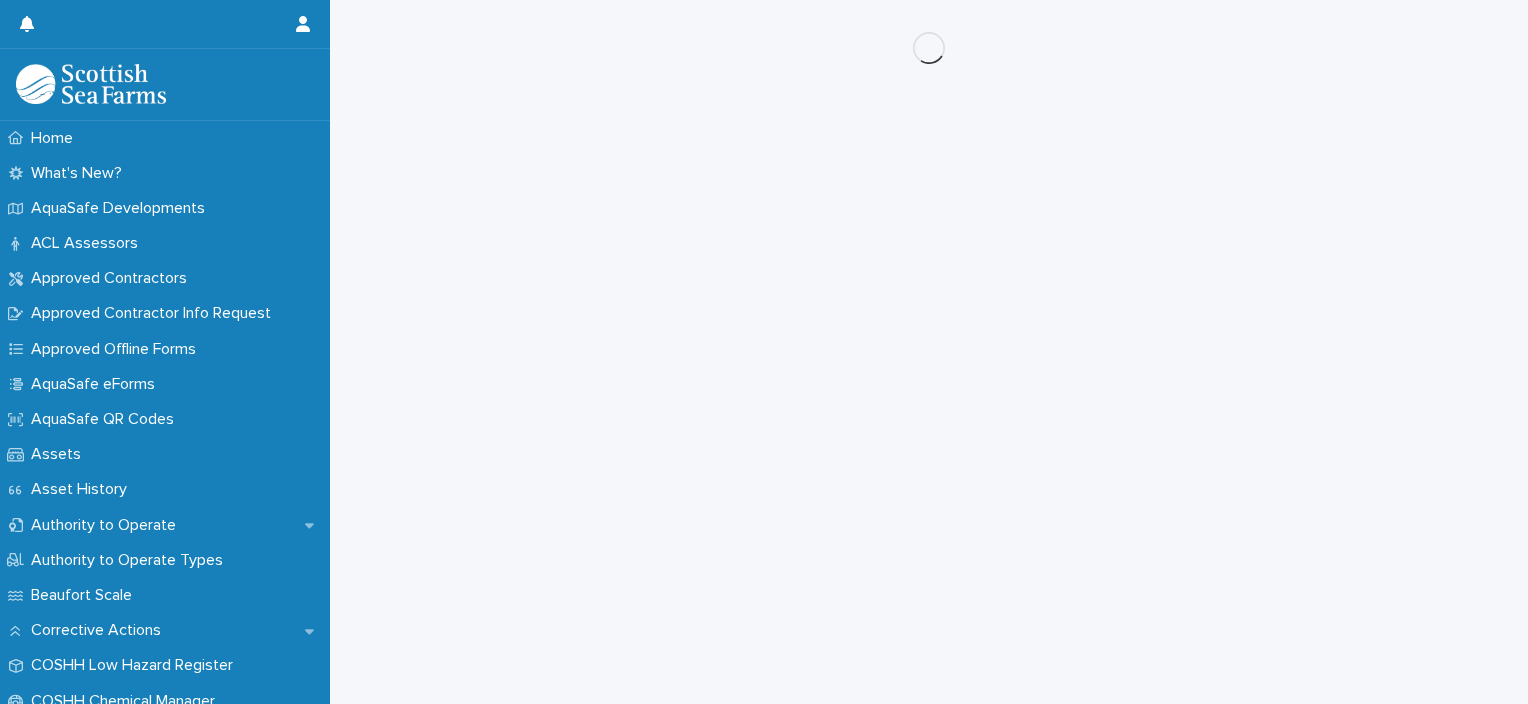 scroll, scrollTop: 0, scrollLeft: 0, axis: both 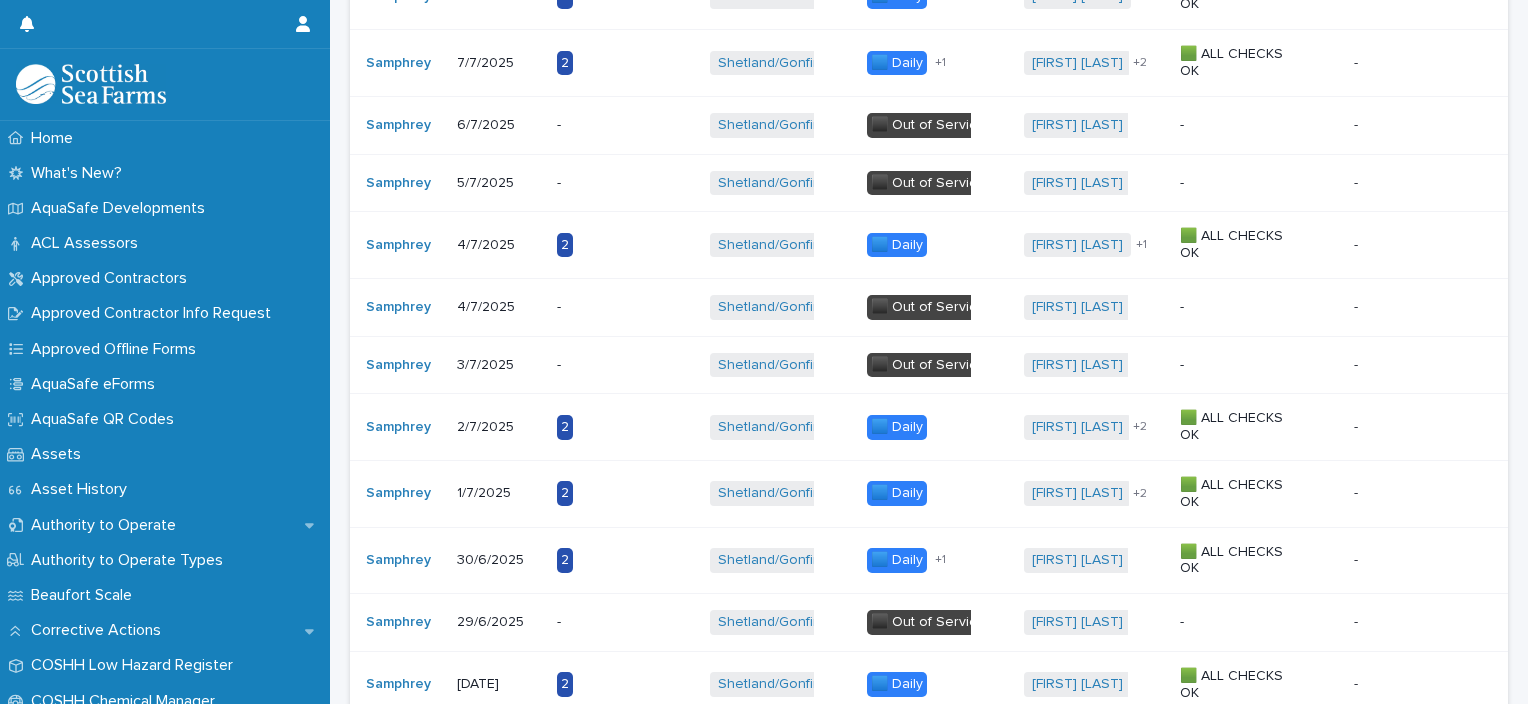 click on "+ 1" at bounding box center [940, 560] 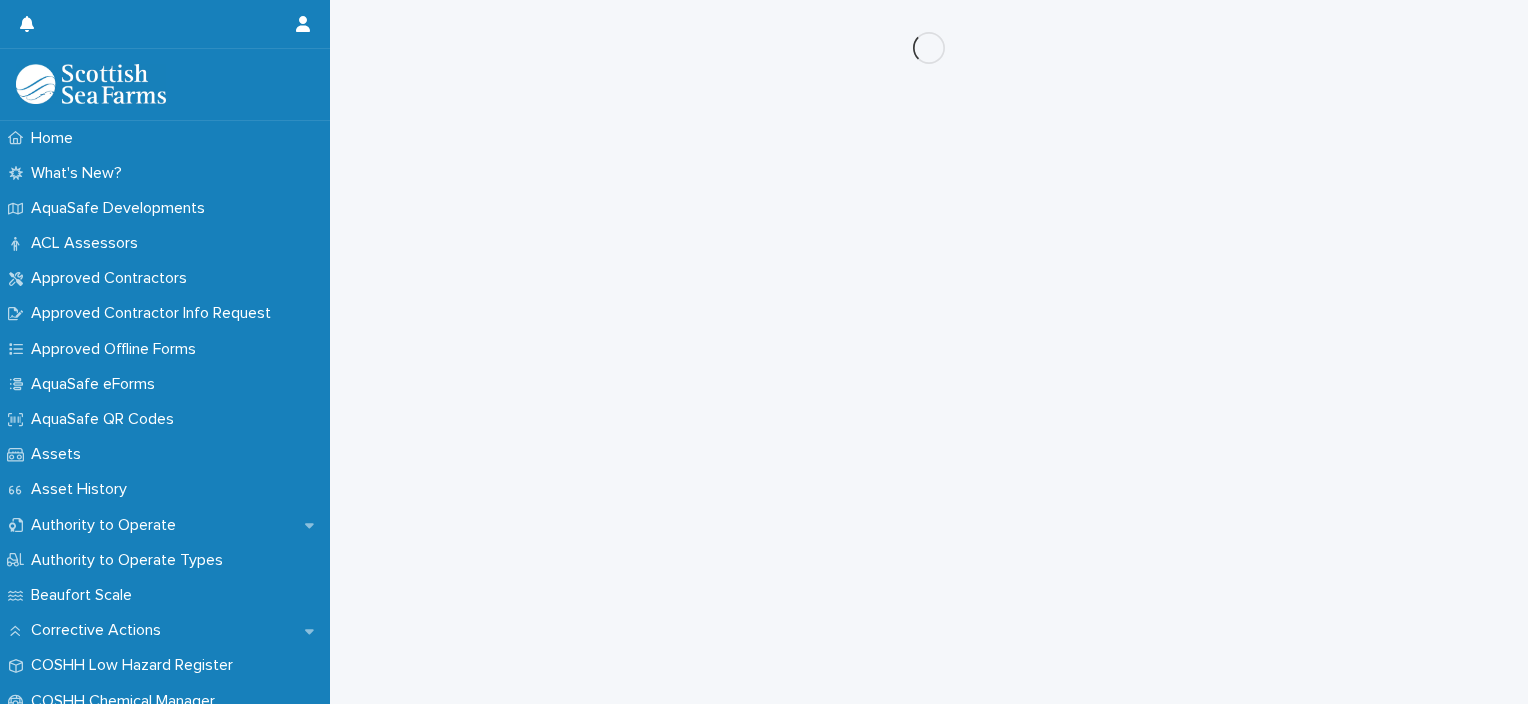 scroll, scrollTop: 0, scrollLeft: 0, axis: both 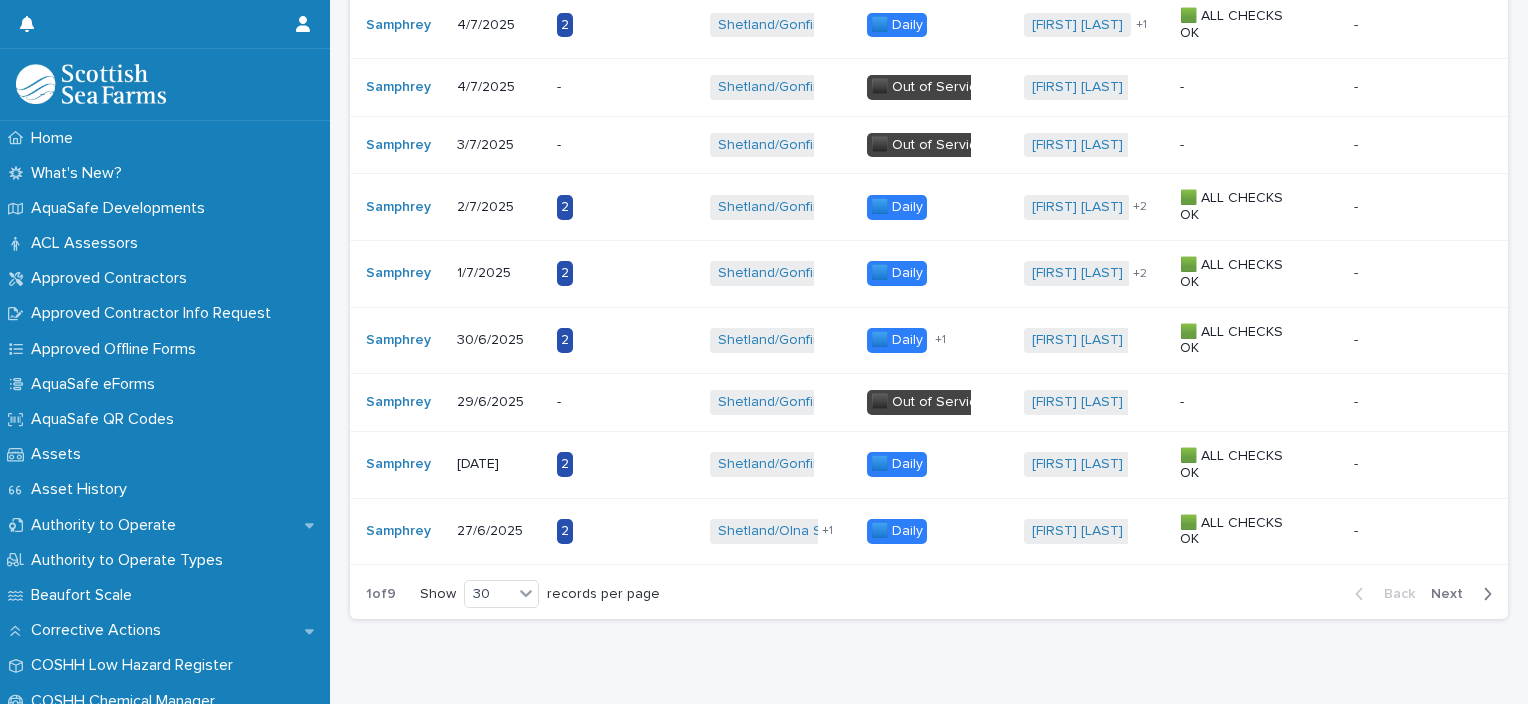 drag, startPoint x: 1435, startPoint y: 547, endPoint x: 1423, endPoint y: 593, distance: 47.539455 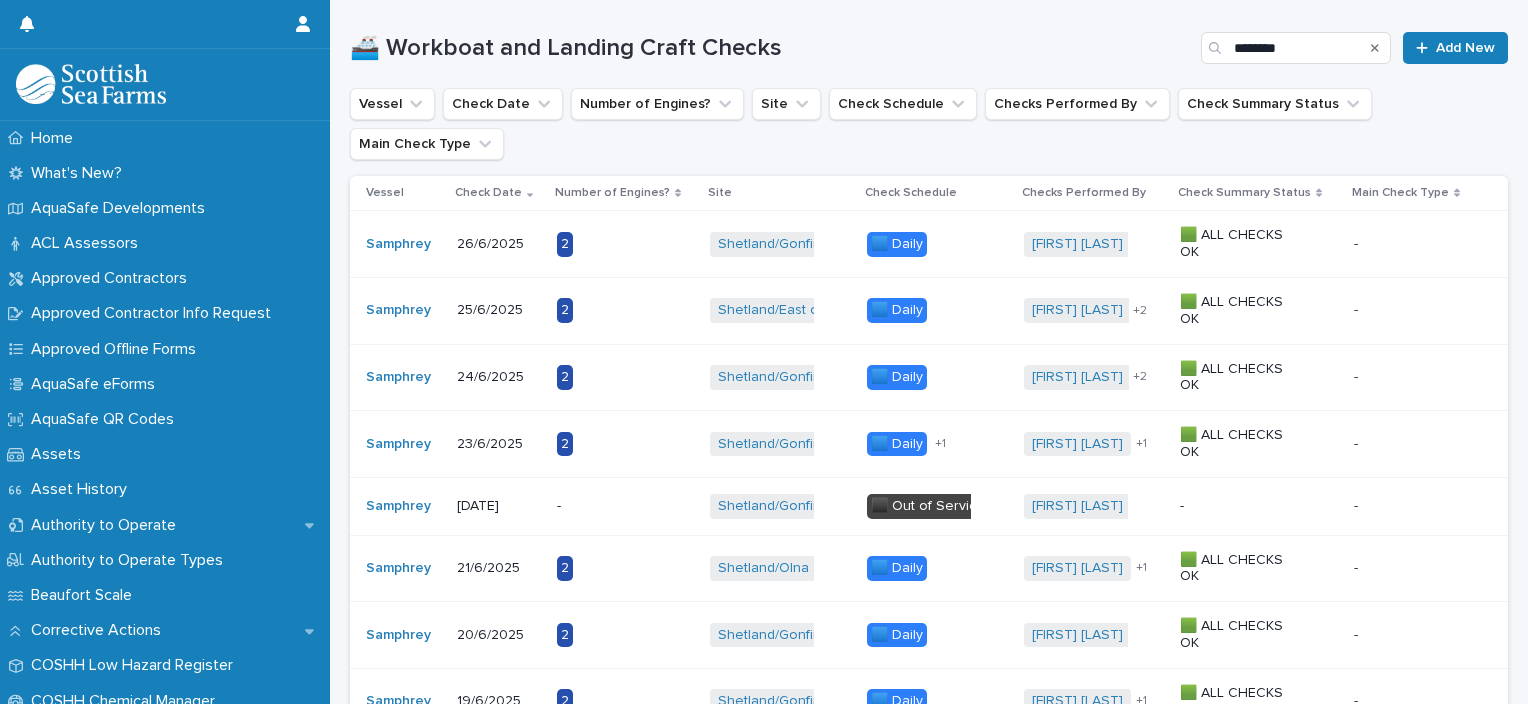 scroll, scrollTop: 120, scrollLeft: 0, axis: vertical 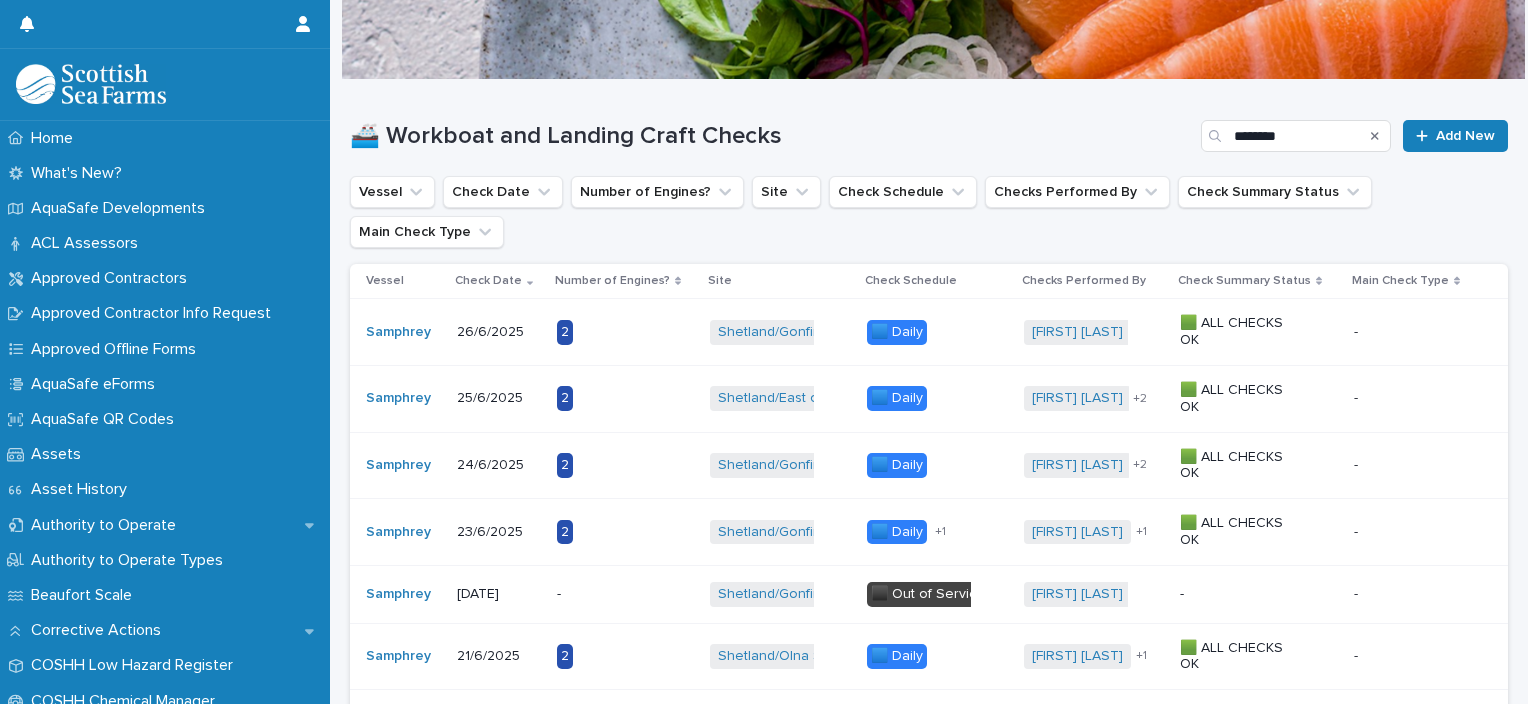 click on "+ 1" at bounding box center [940, 532] 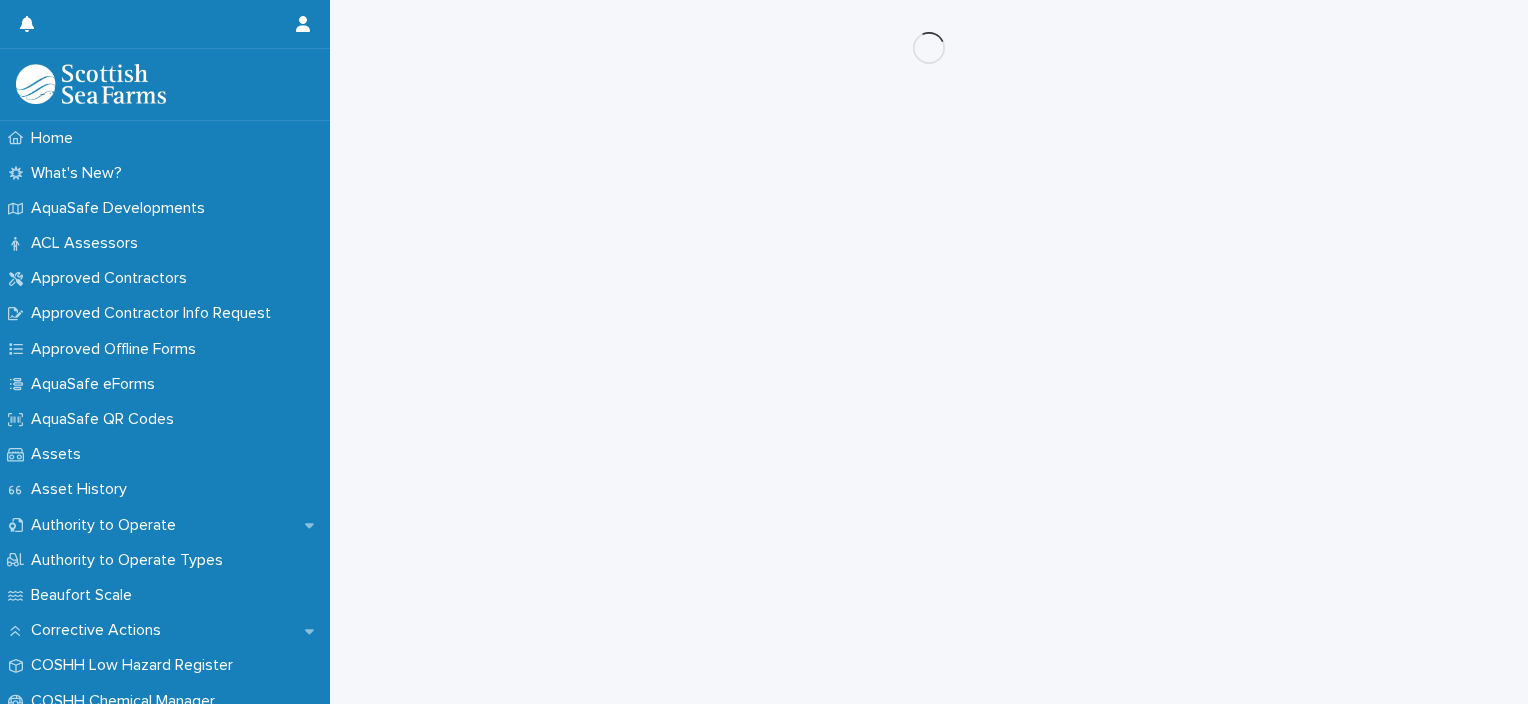 scroll, scrollTop: 0, scrollLeft: 0, axis: both 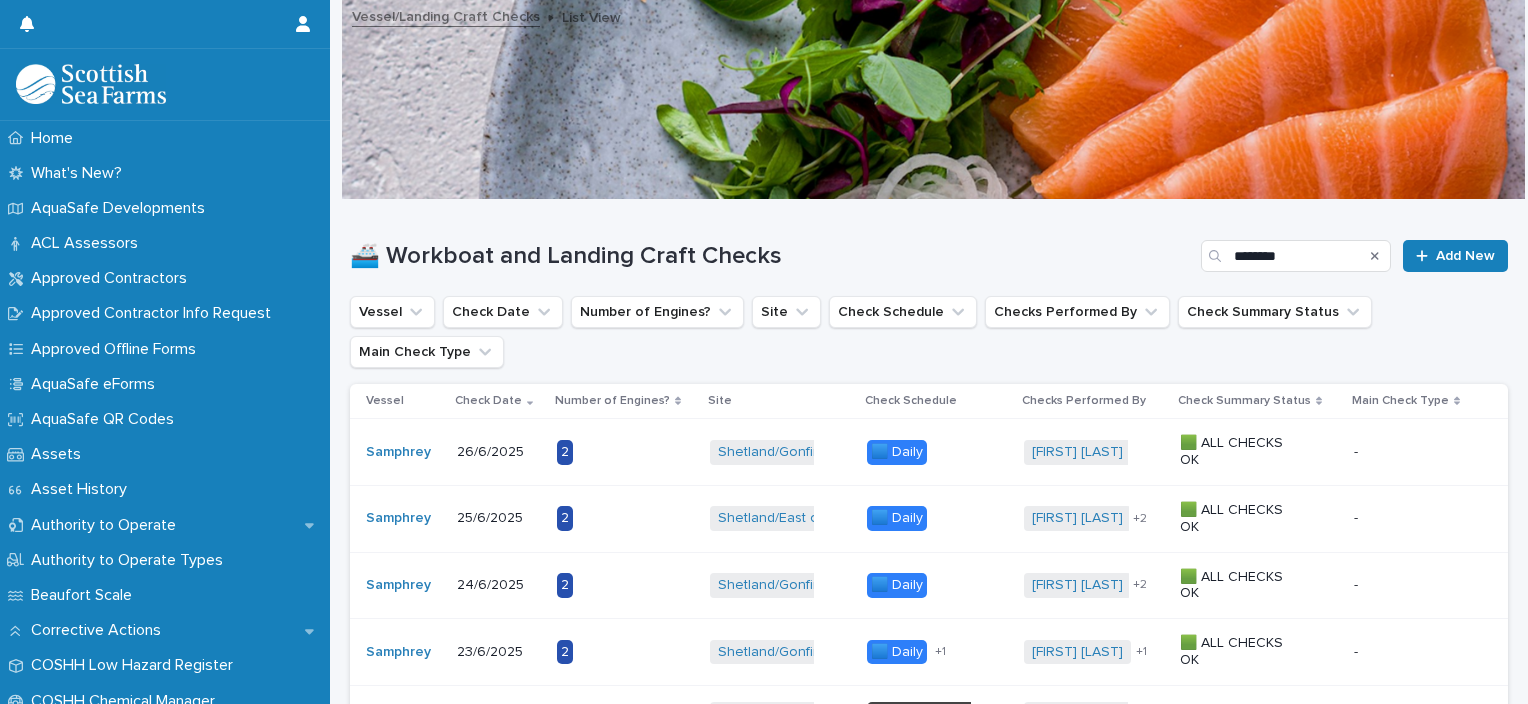 click at bounding box center [1375, 256] 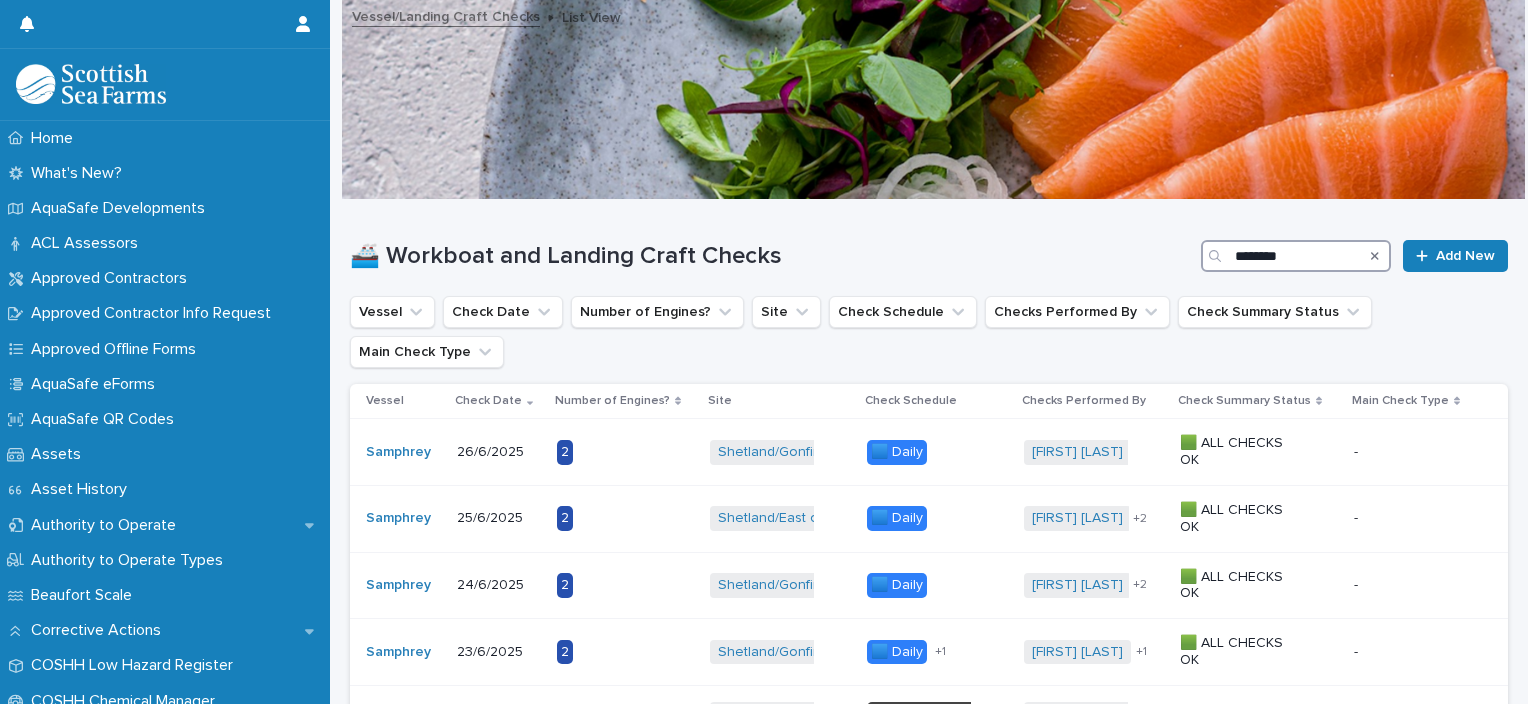 click on "********" at bounding box center [1296, 256] 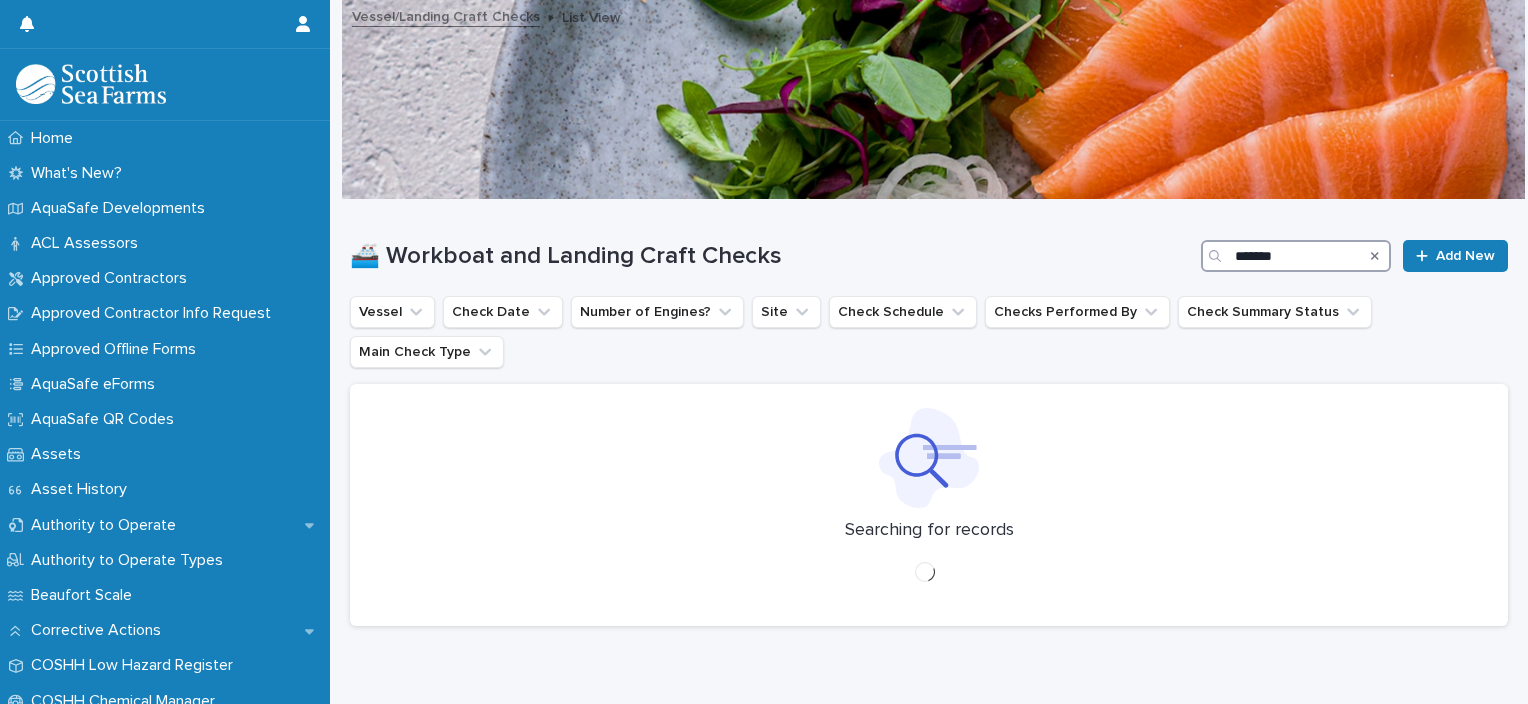 type on "*******" 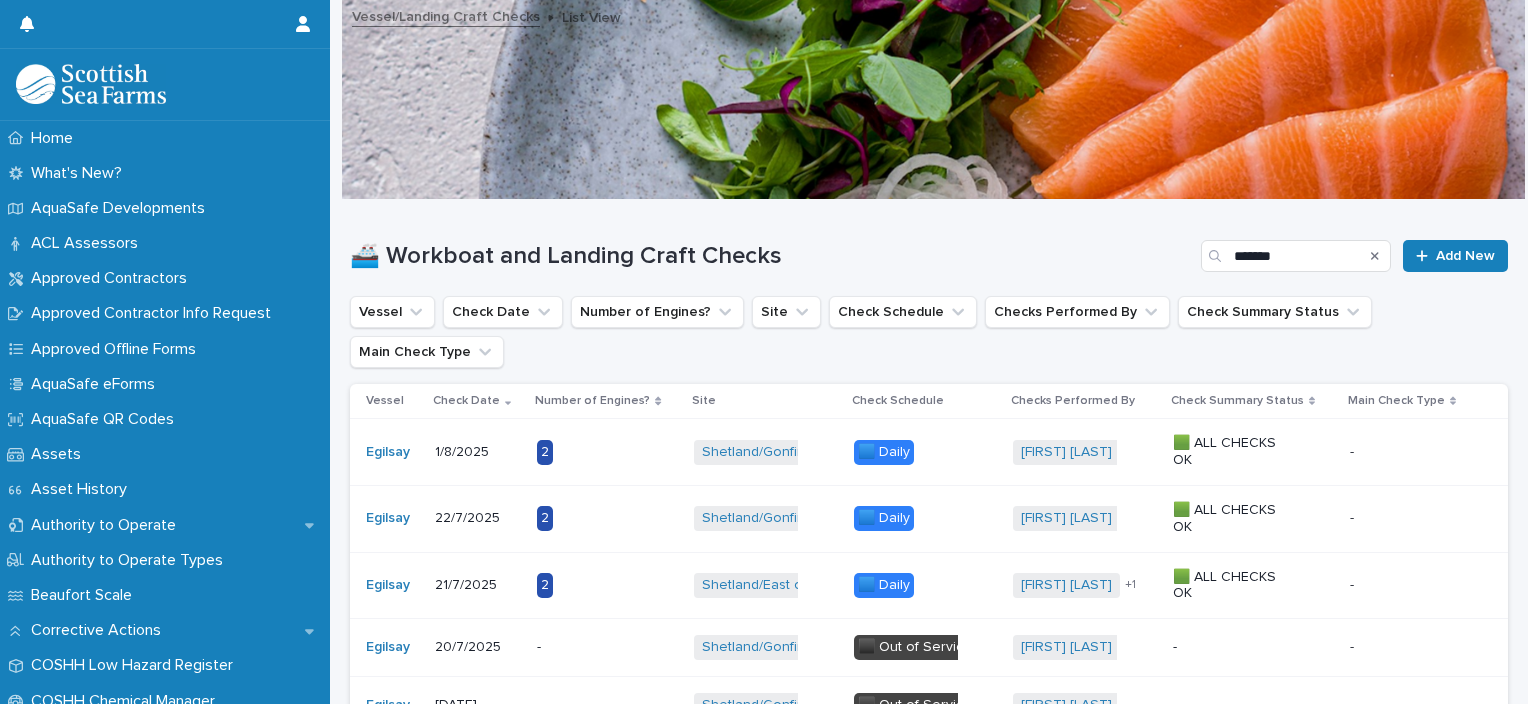 click 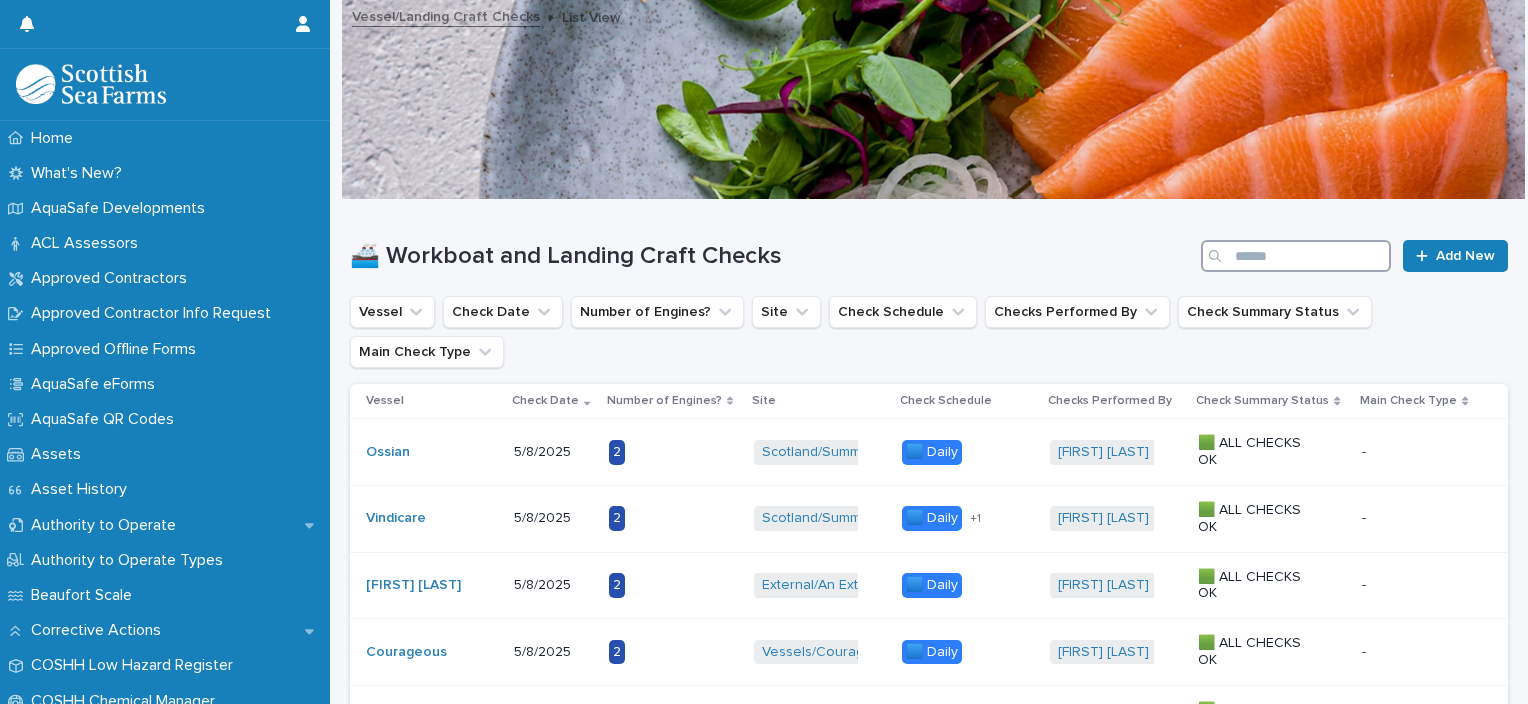 click at bounding box center (1296, 256) 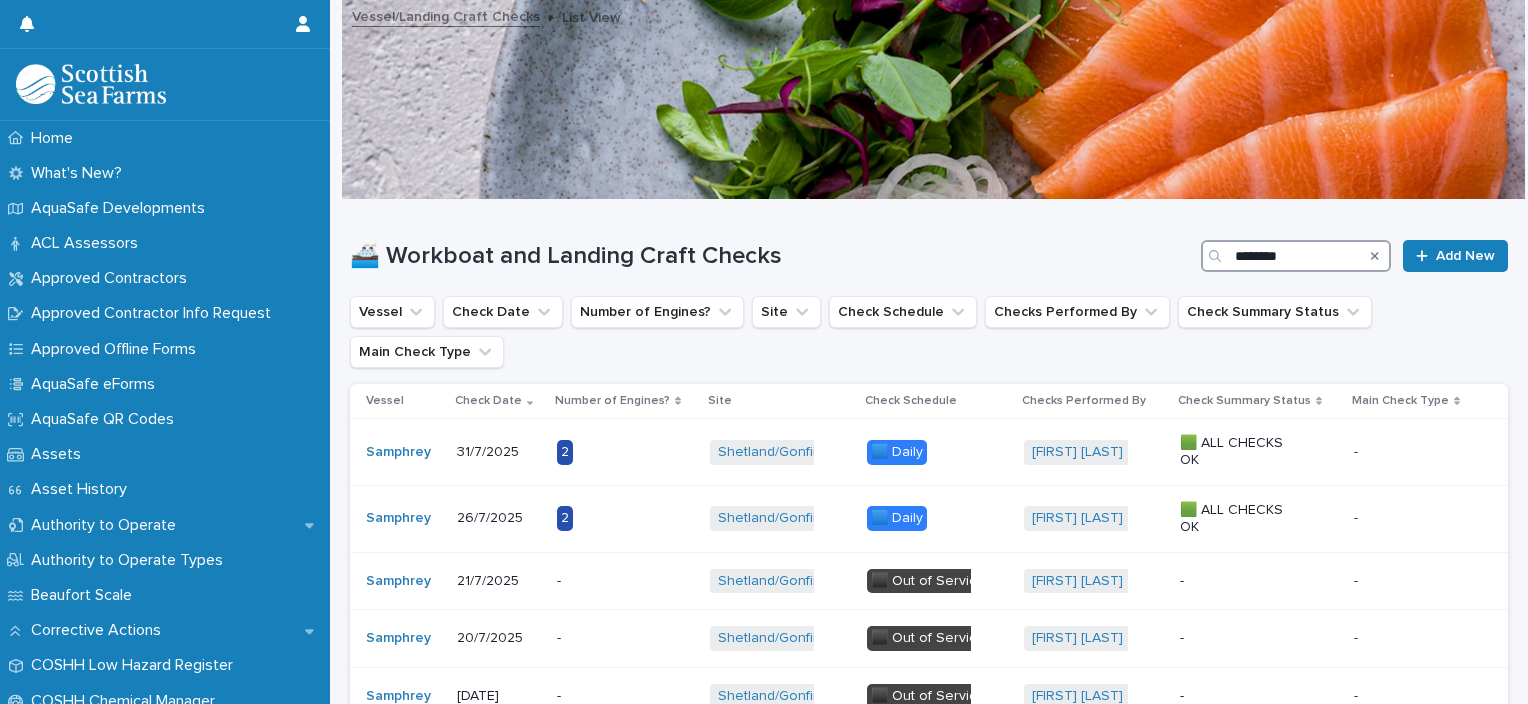 type on "********" 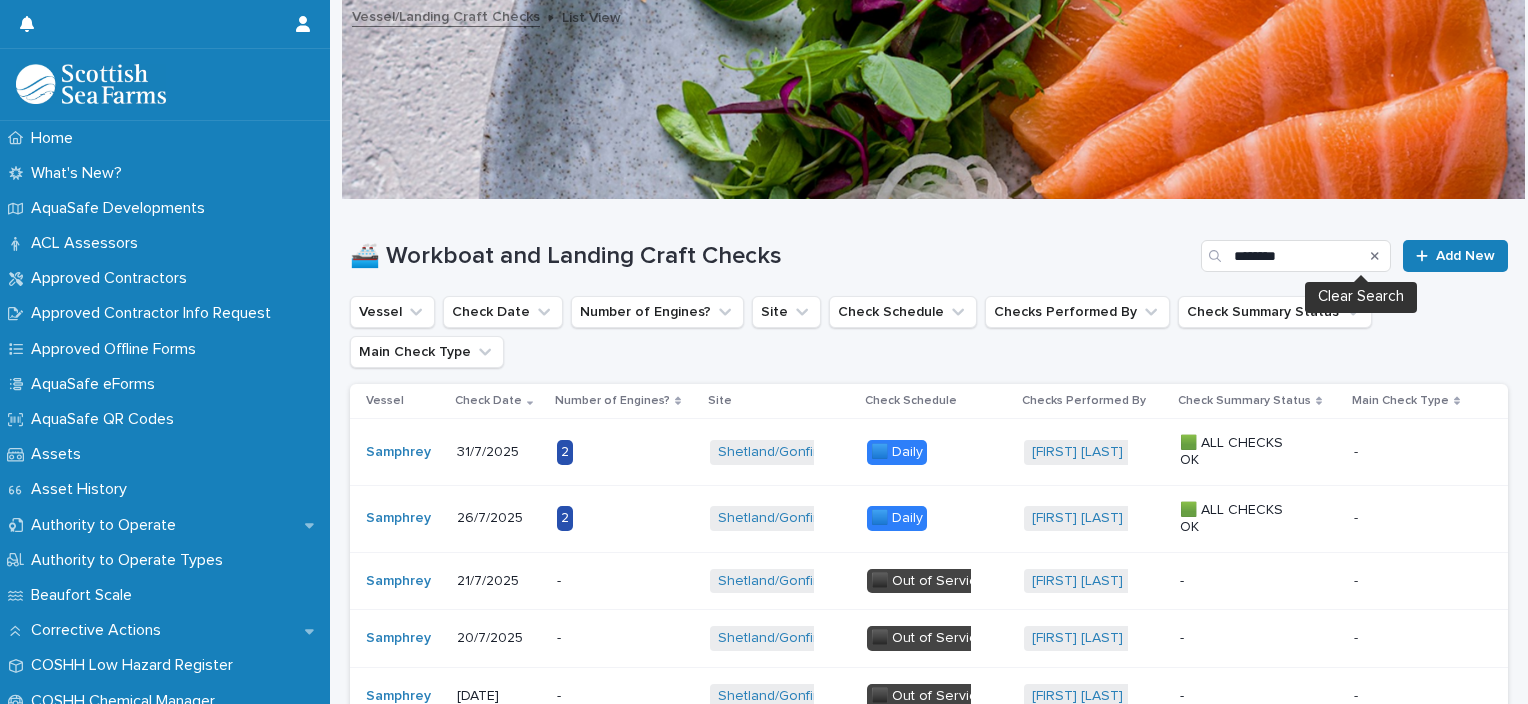 click 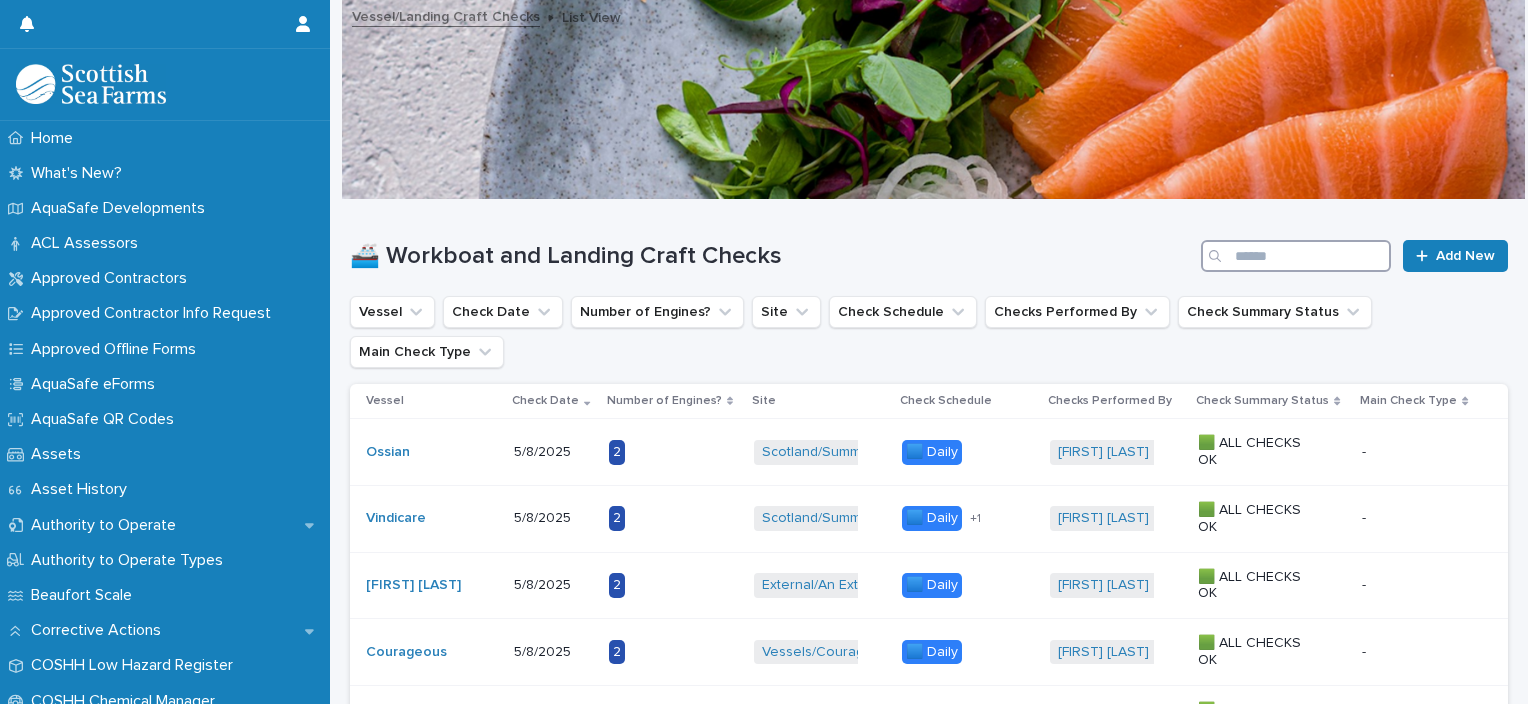 click at bounding box center [1296, 256] 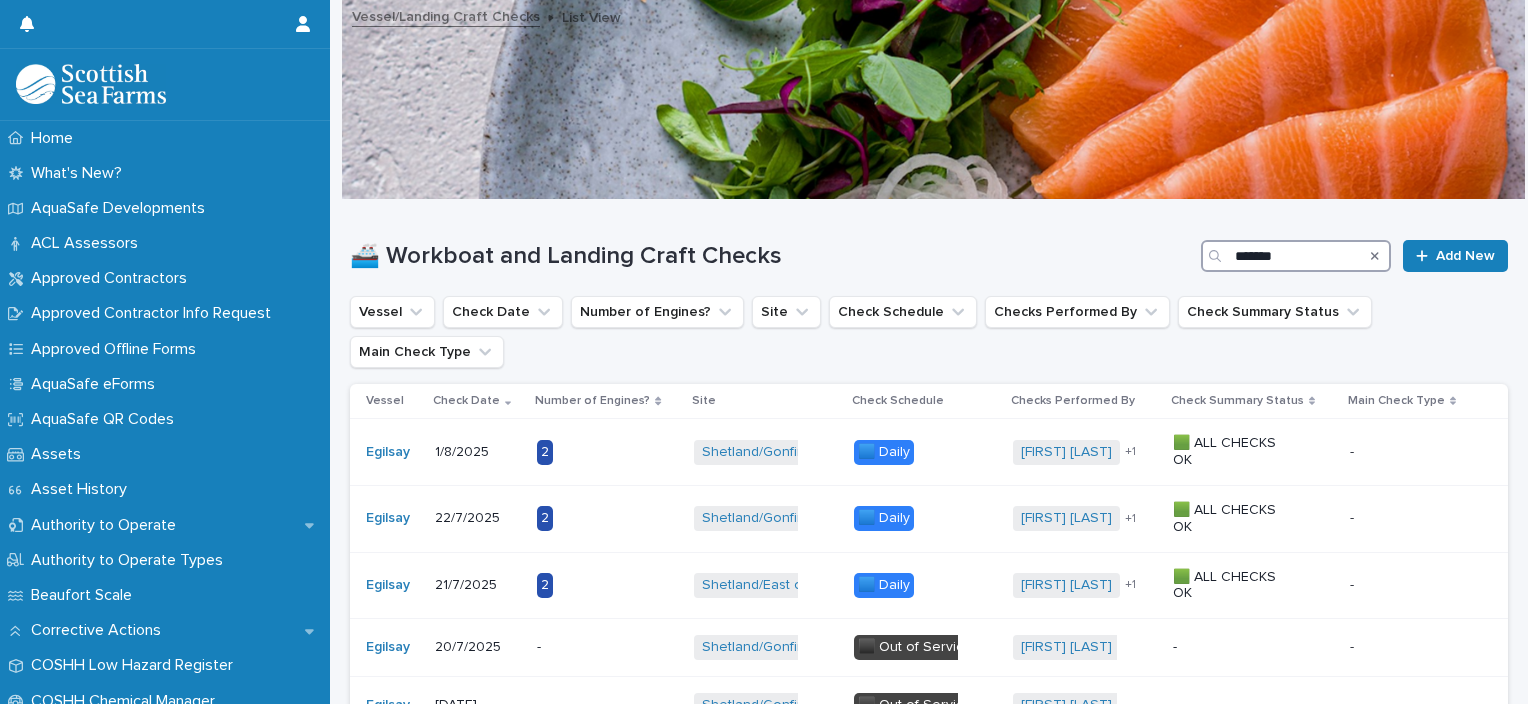 type on "*******" 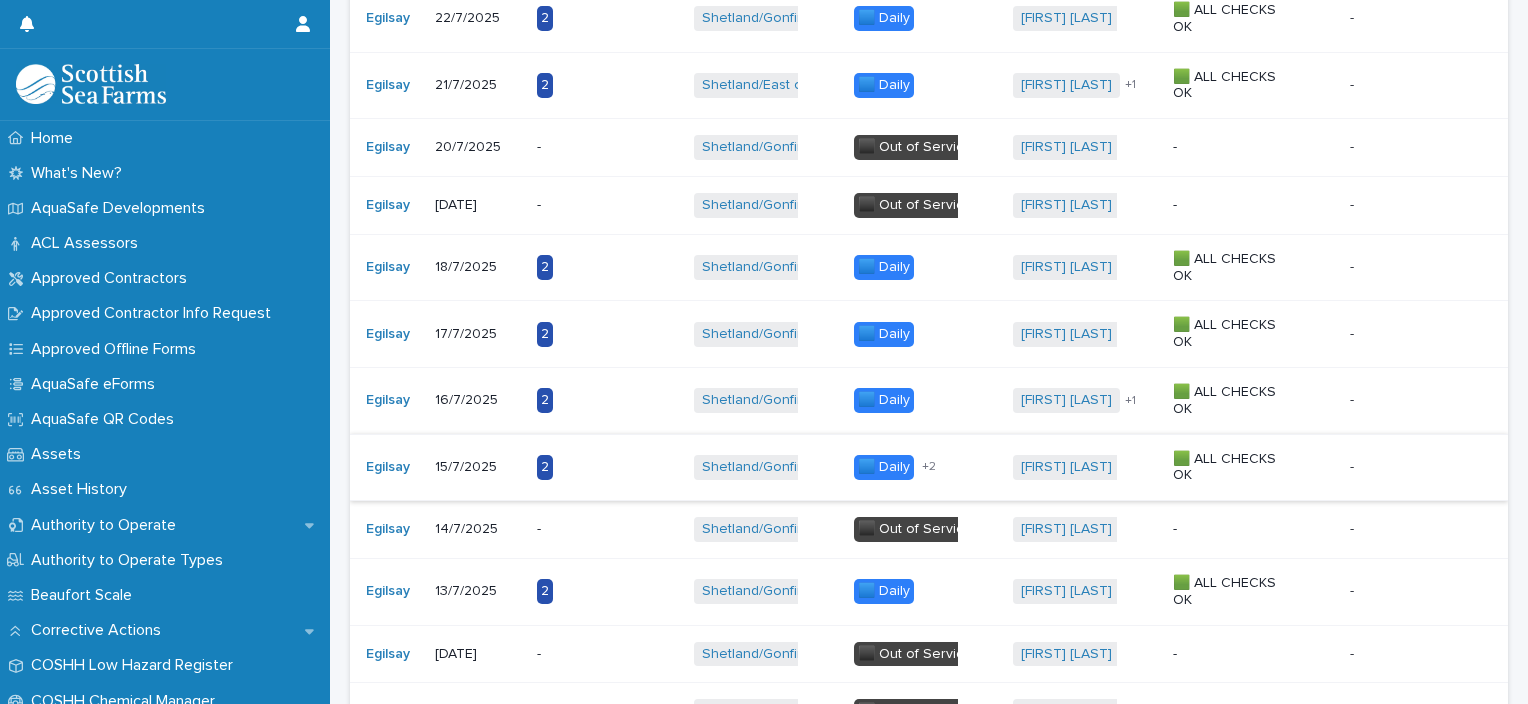 scroll, scrollTop: 400, scrollLeft: 0, axis: vertical 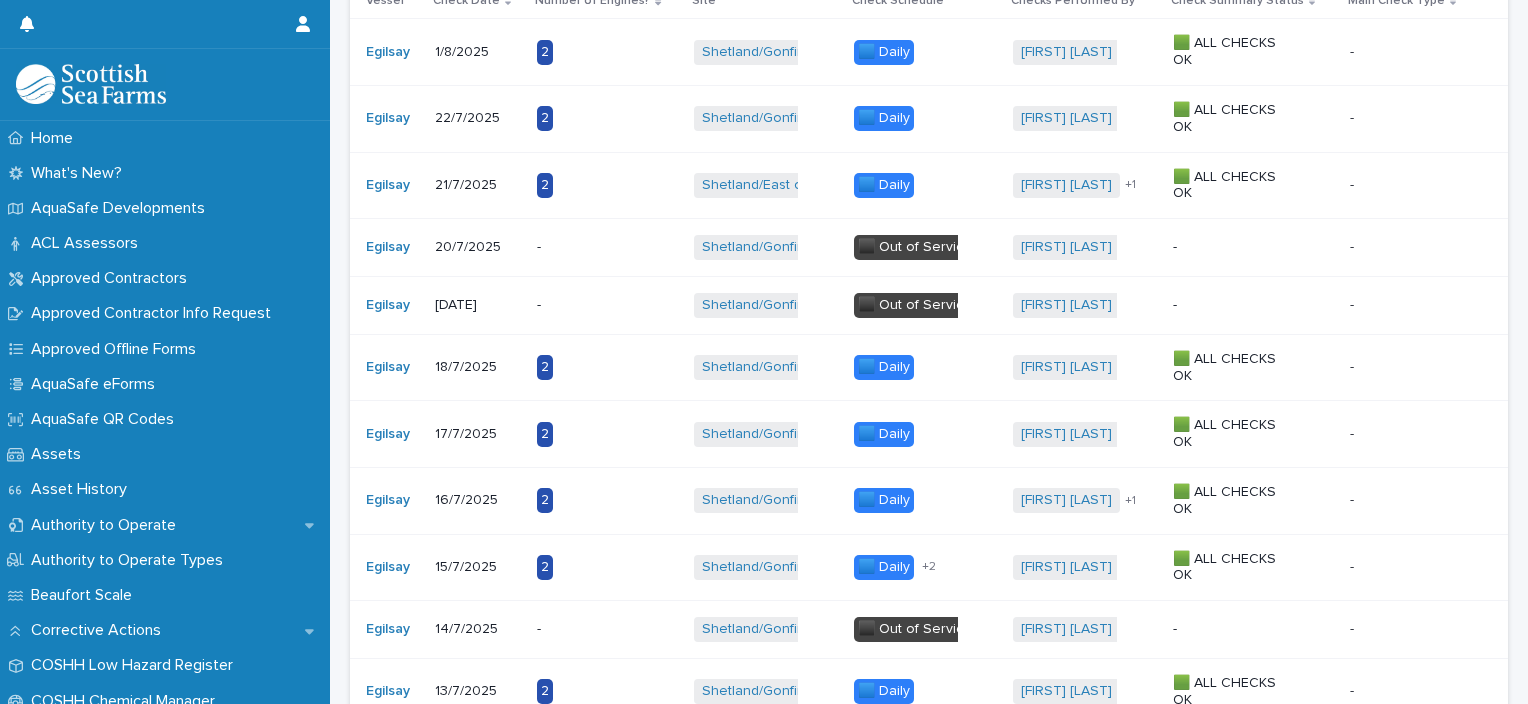 click on "+ 2" at bounding box center [948, 567] 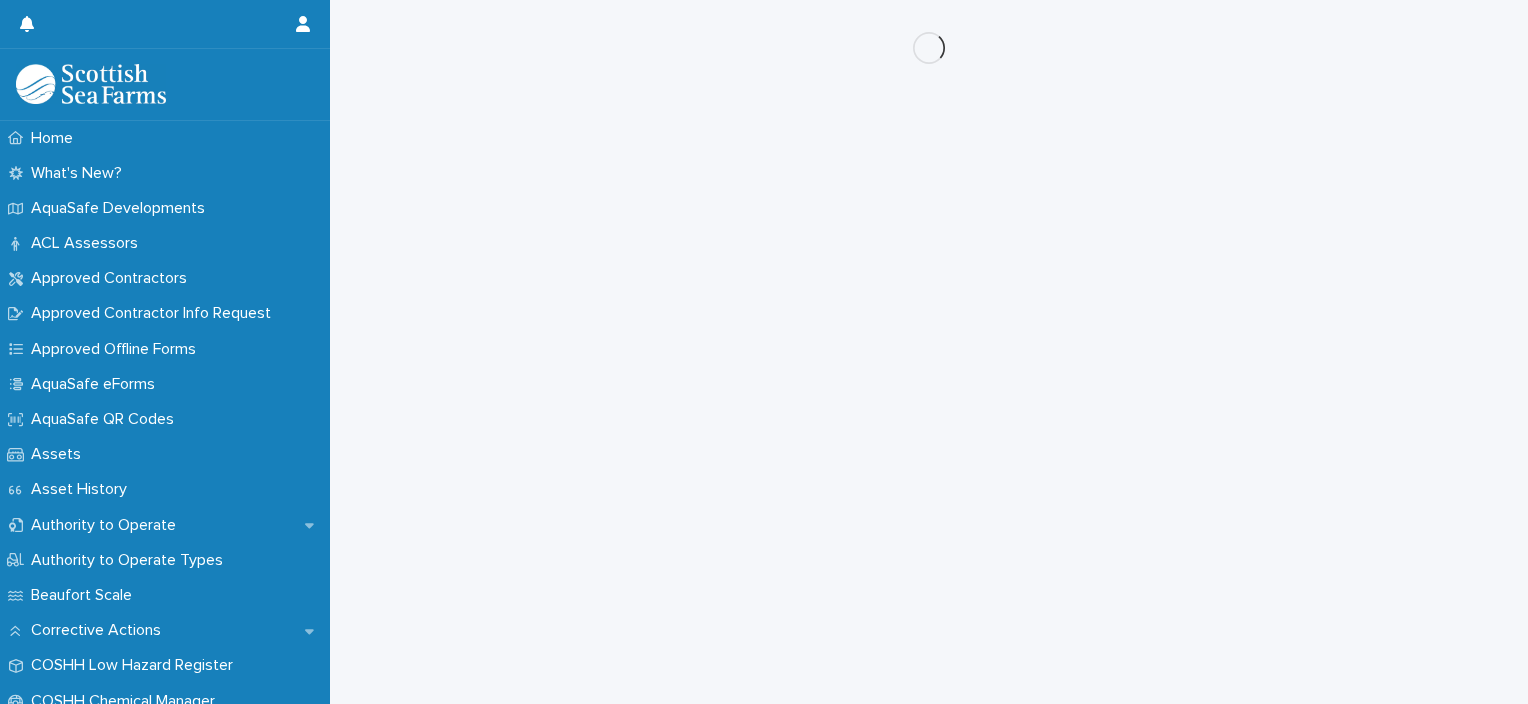 scroll, scrollTop: 0, scrollLeft: 0, axis: both 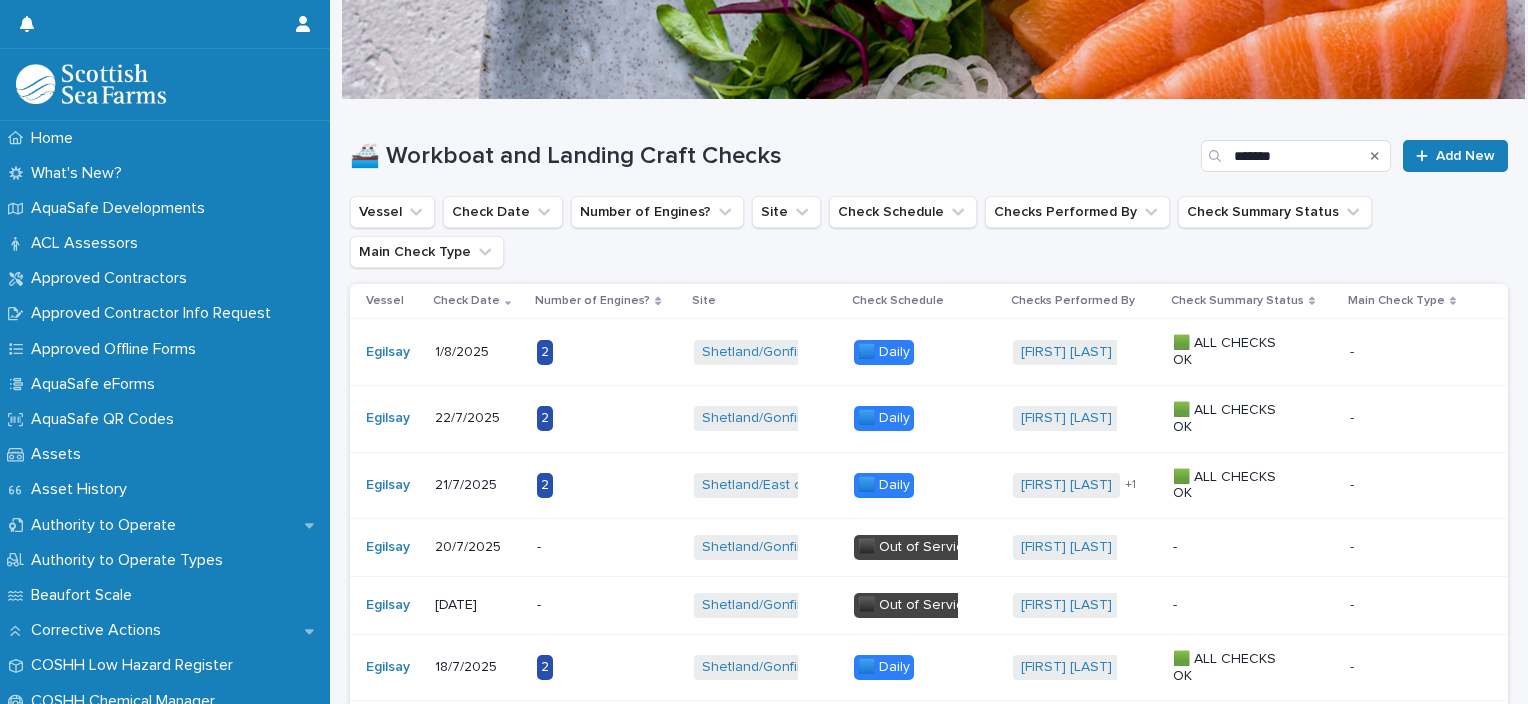 click on "2" at bounding box center [599, 352] 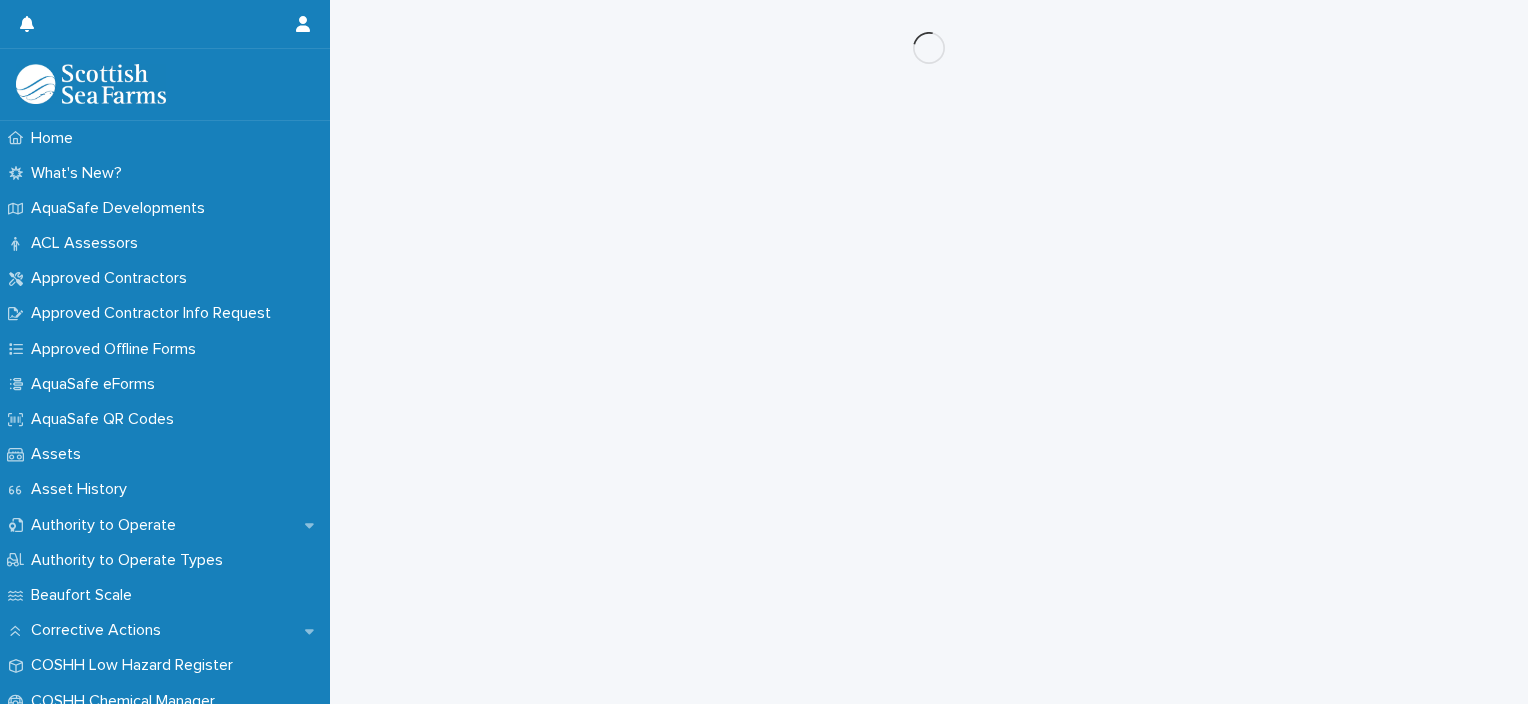 scroll, scrollTop: 0, scrollLeft: 0, axis: both 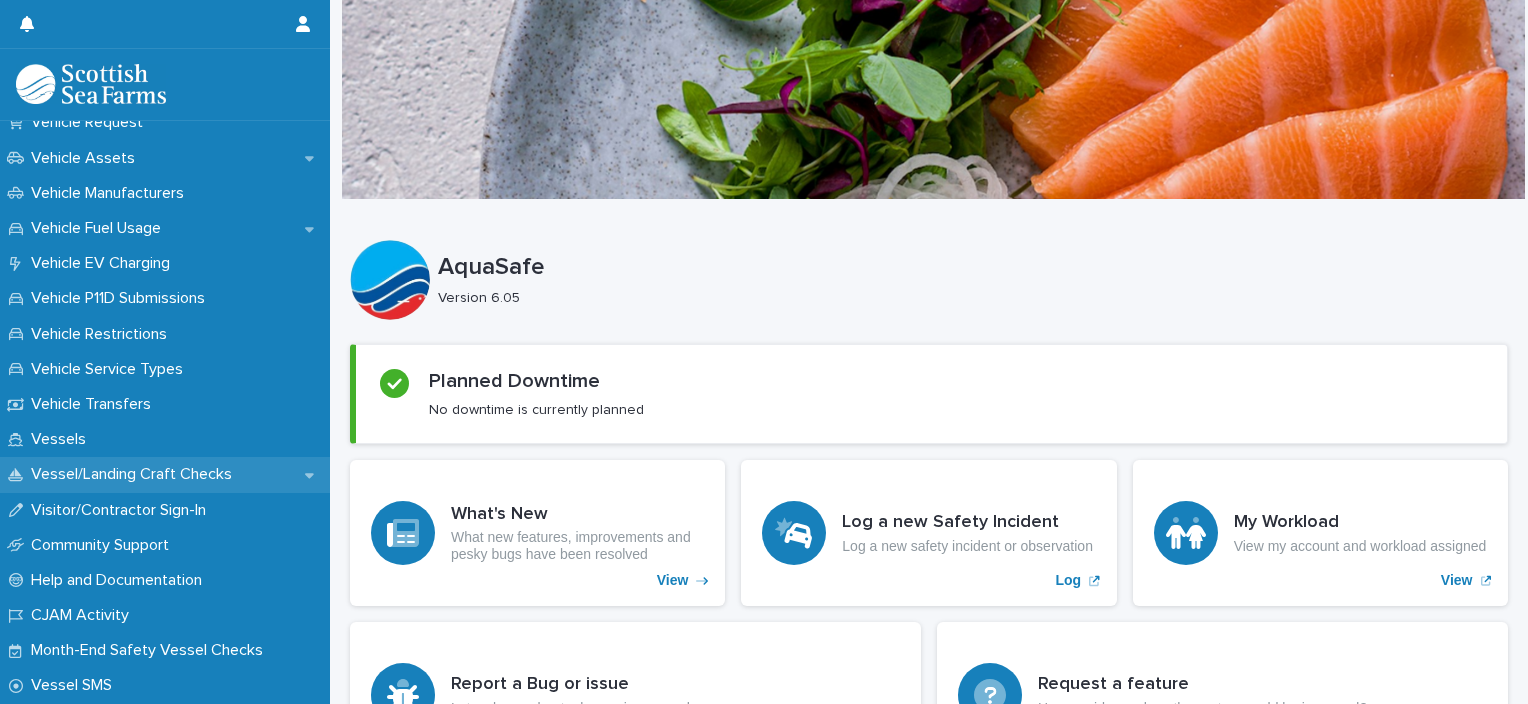 click on "Vessel/Landing Craft Checks" at bounding box center [135, 474] 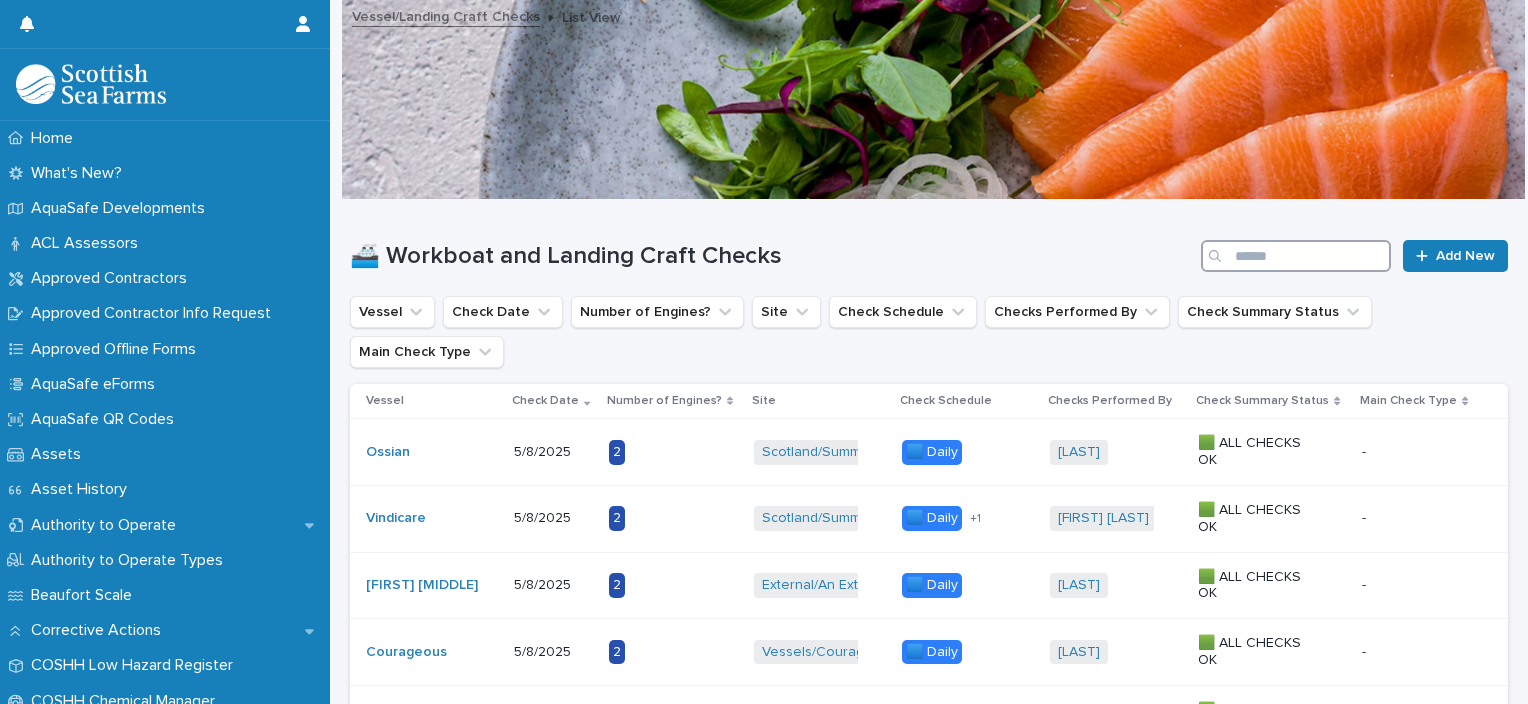 click at bounding box center [1296, 256] 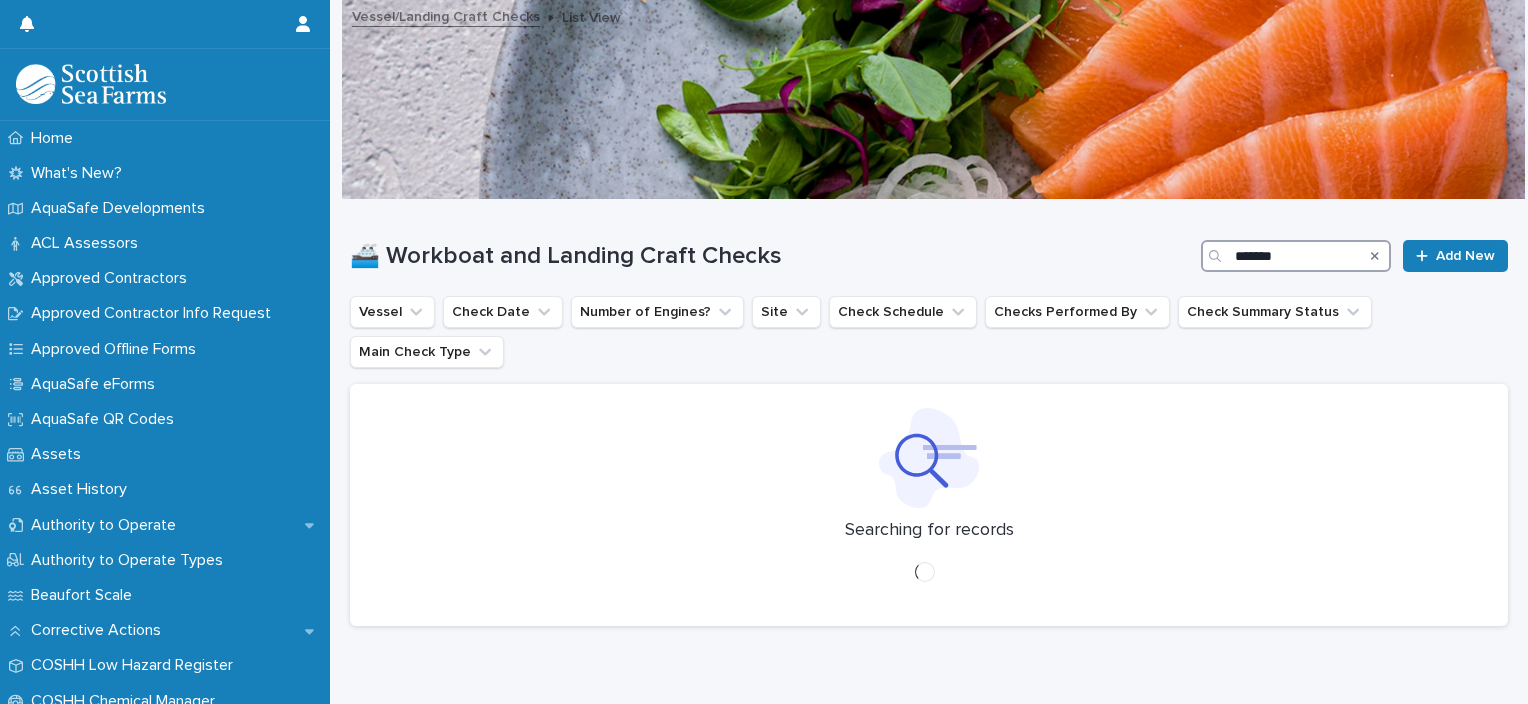 type on "*******" 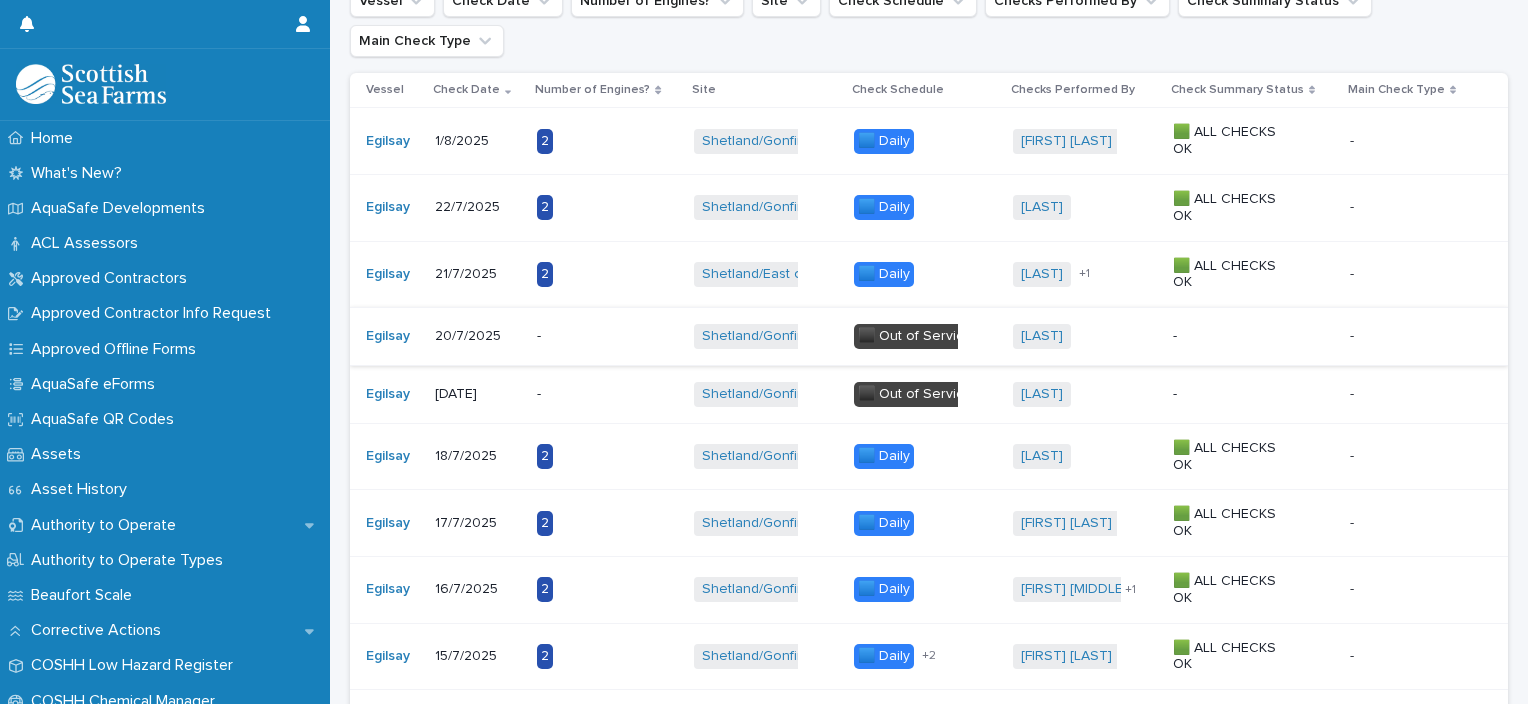 scroll, scrollTop: 300, scrollLeft: 0, axis: vertical 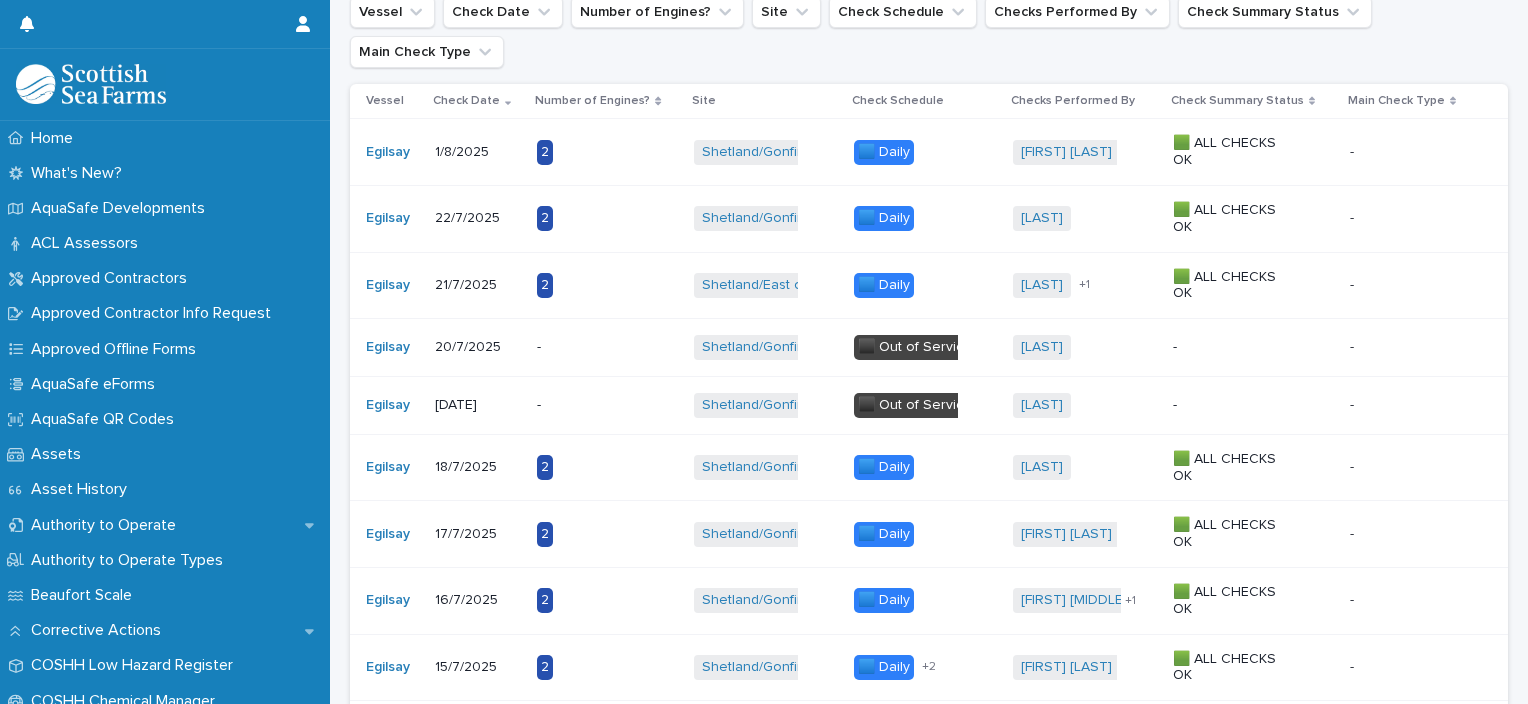 click on "2" at bounding box center [599, 285] 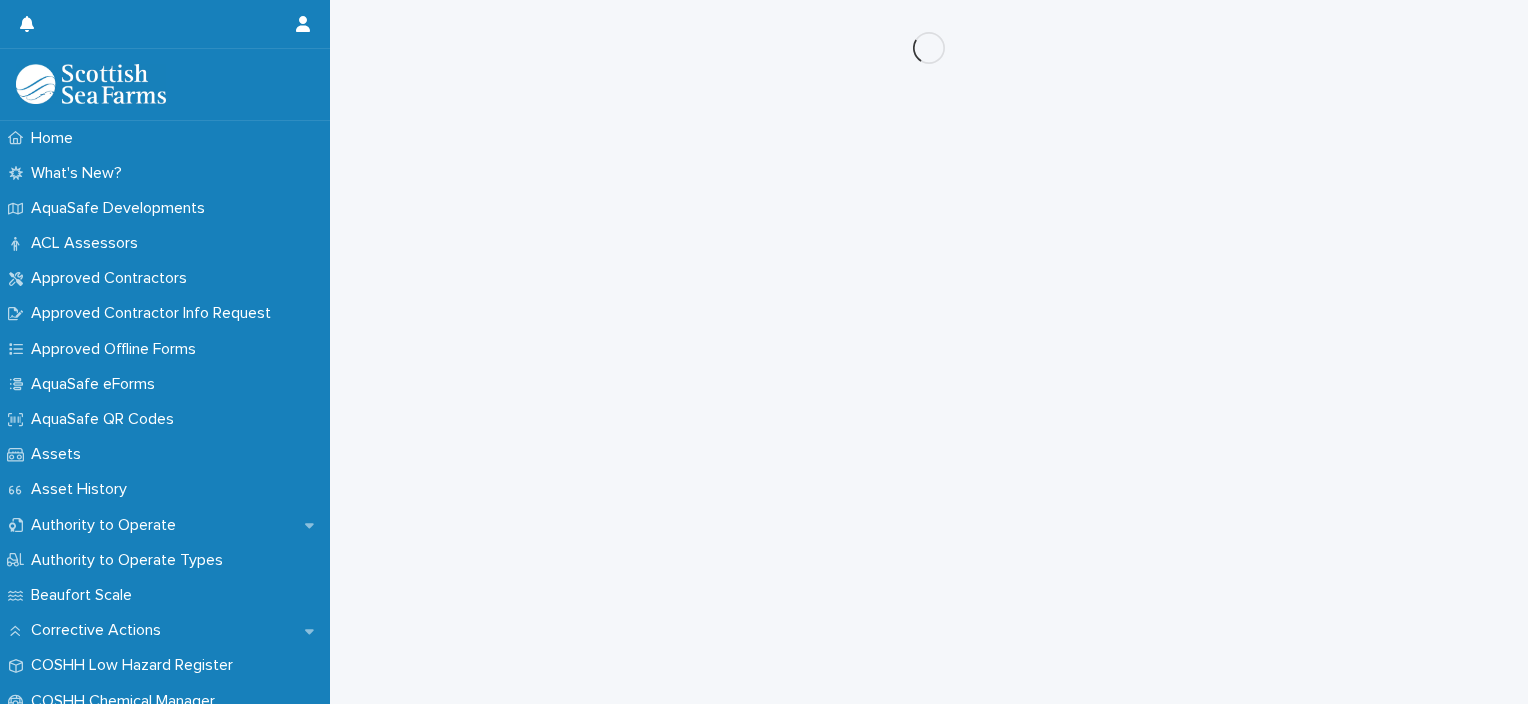 scroll, scrollTop: 0, scrollLeft: 0, axis: both 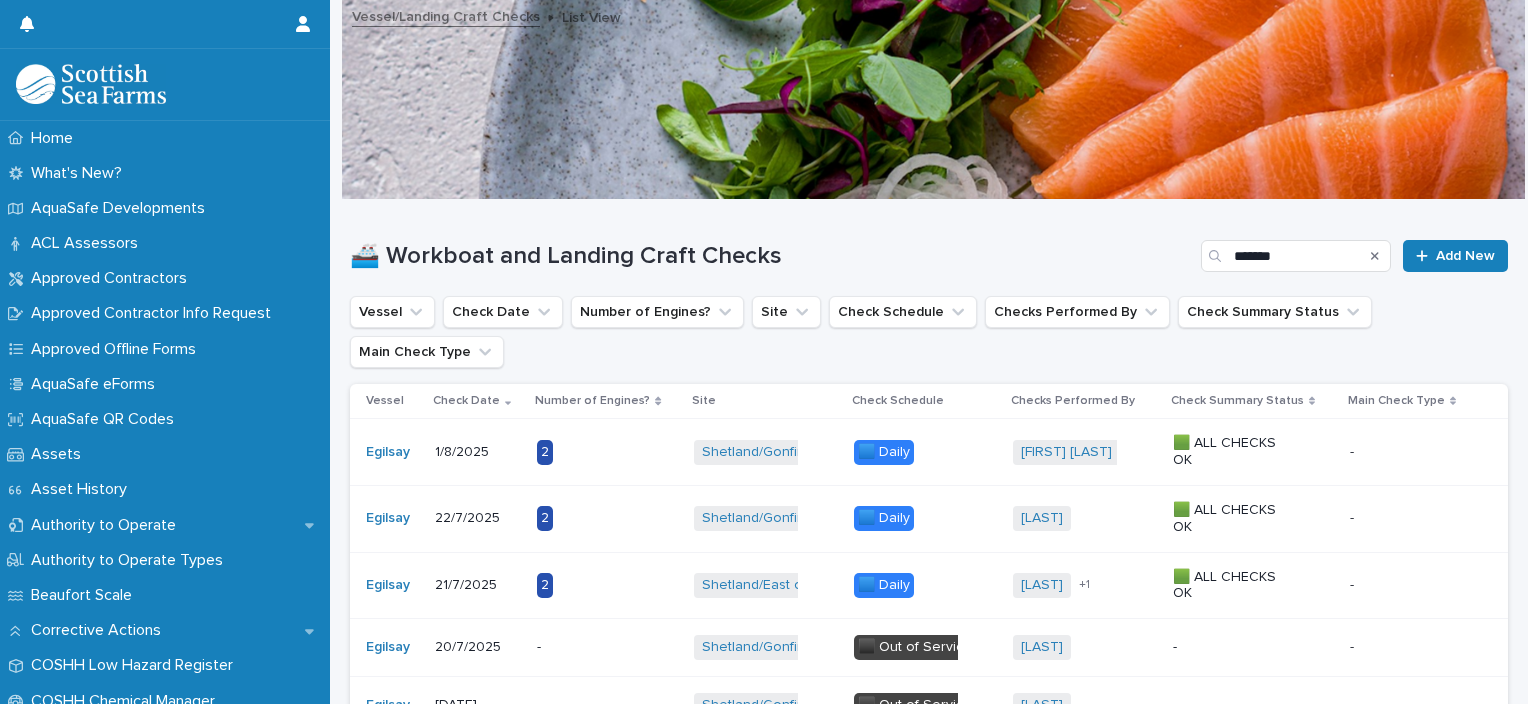 click 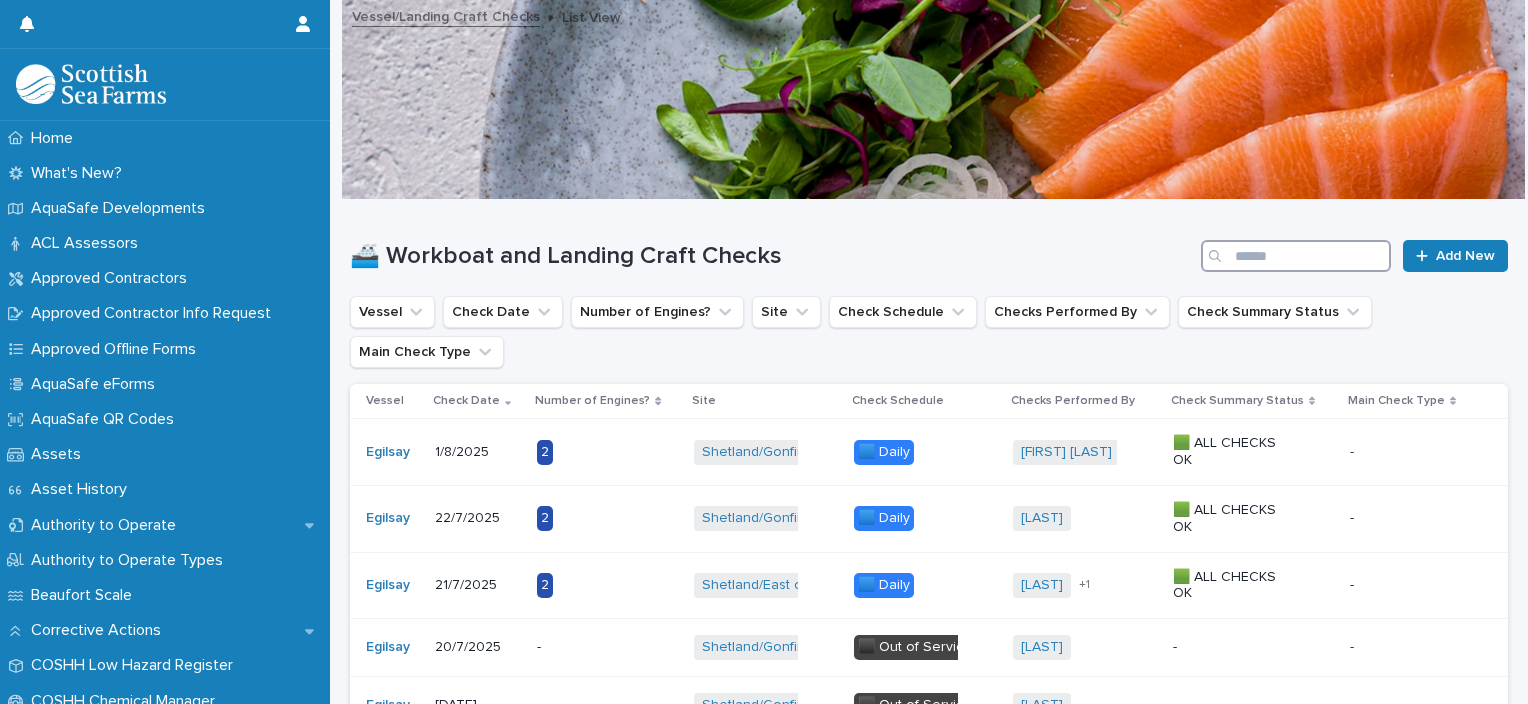 click at bounding box center [1296, 256] 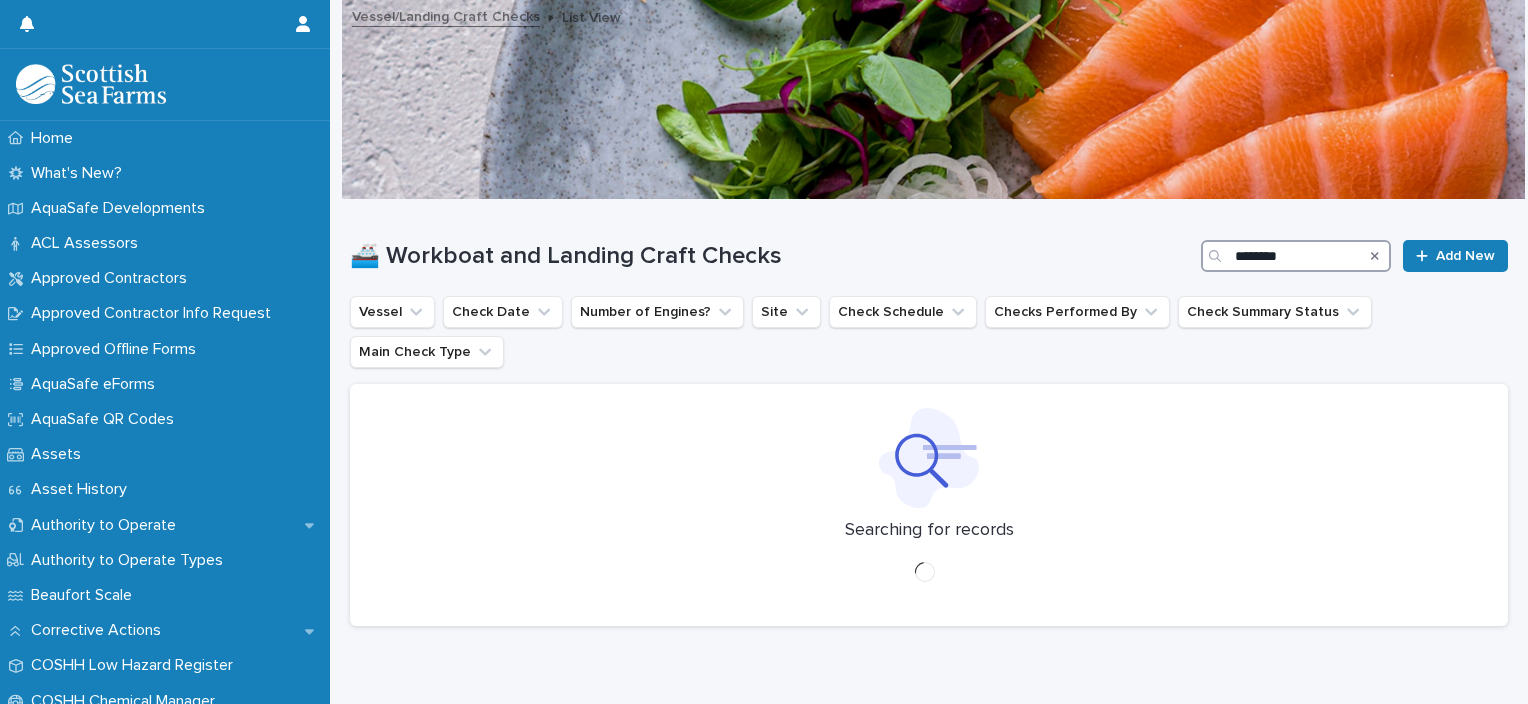 type on "********" 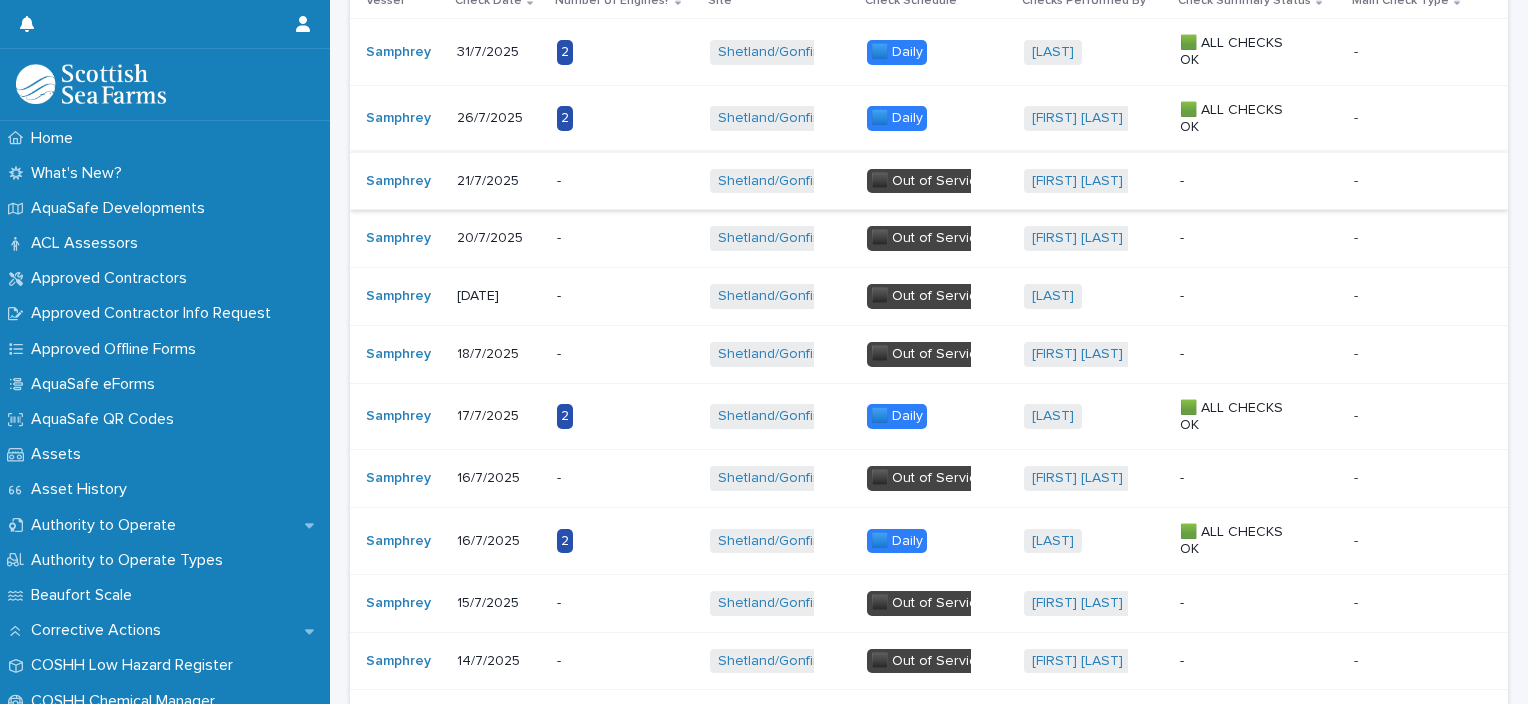 scroll, scrollTop: 300, scrollLeft: 0, axis: vertical 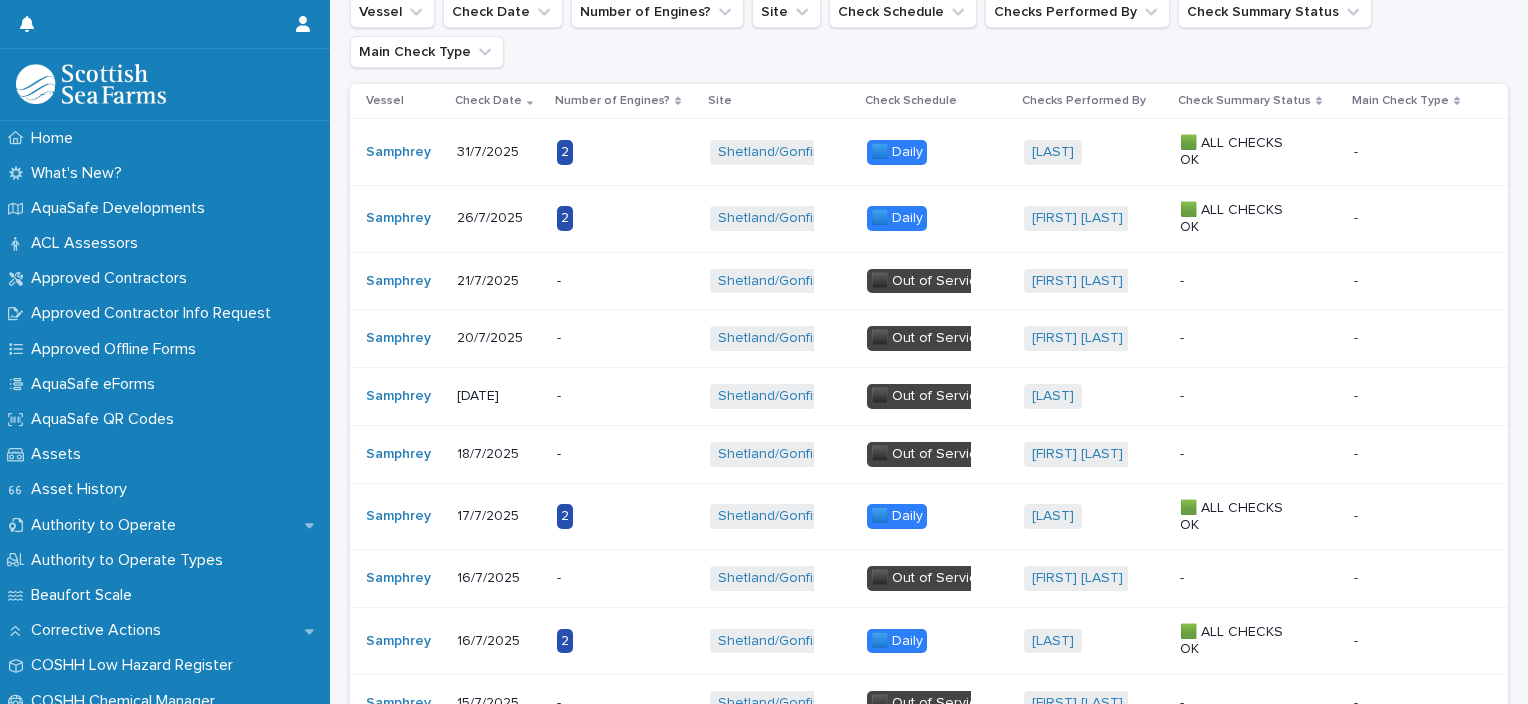 click on "2" at bounding box center (619, 218) 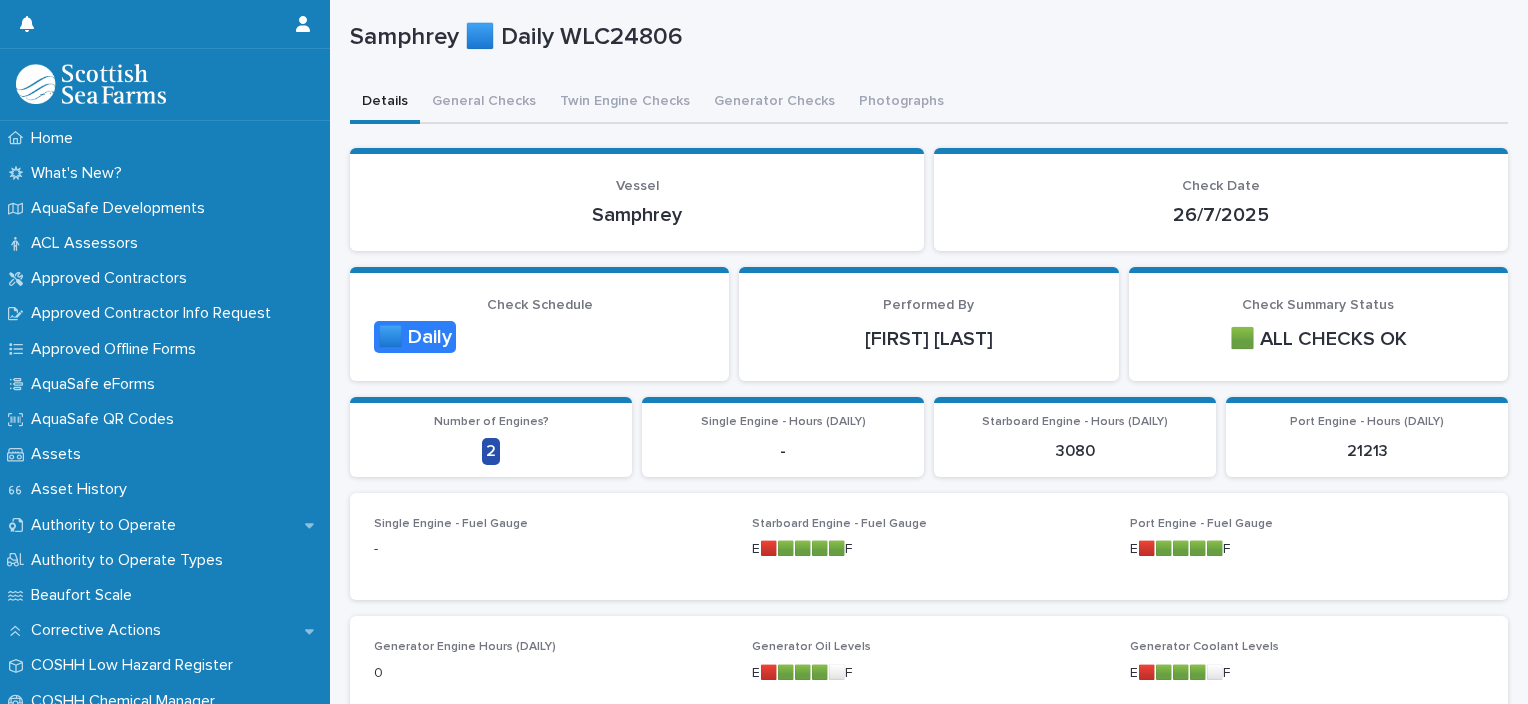 scroll, scrollTop: 80, scrollLeft: 0, axis: vertical 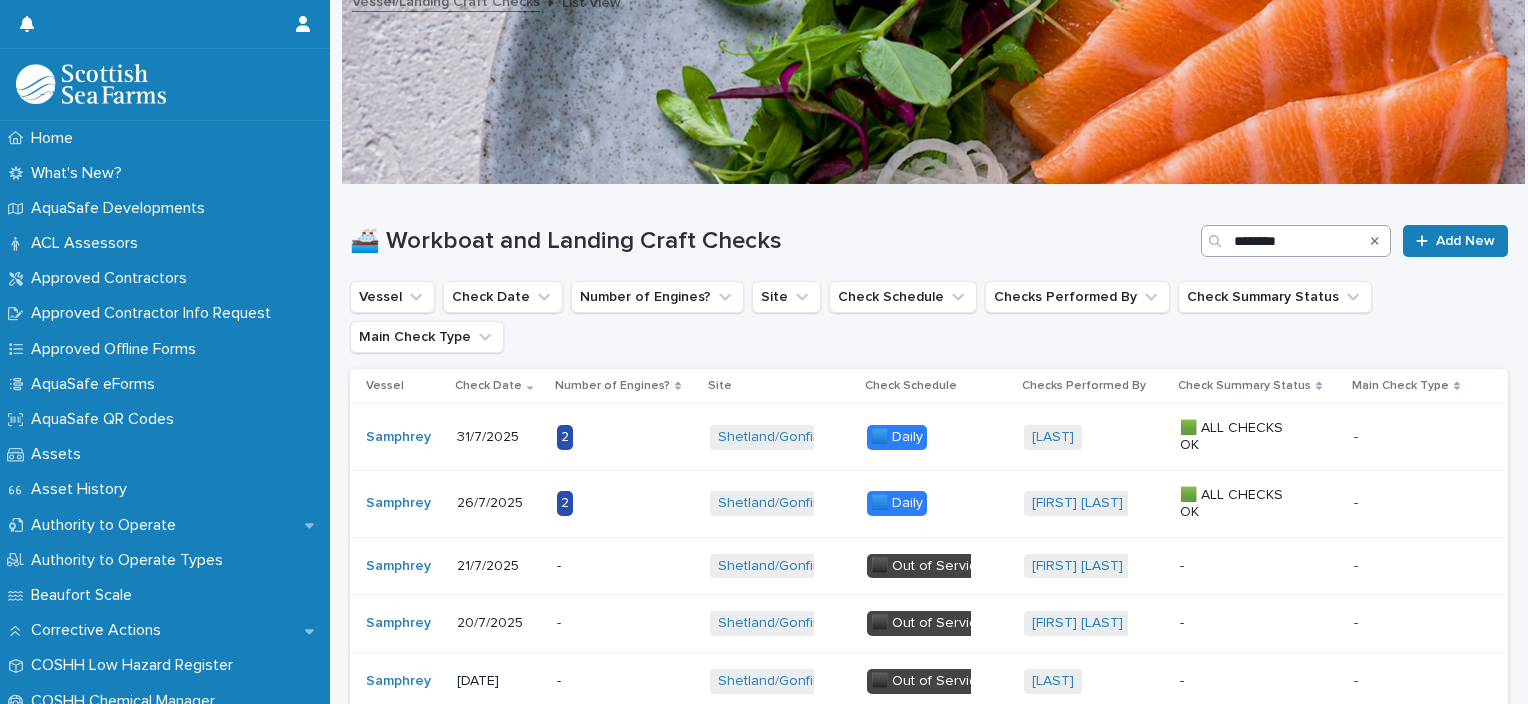 click 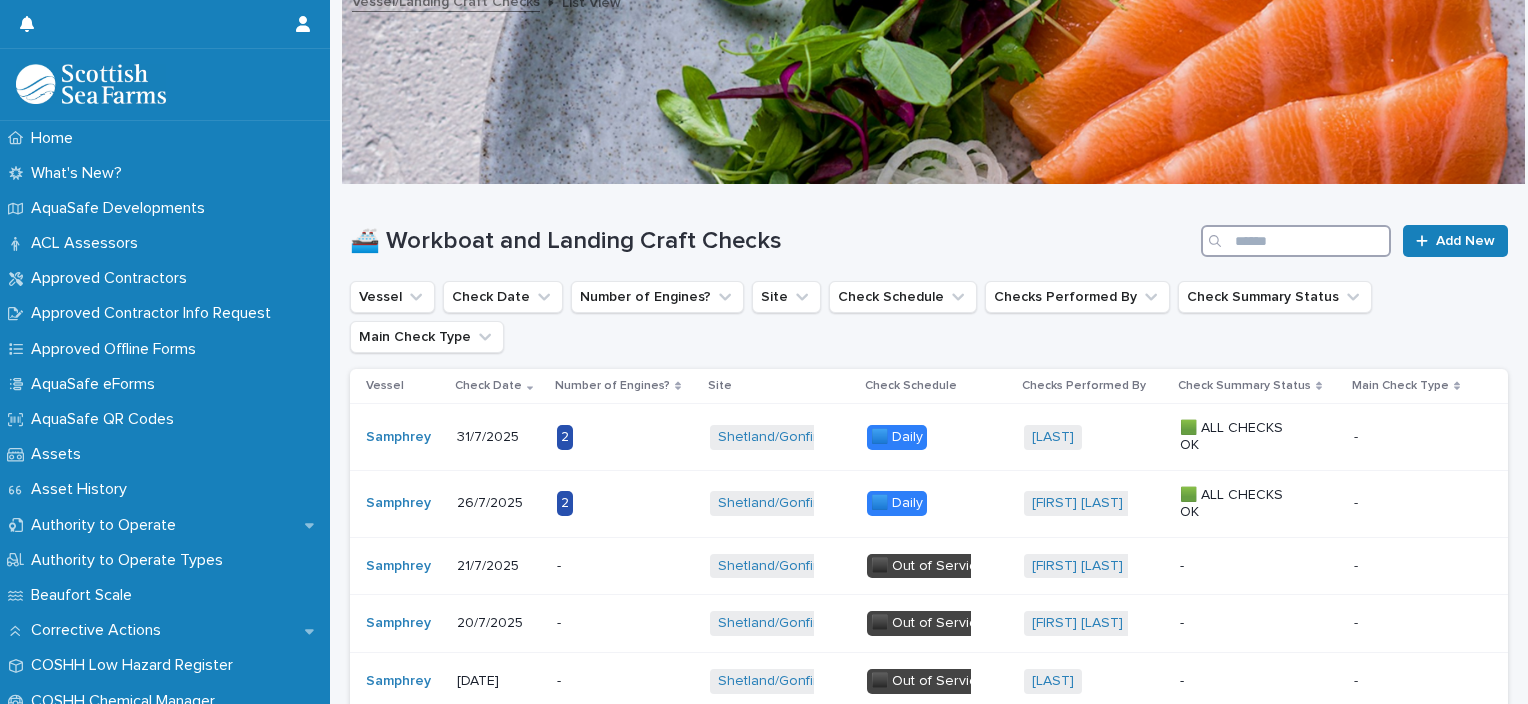click at bounding box center [1296, 241] 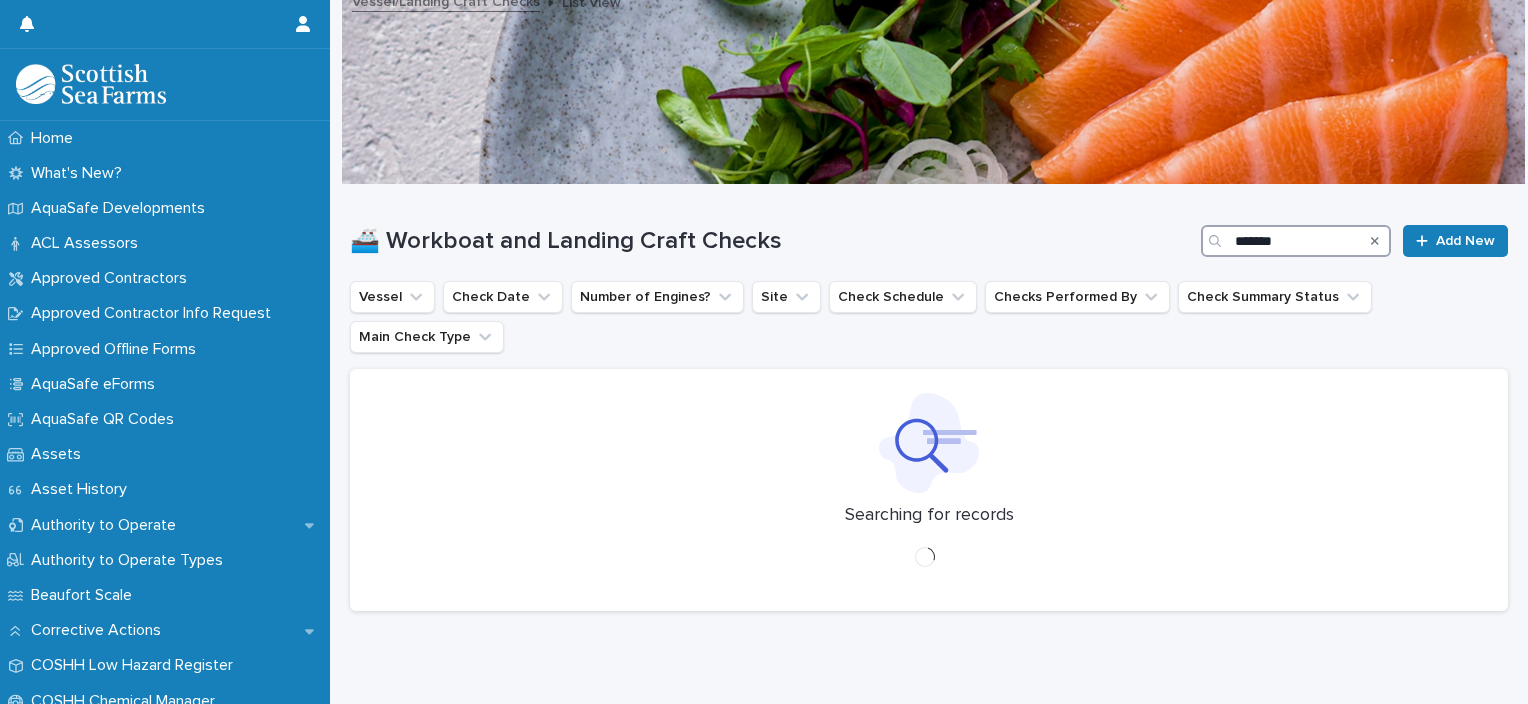 type on "*******" 